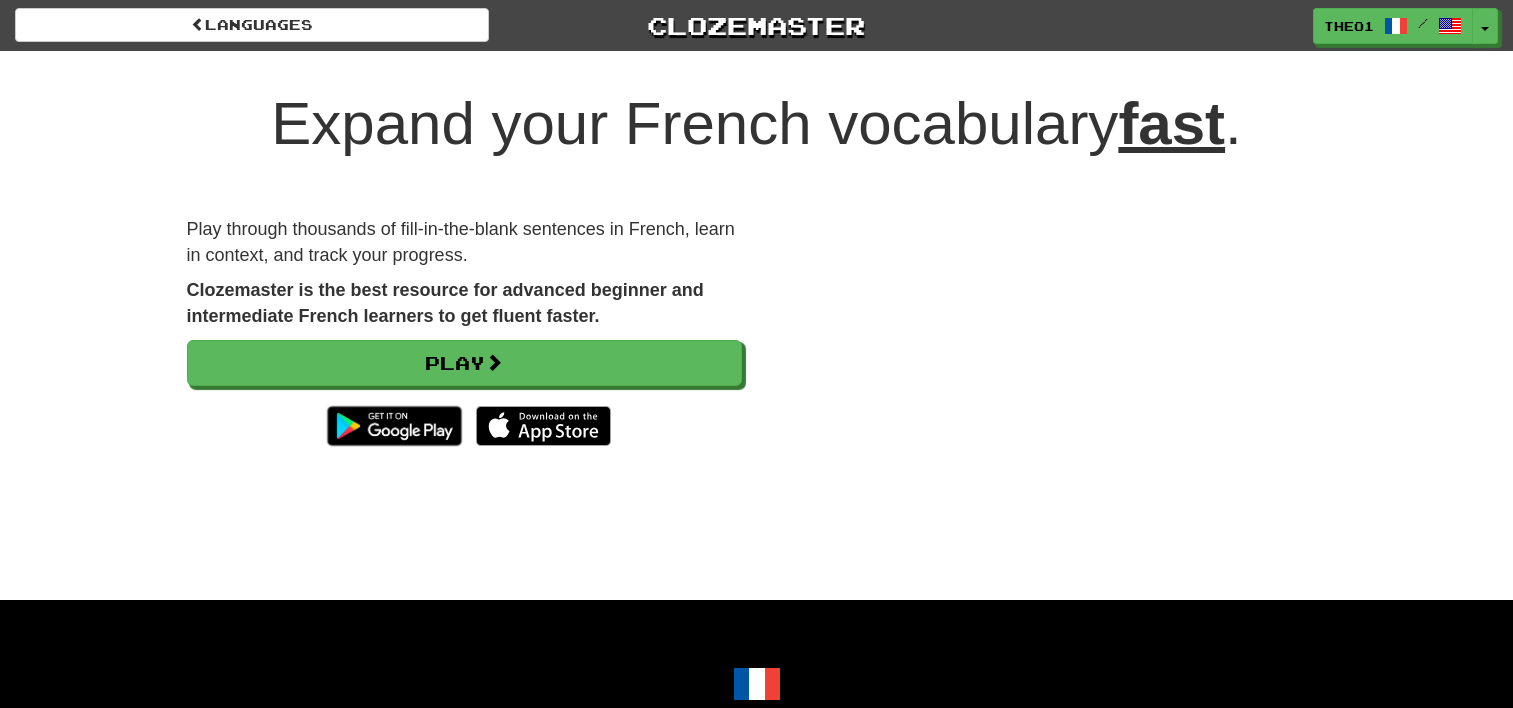 scroll, scrollTop: 0, scrollLeft: 0, axis: both 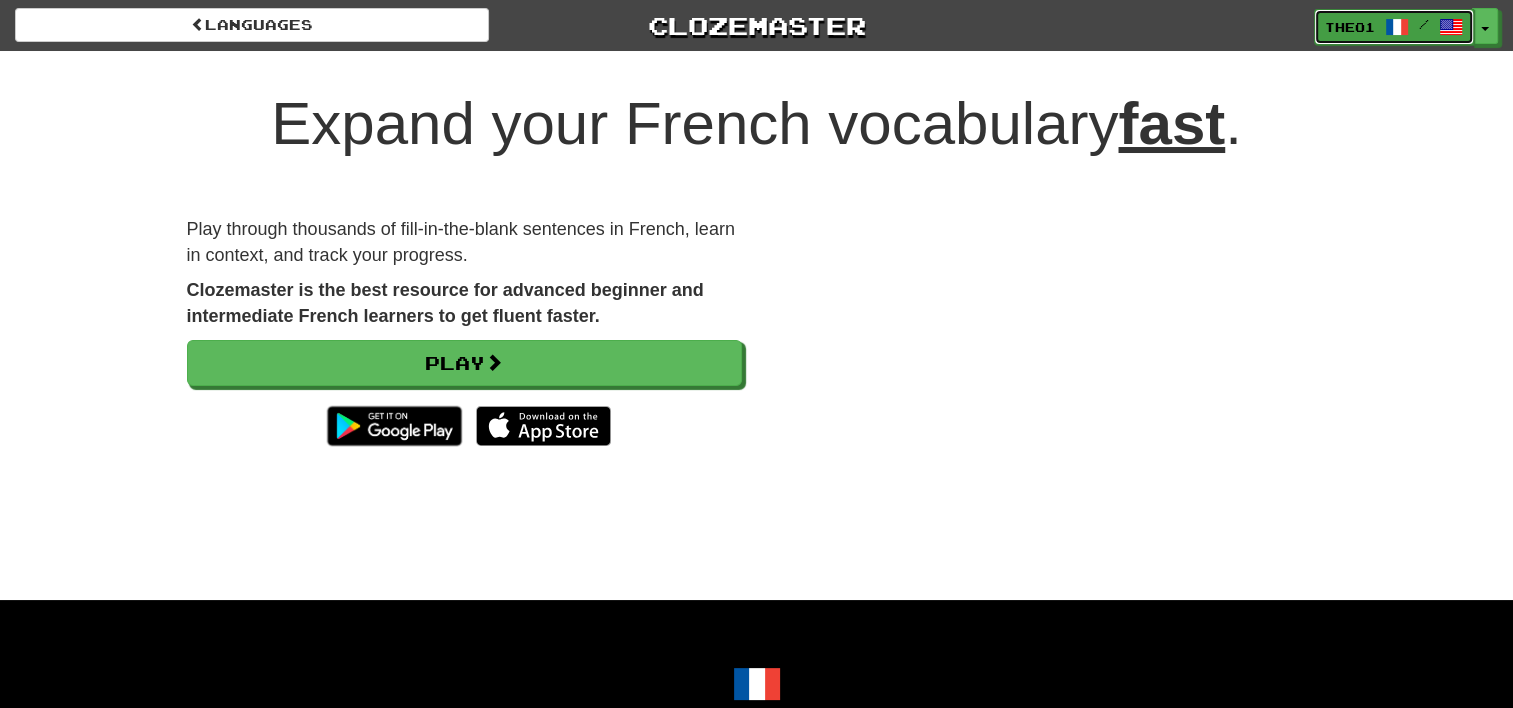 click at bounding box center (1397, 27) 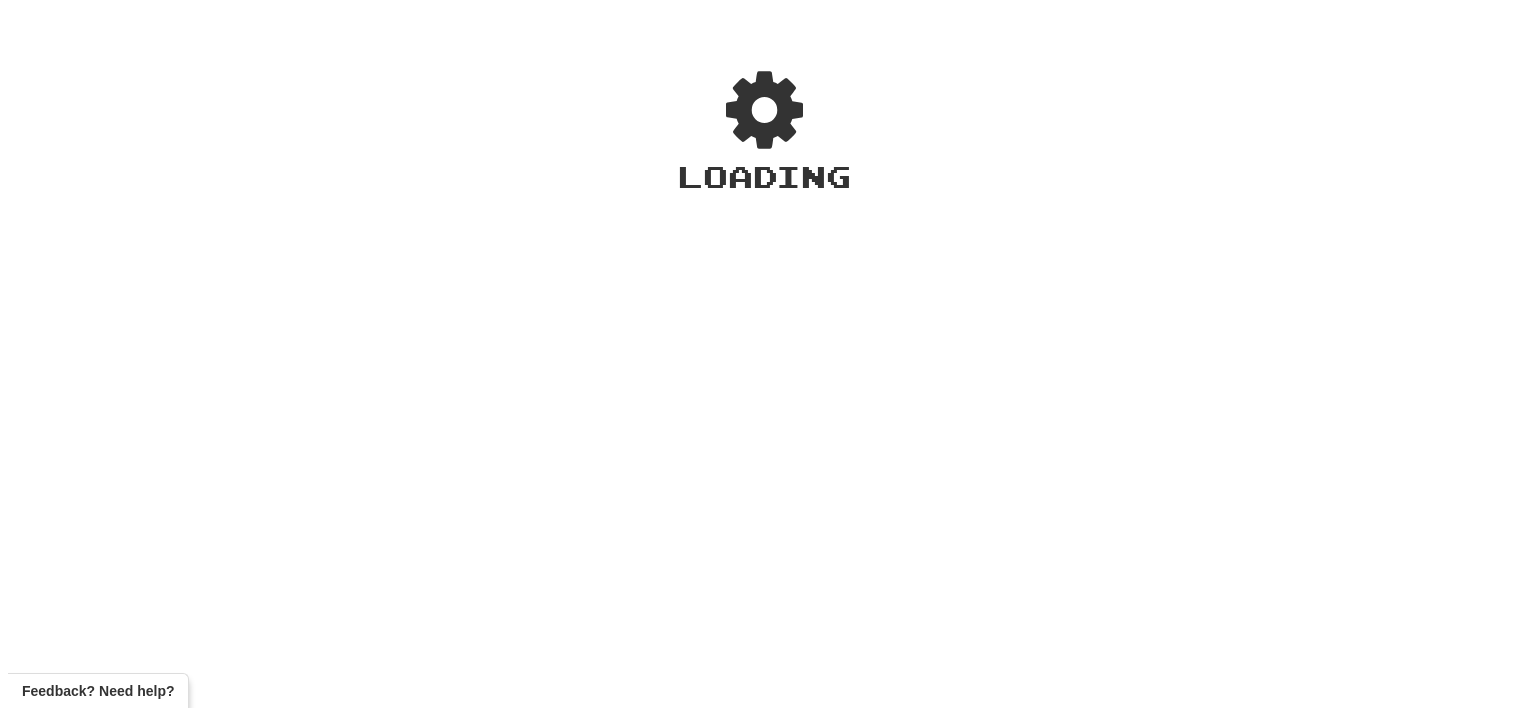 scroll, scrollTop: 0, scrollLeft: 0, axis: both 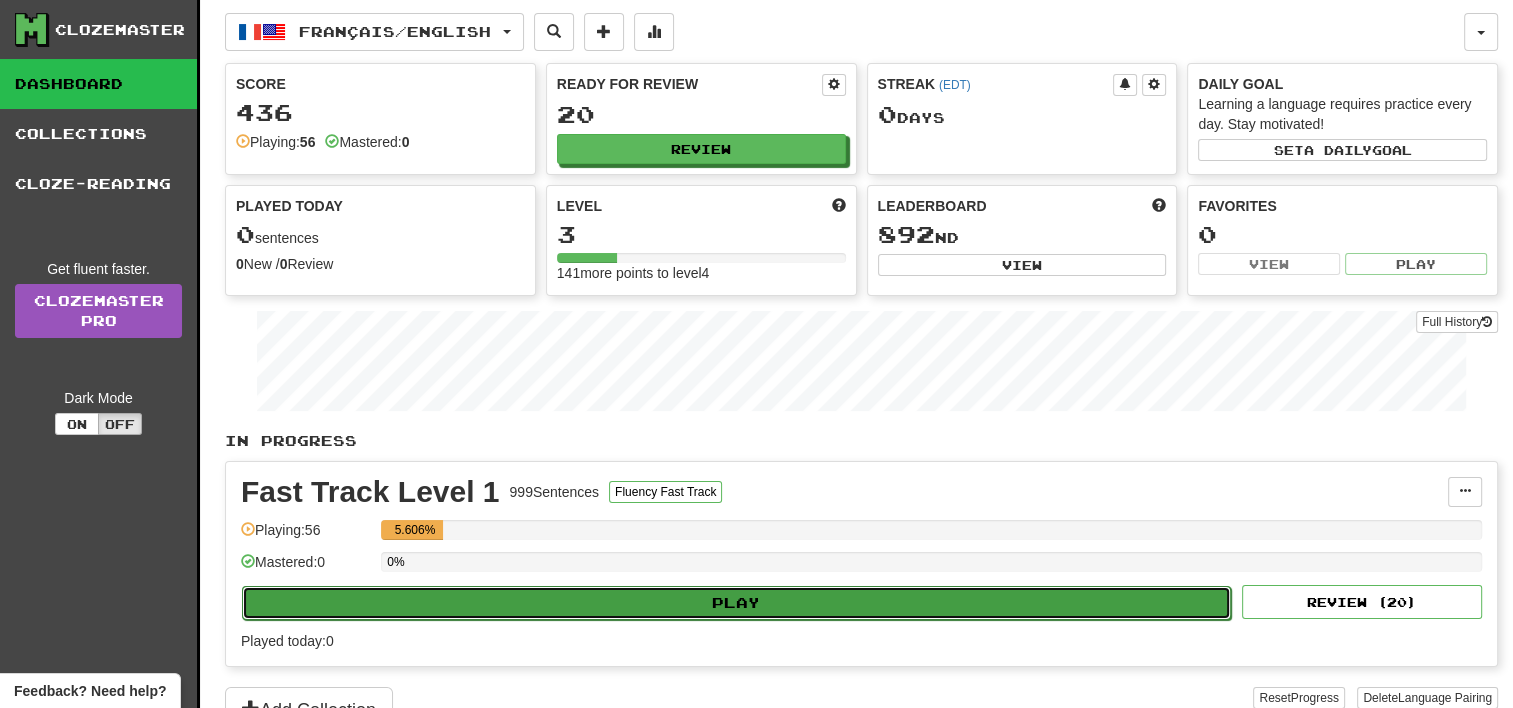 click on "Play" at bounding box center (736, 603) 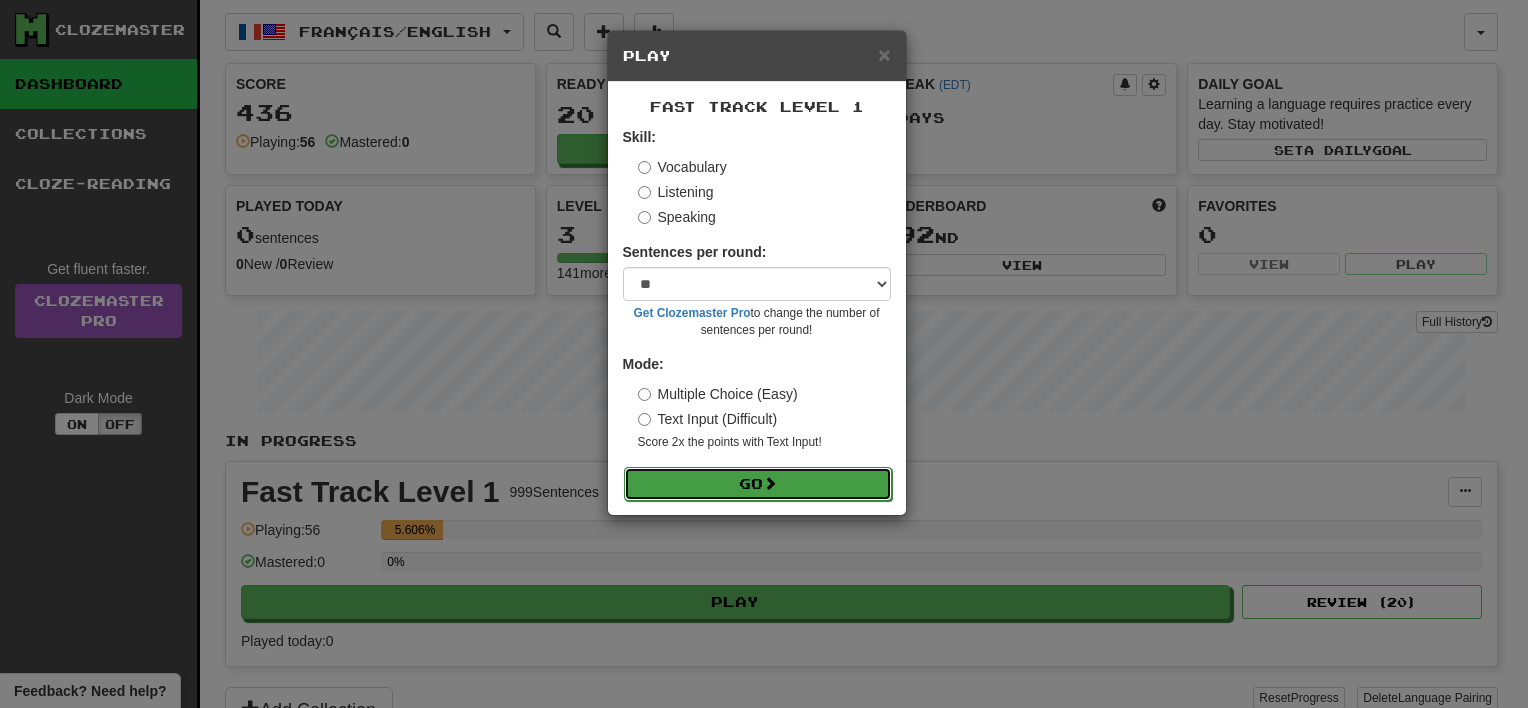click on "Go" at bounding box center (758, 484) 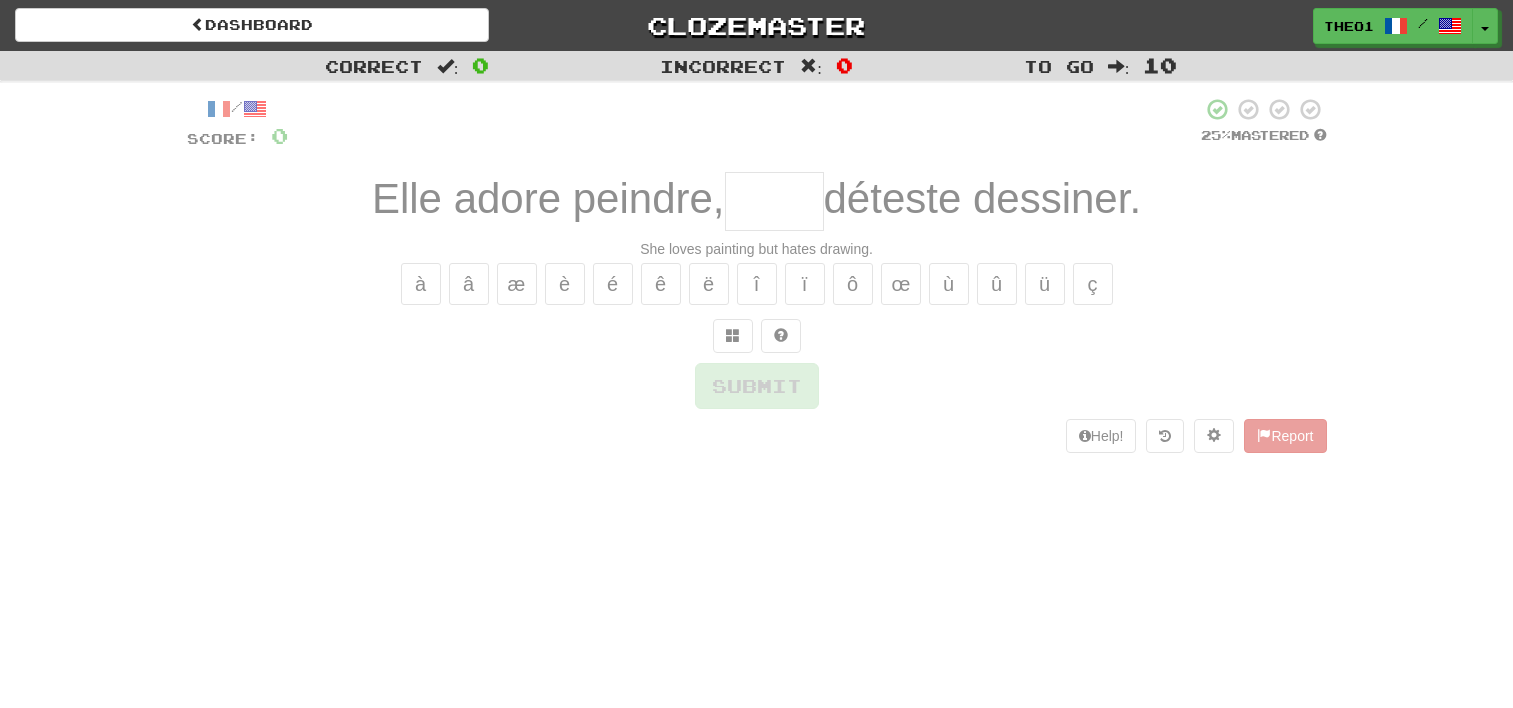 scroll, scrollTop: 0, scrollLeft: 0, axis: both 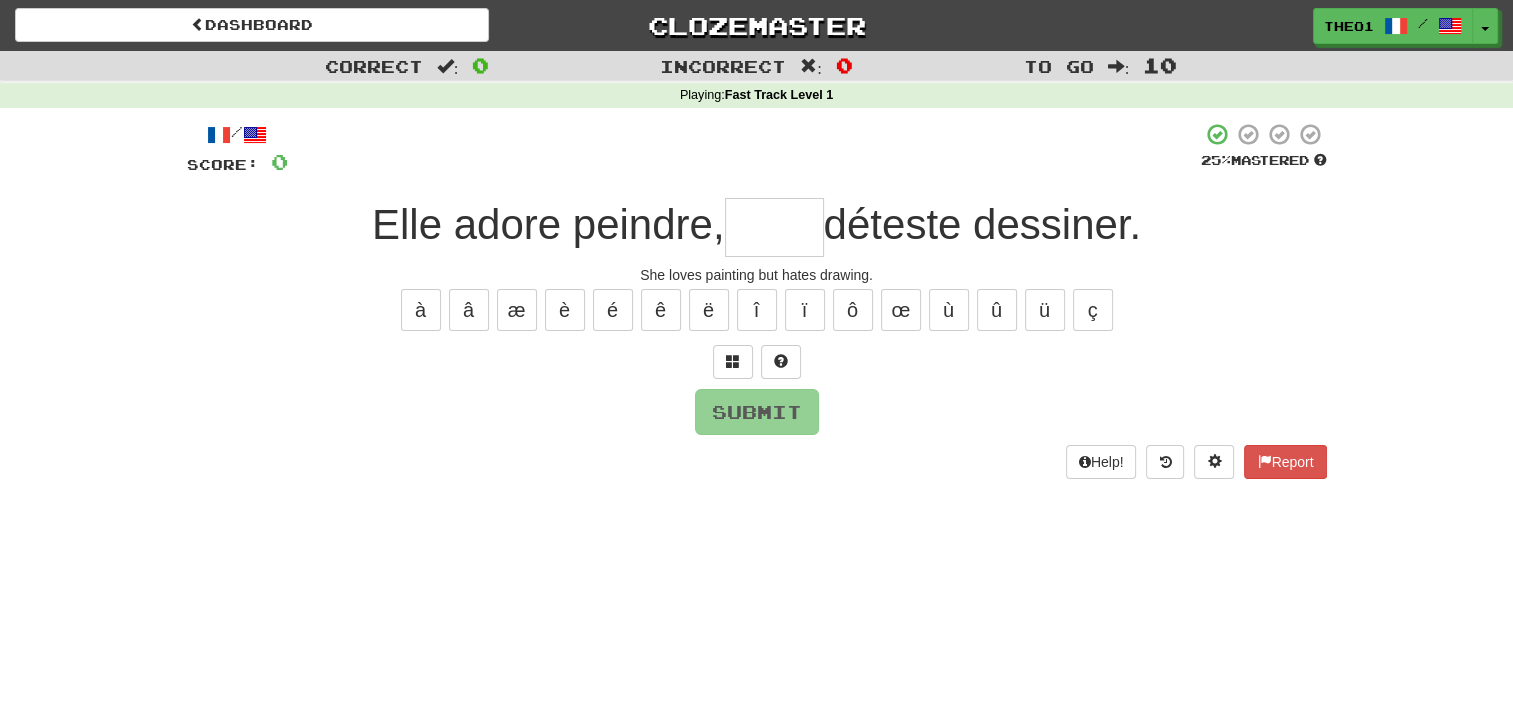 drag, startPoint x: 0, startPoint y: 0, endPoint x: 780, endPoint y: 469, distance: 910.1434 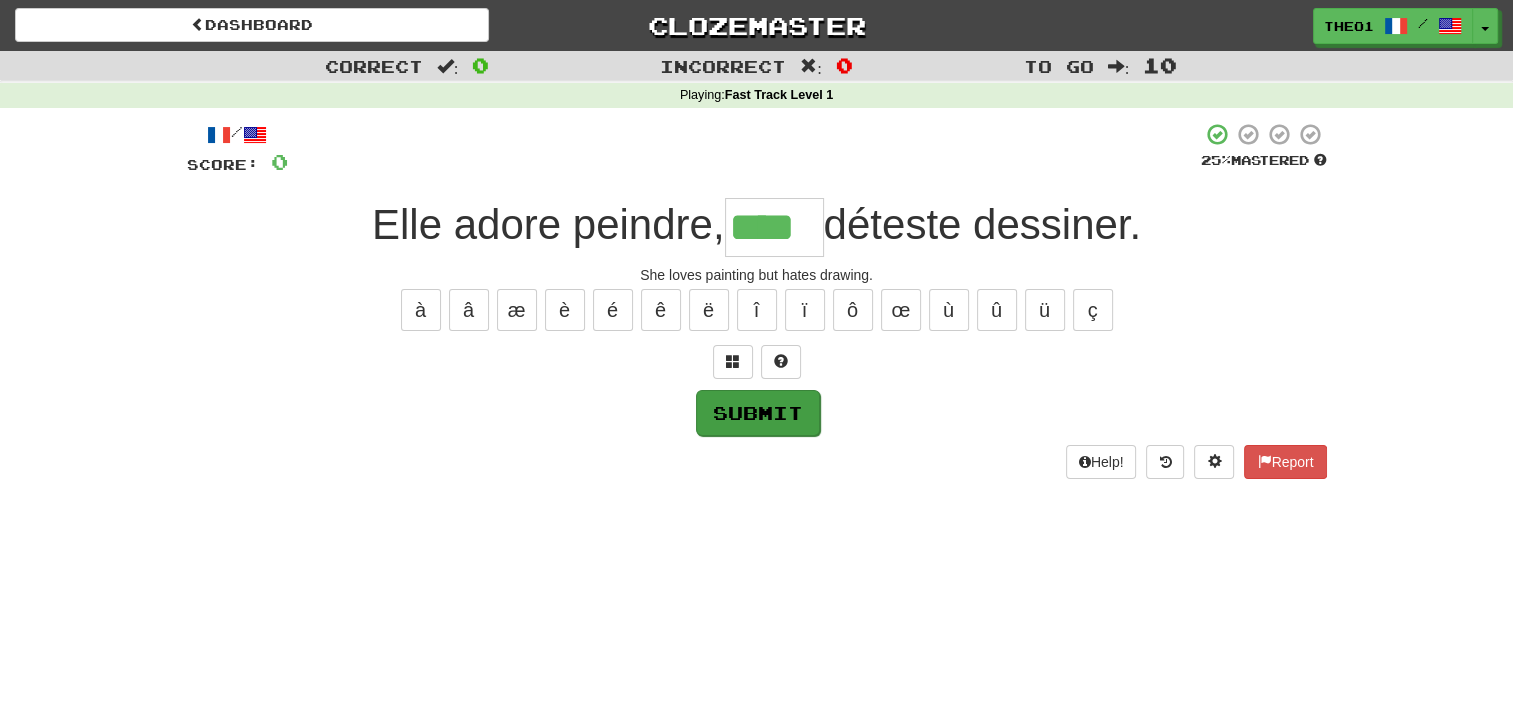 type on "****" 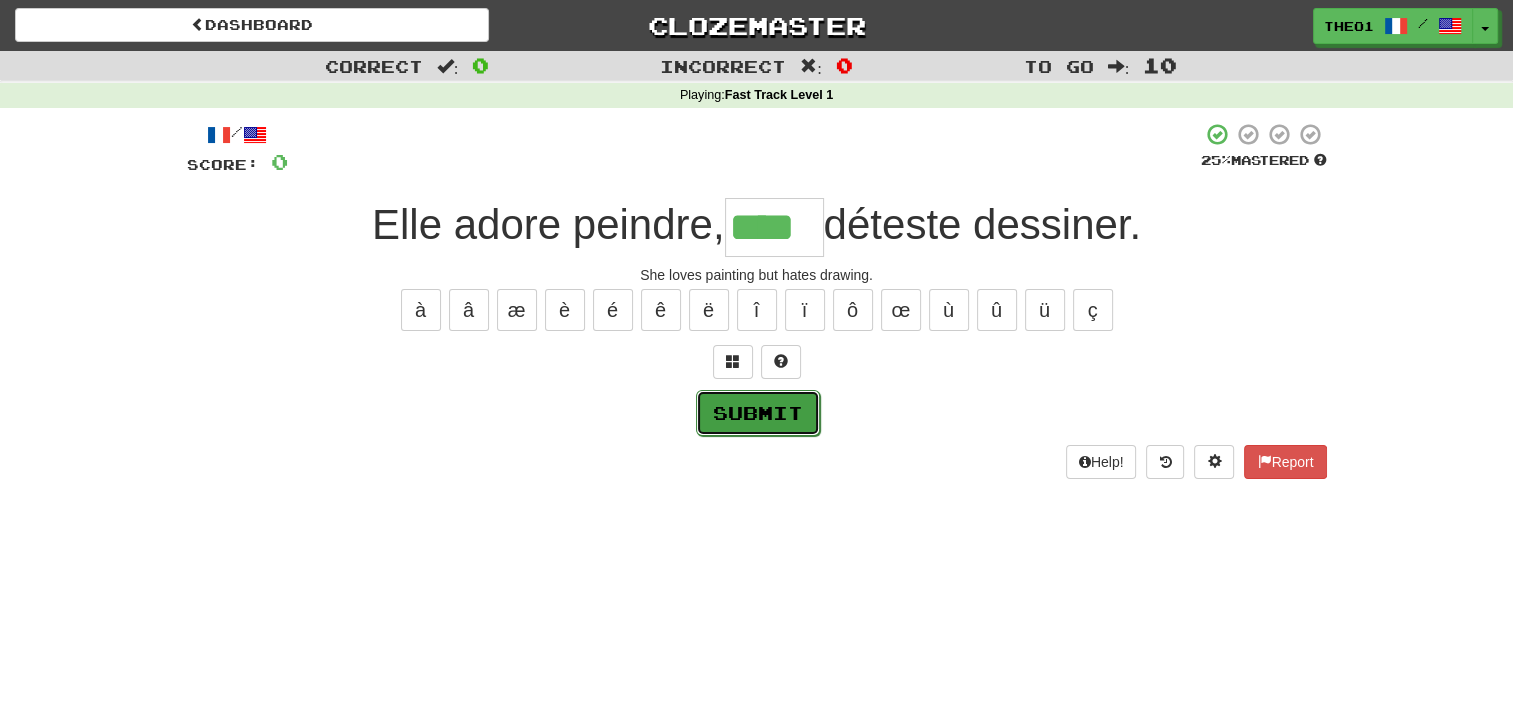 click on "Submit" at bounding box center [758, 413] 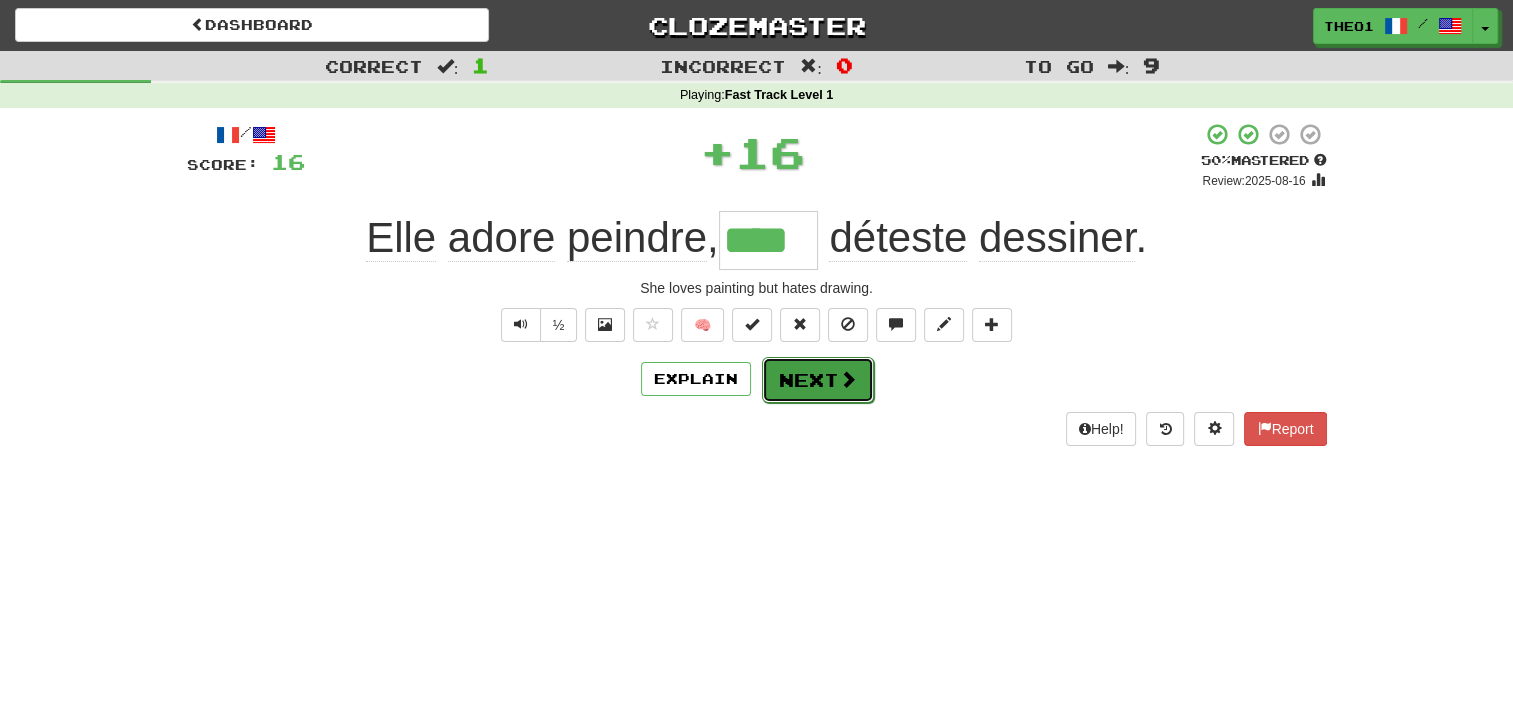 click on "Next" at bounding box center [818, 380] 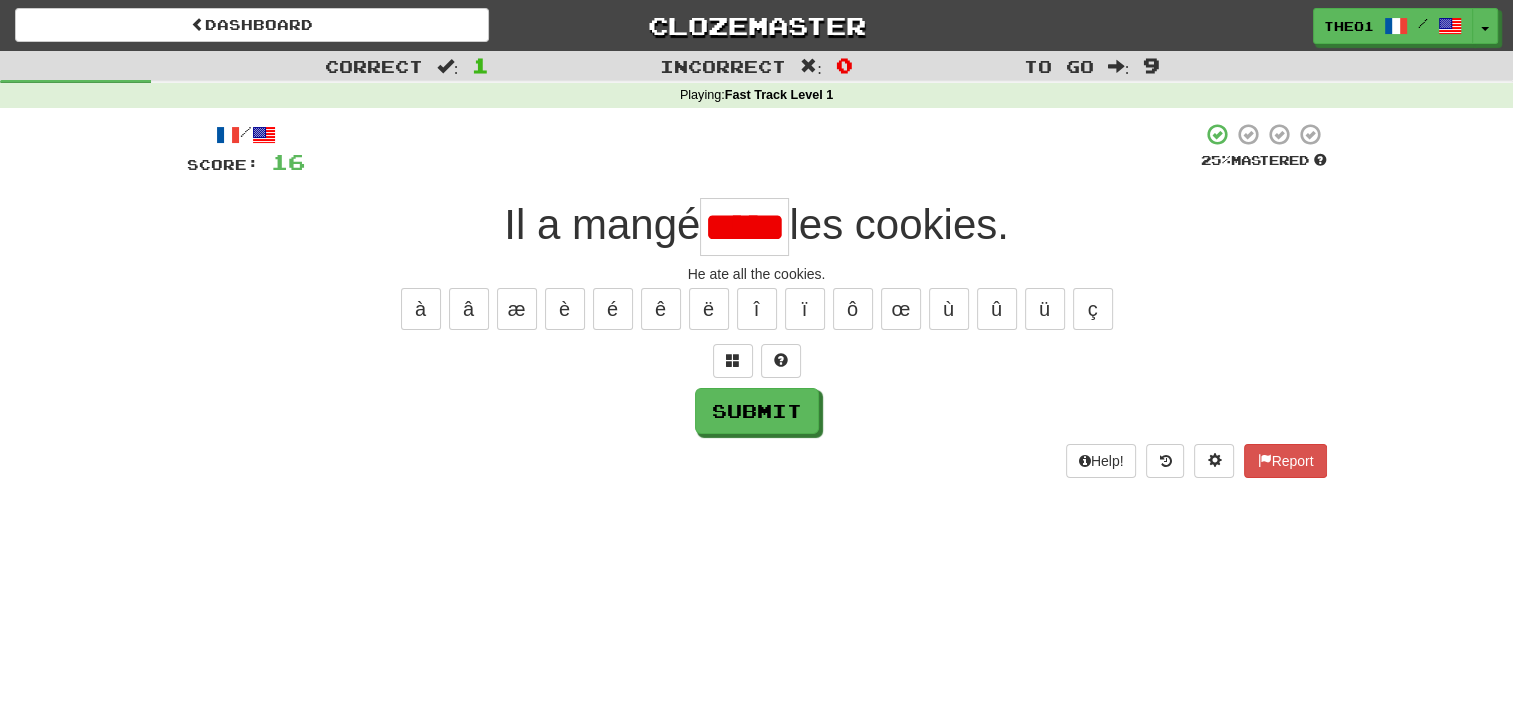 scroll, scrollTop: 0, scrollLeft: 9, axis: horizontal 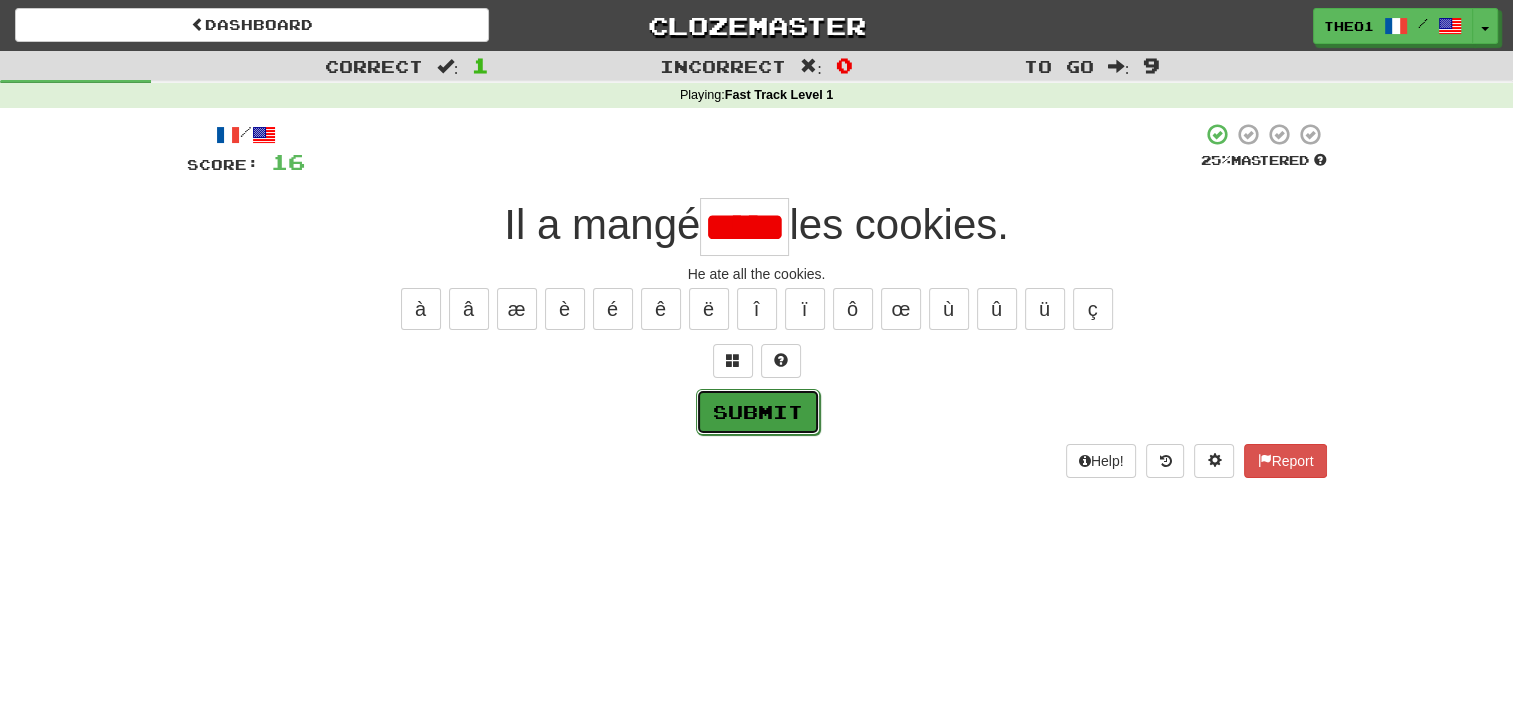 click on "Submit" at bounding box center [758, 412] 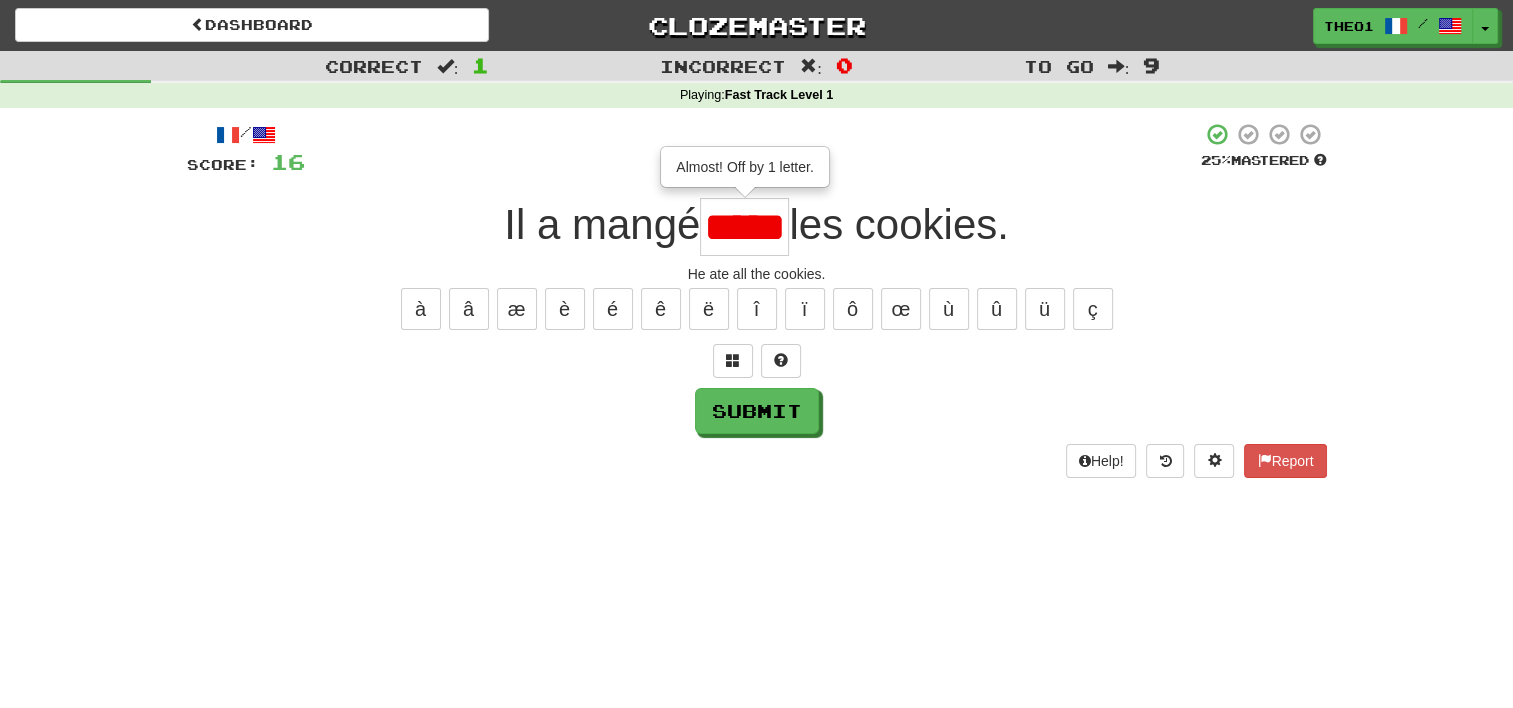 click on "*****" at bounding box center (744, 227) 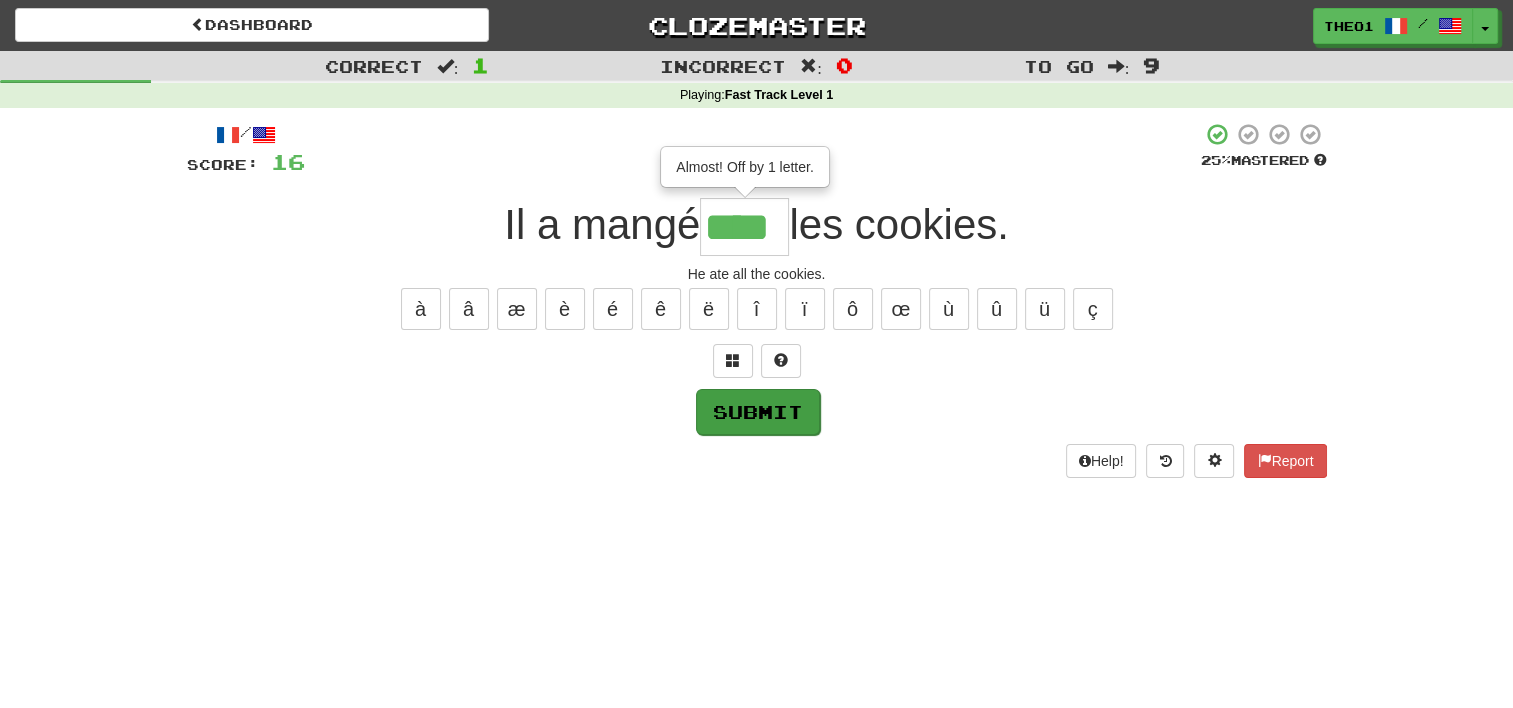 type on "****" 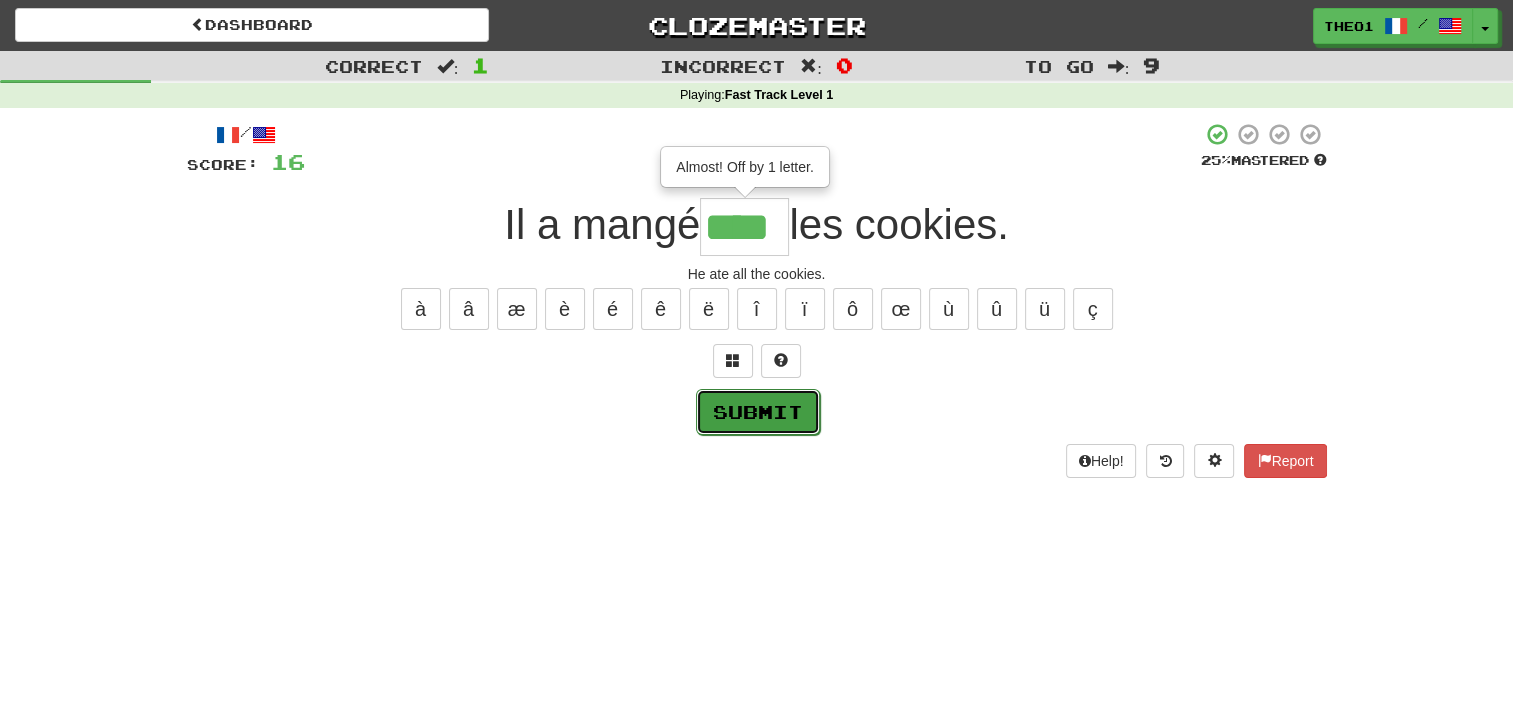 click on "Submit" at bounding box center (758, 412) 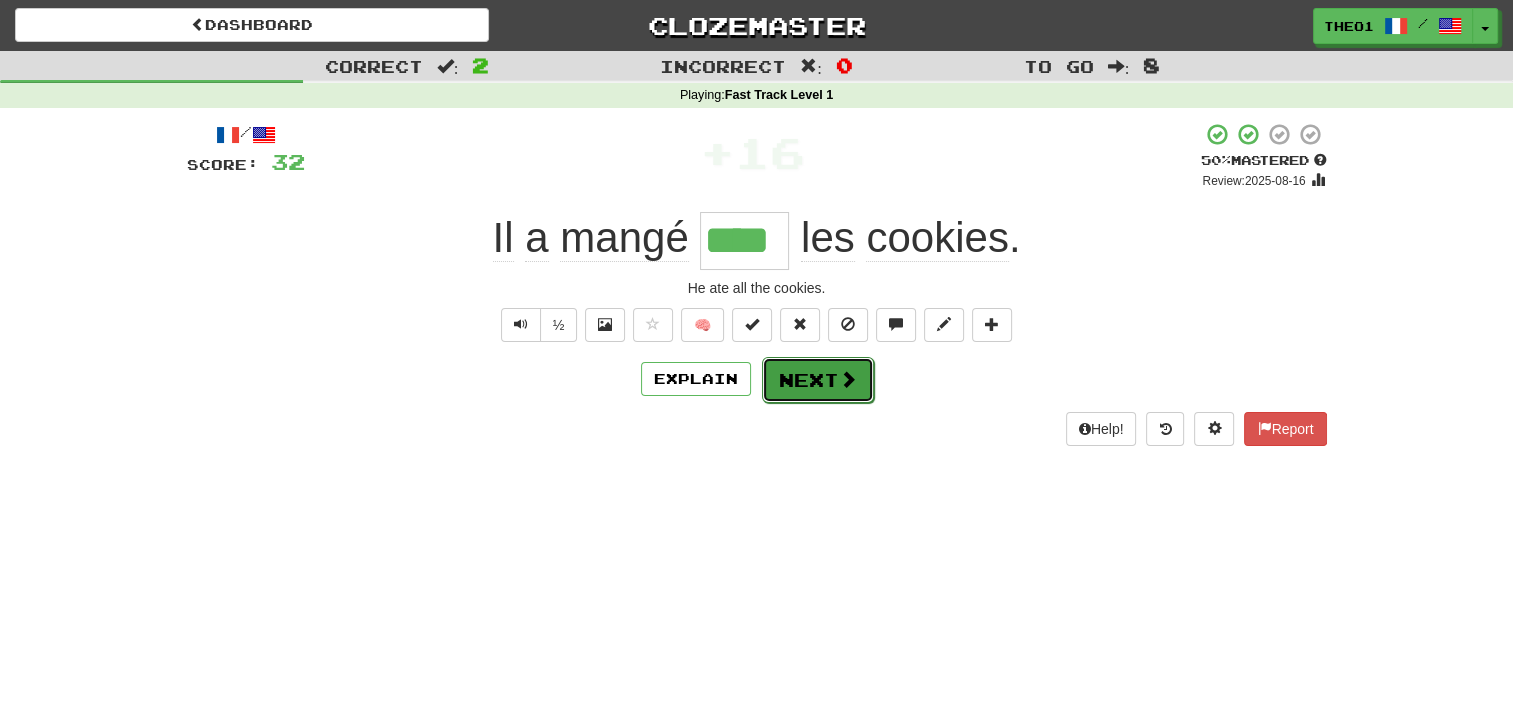 click on "Next" at bounding box center [818, 380] 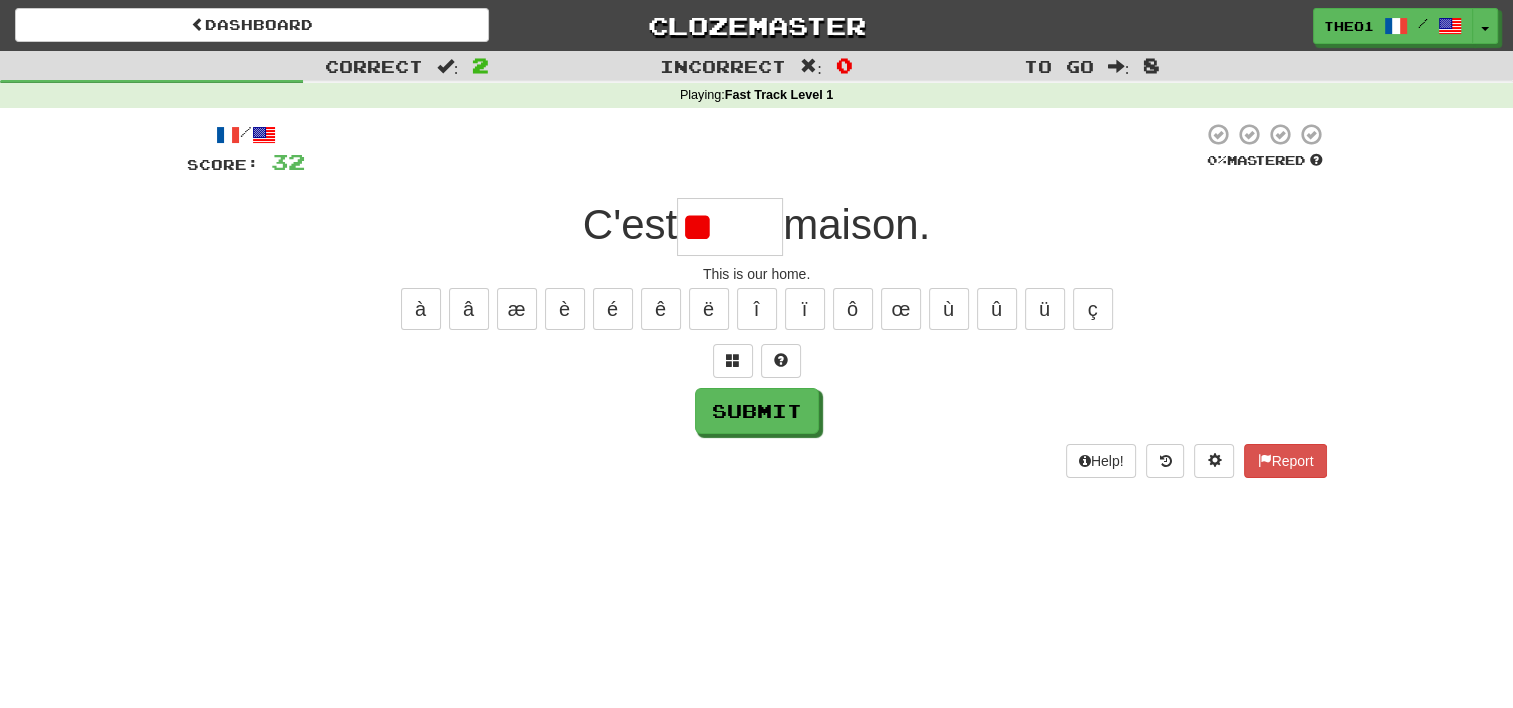 type on "*" 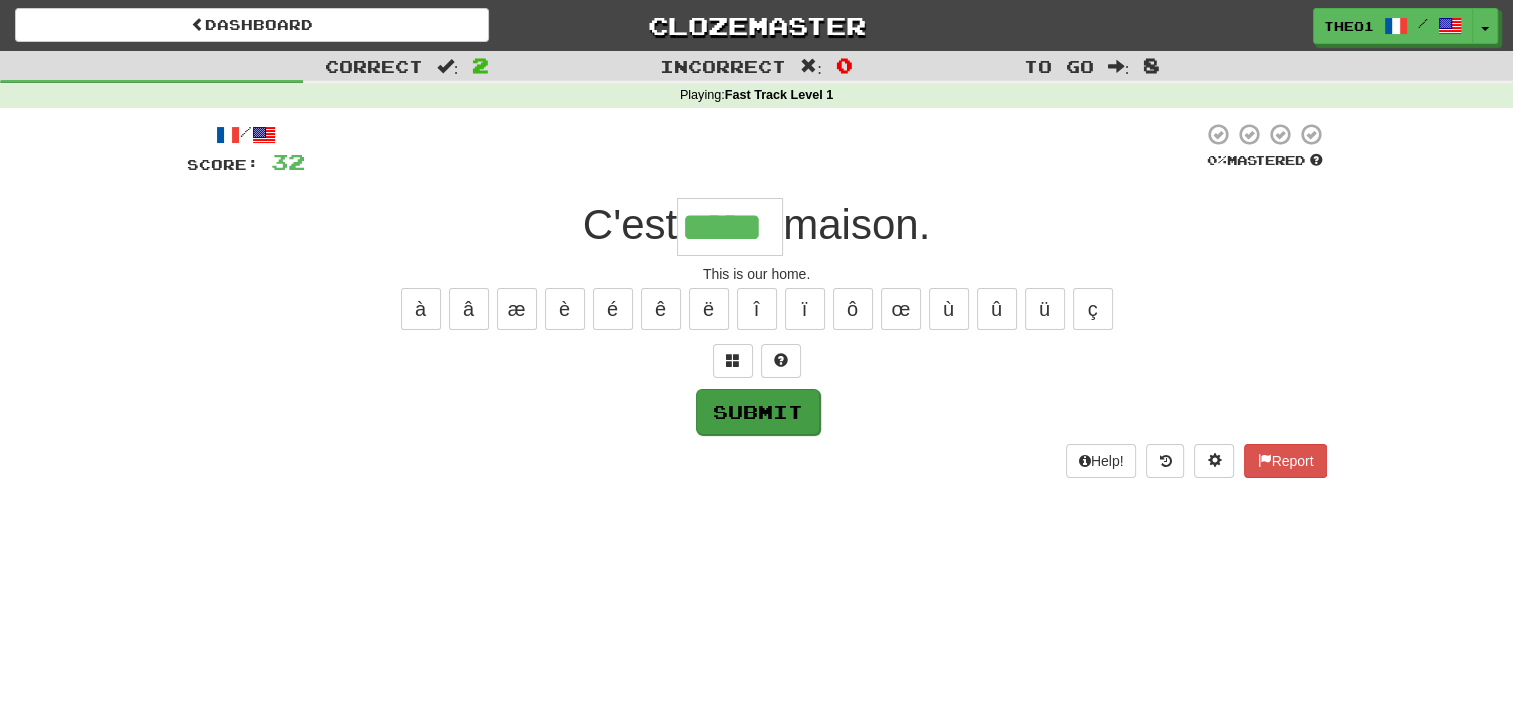 type on "*****" 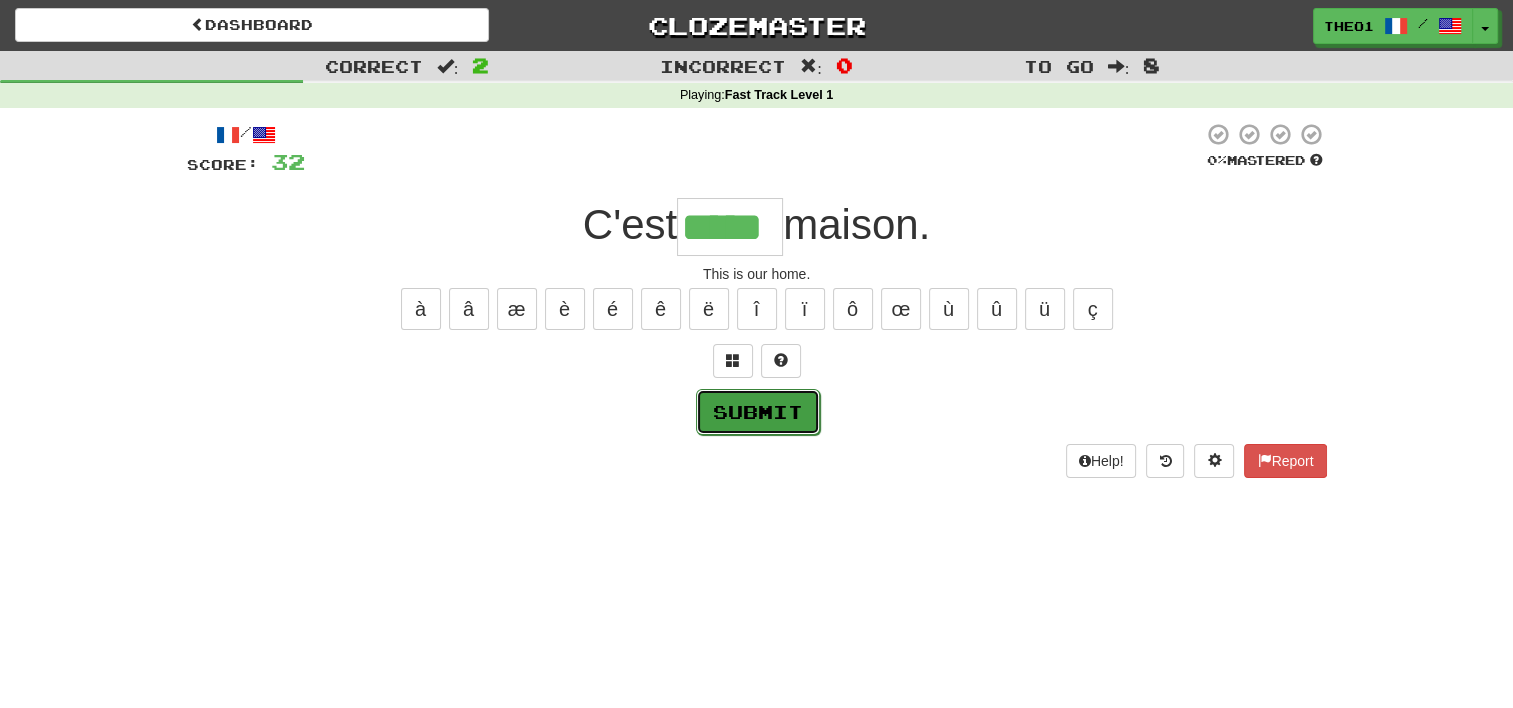 click on "Submit" at bounding box center (758, 412) 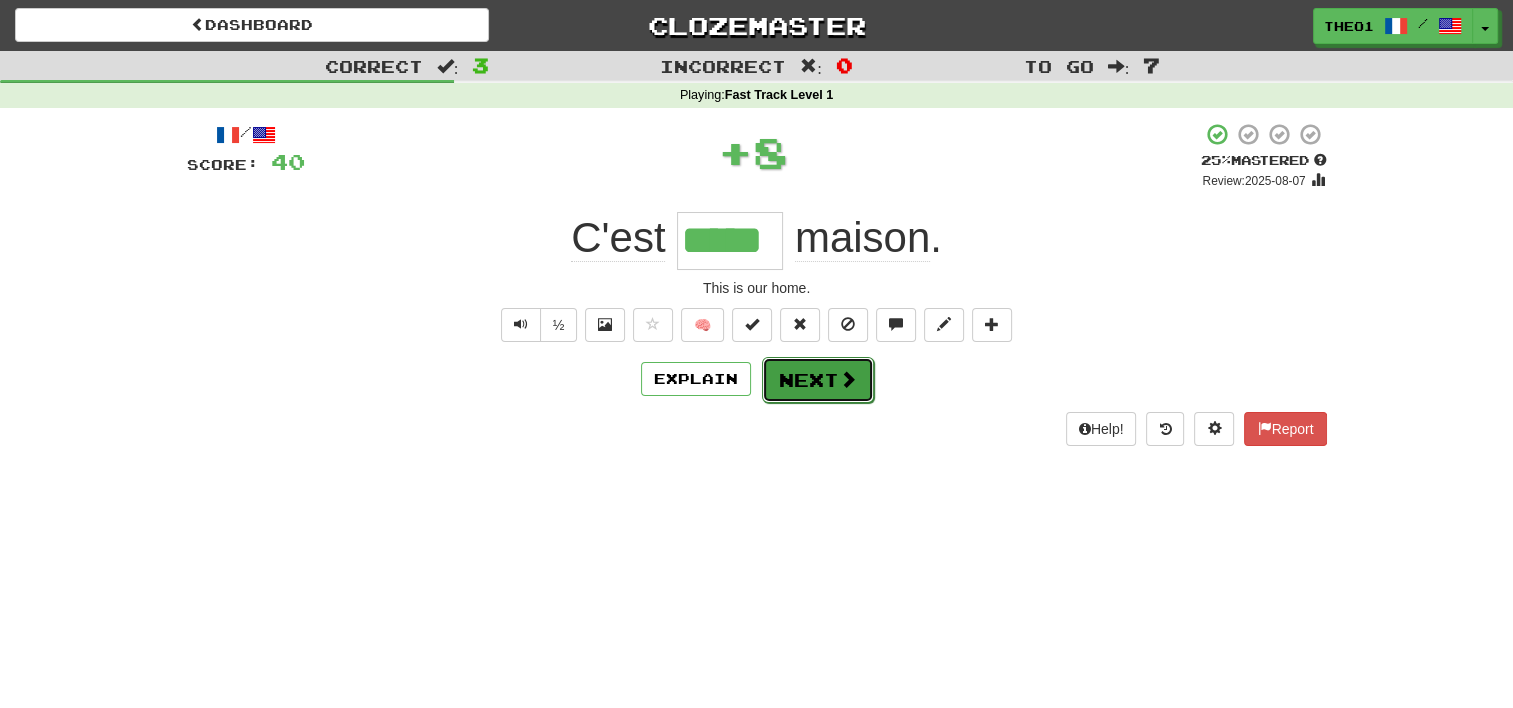 click on "Next" at bounding box center [818, 380] 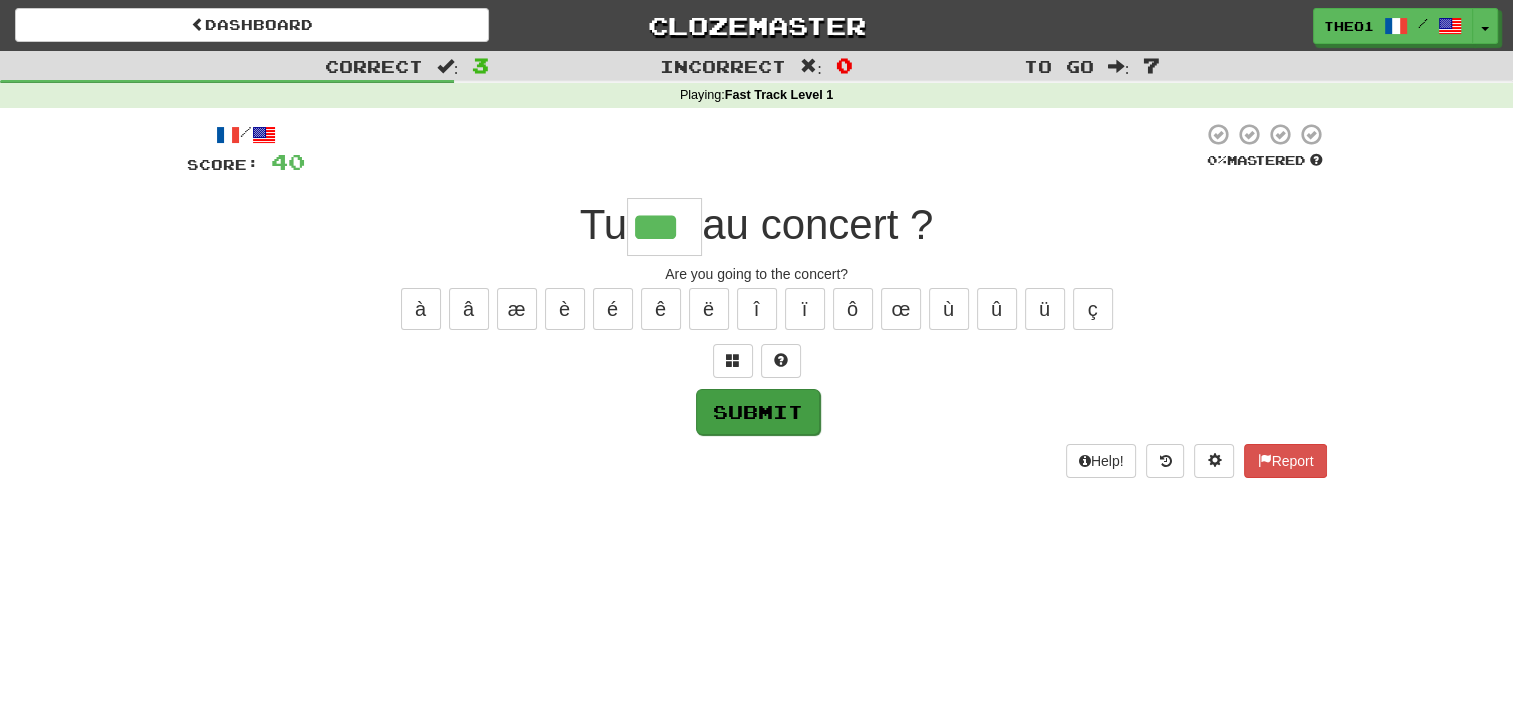 type on "***" 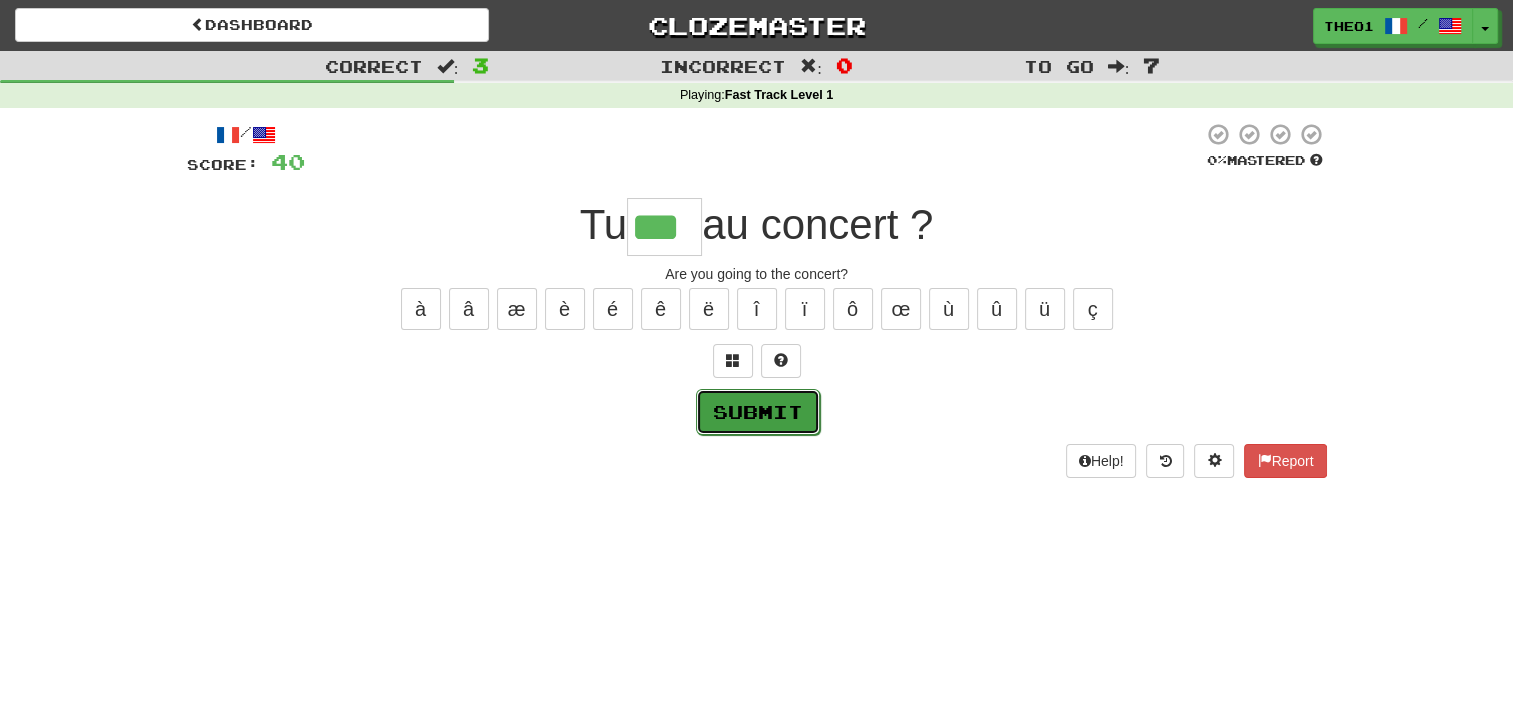 click on "Submit" at bounding box center [758, 412] 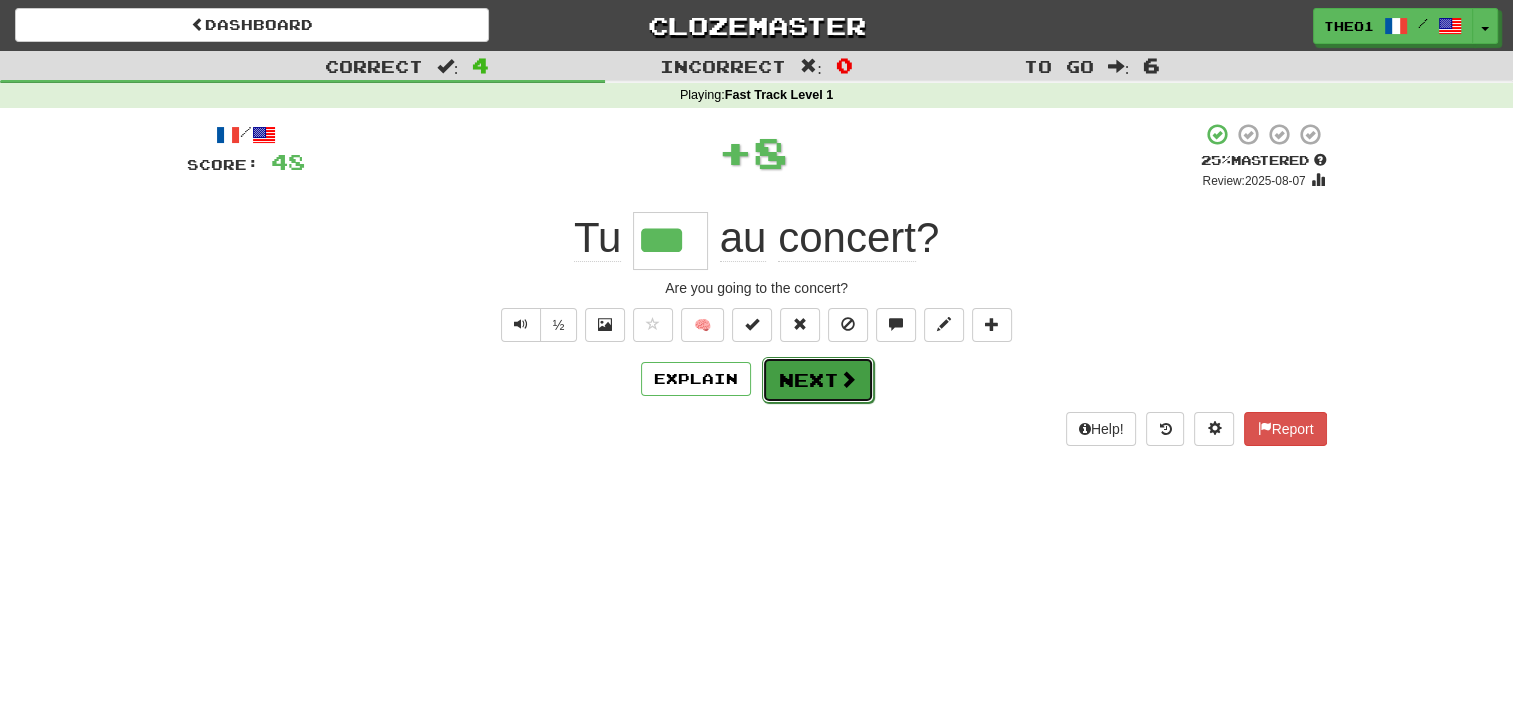 click on "Next" at bounding box center [818, 380] 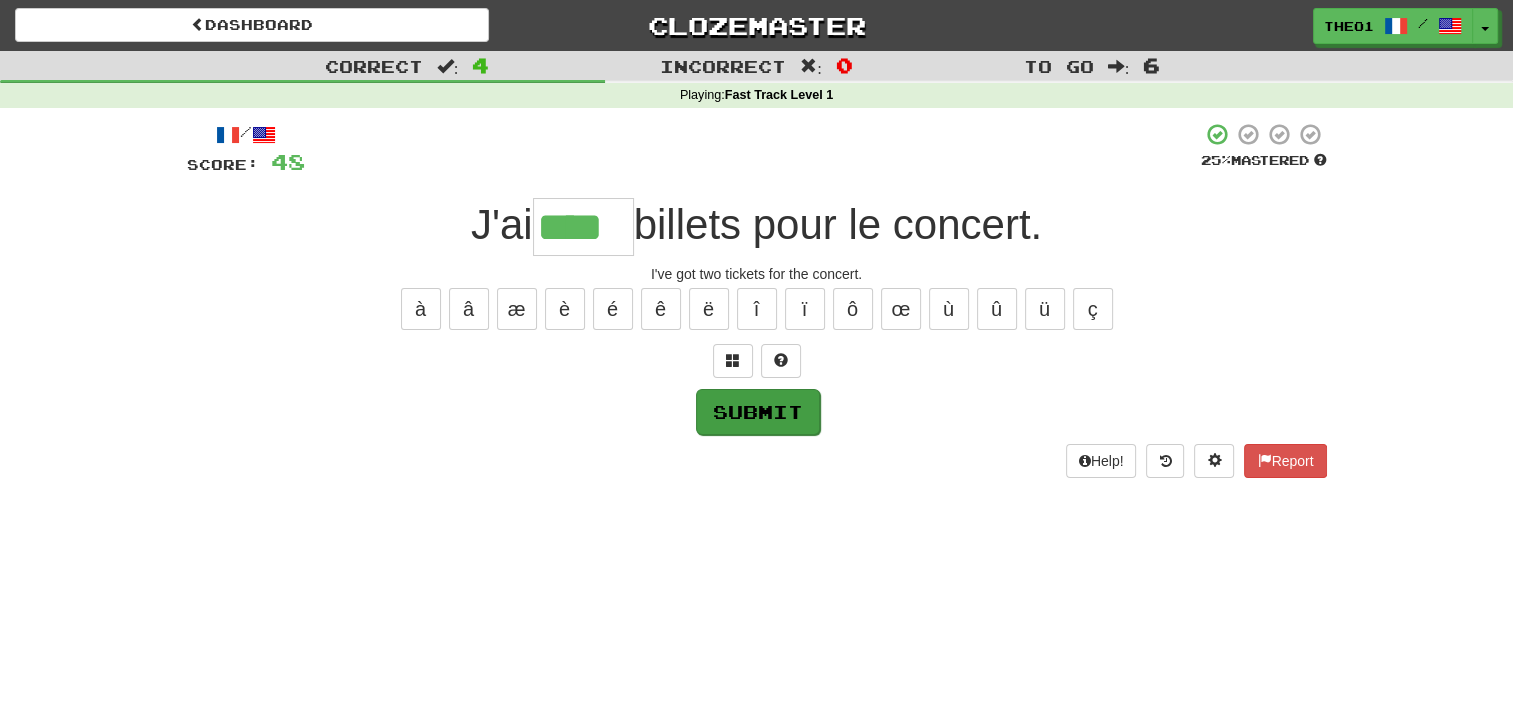 type on "****" 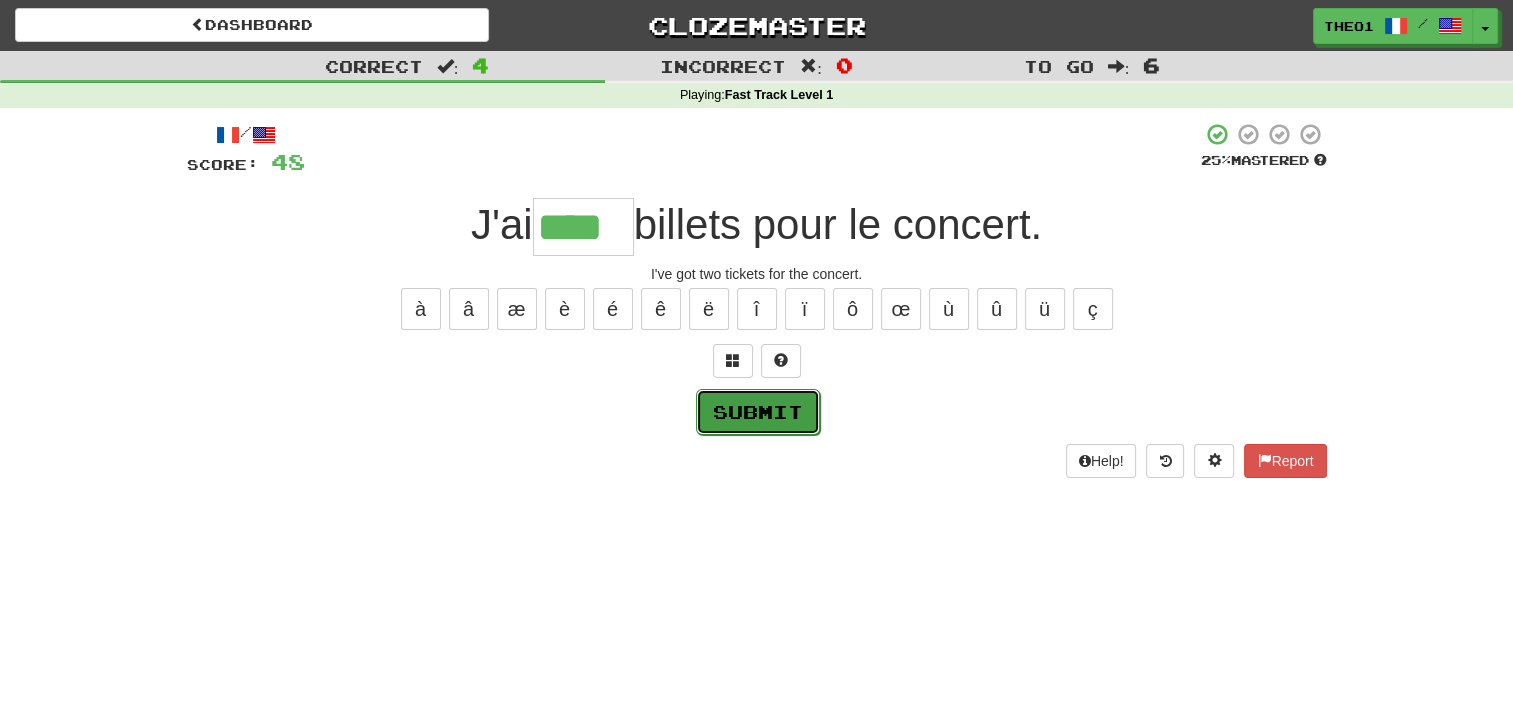 click on "Submit" at bounding box center (758, 412) 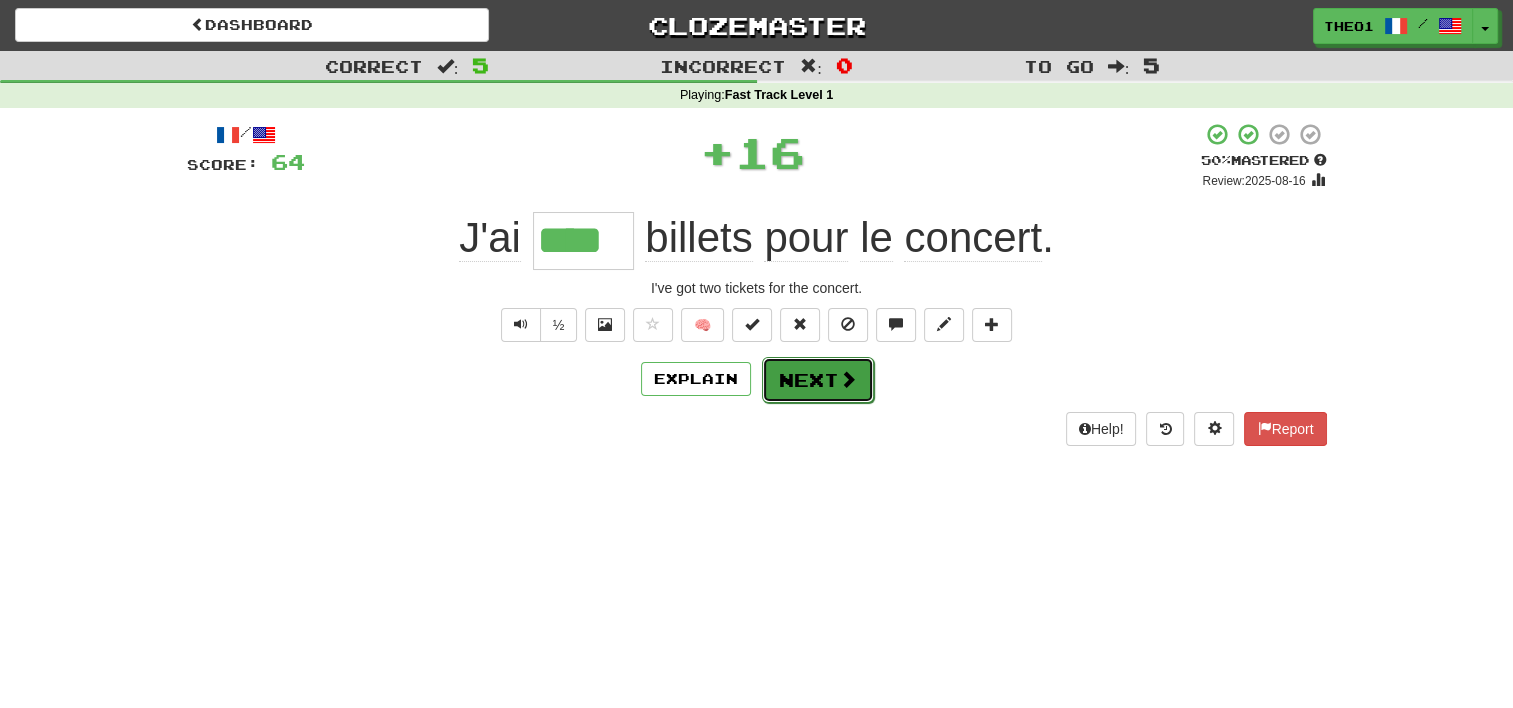 click on "Next" at bounding box center (818, 380) 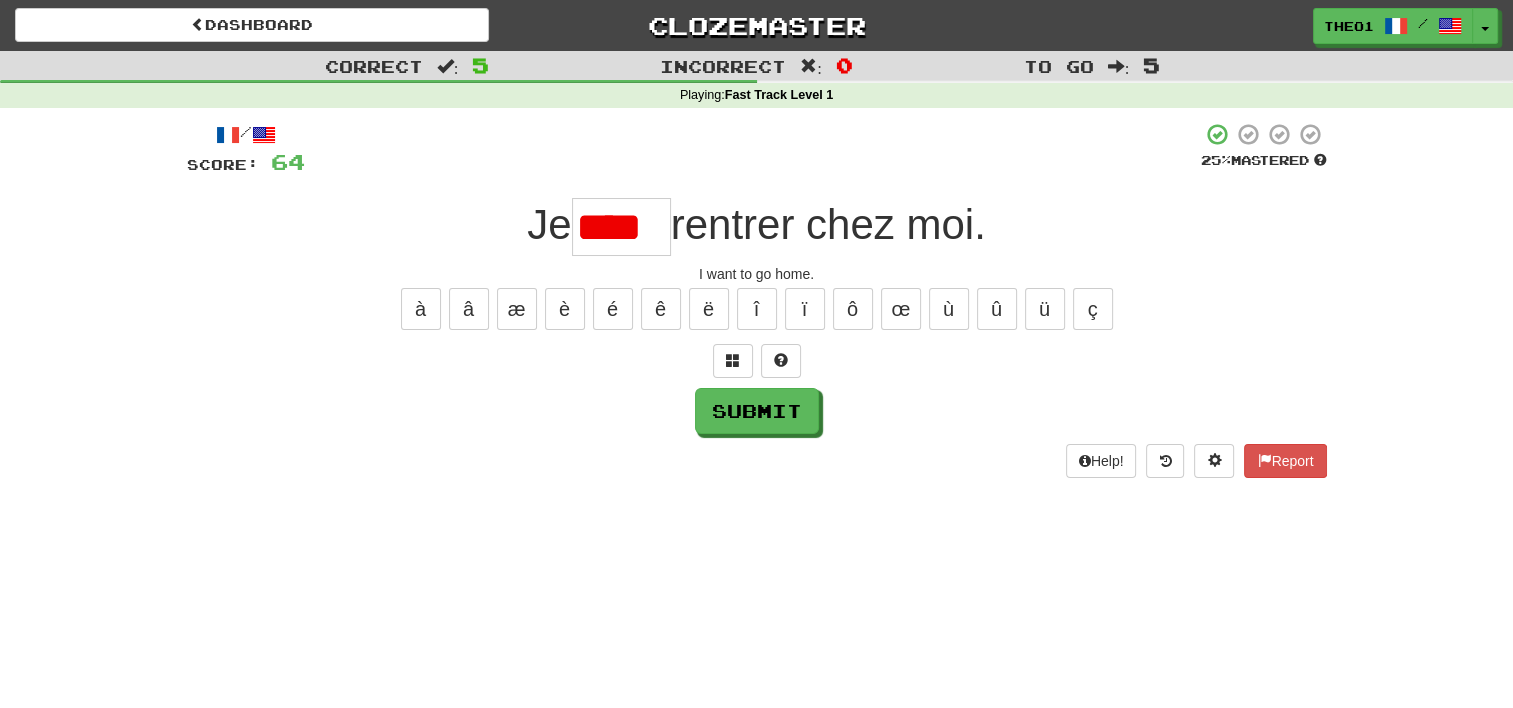 scroll, scrollTop: 0, scrollLeft: 0, axis: both 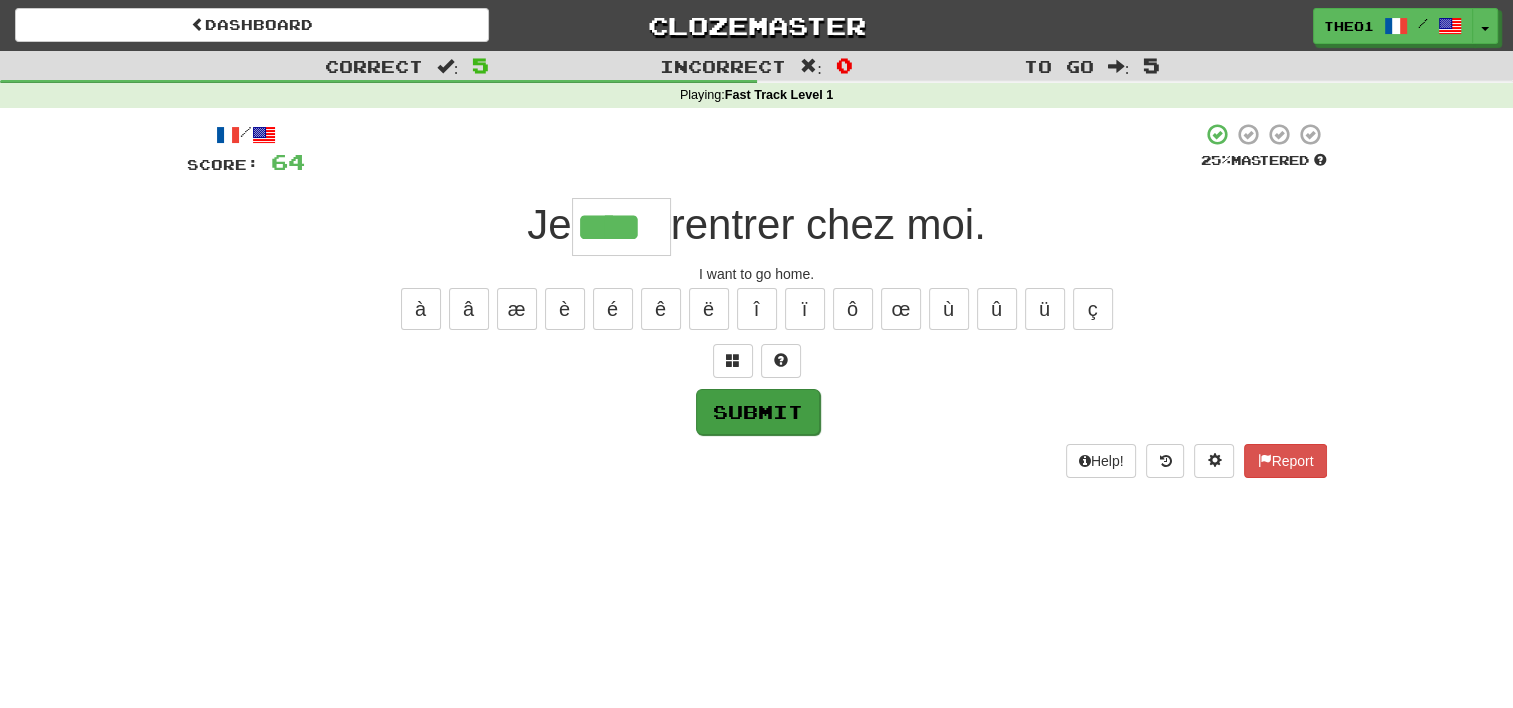 type on "****" 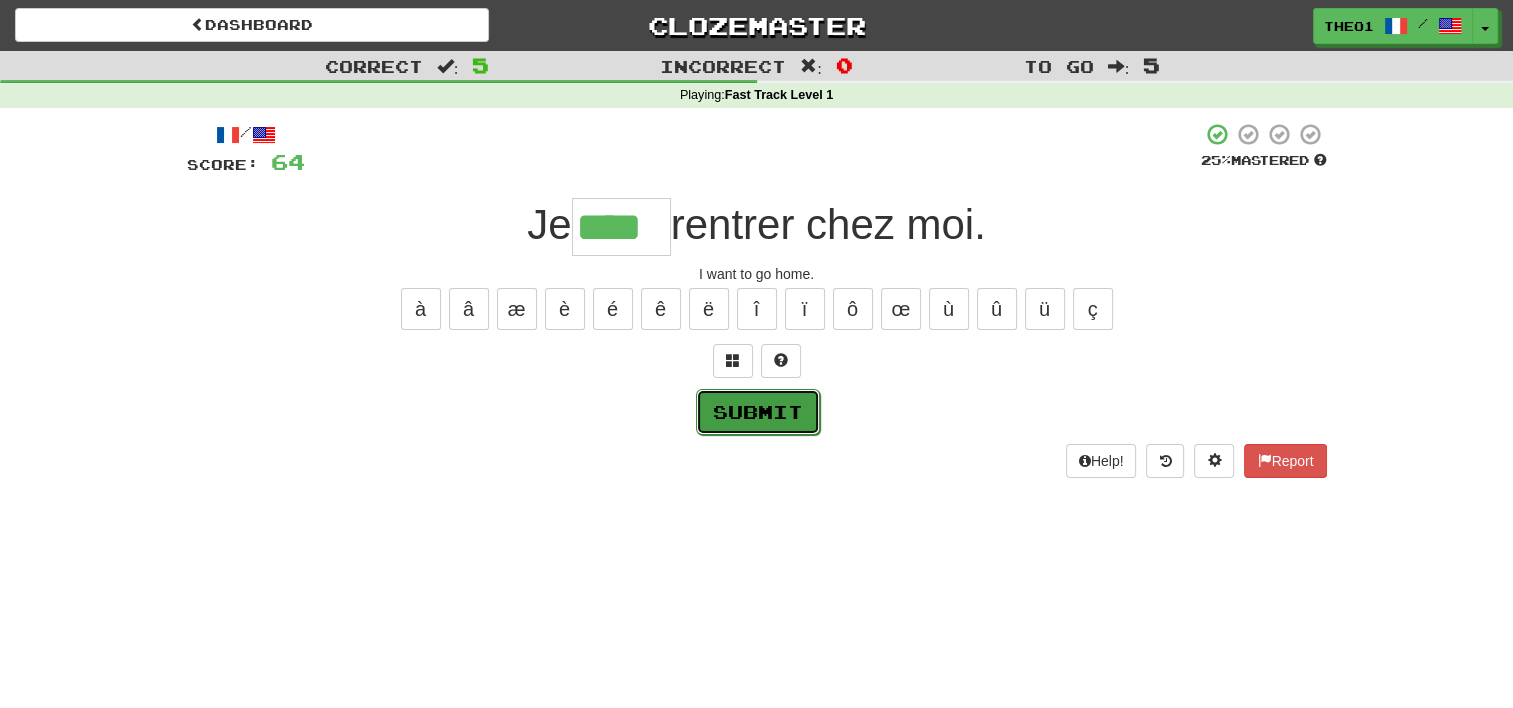 click on "Submit" at bounding box center (758, 412) 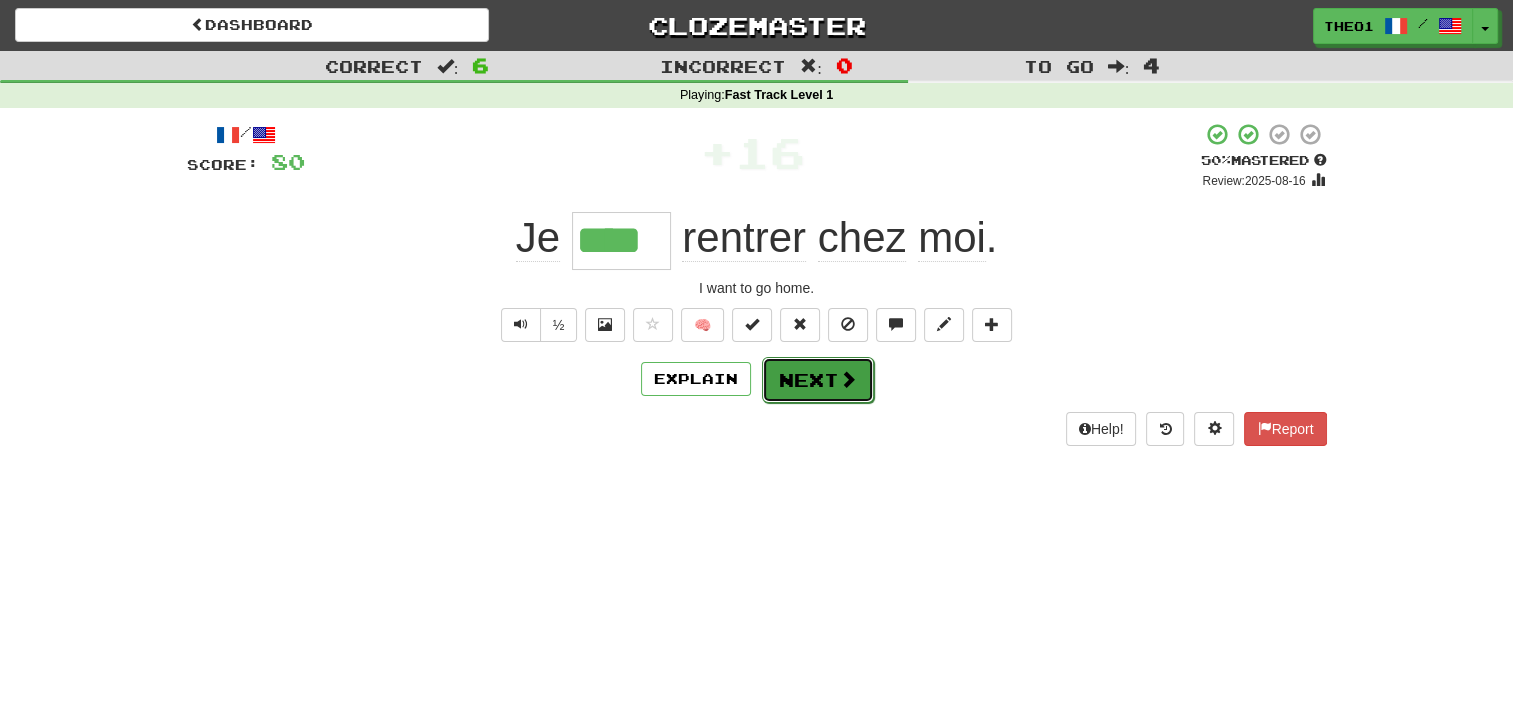 click on "Next" at bounding box center (818, 380) 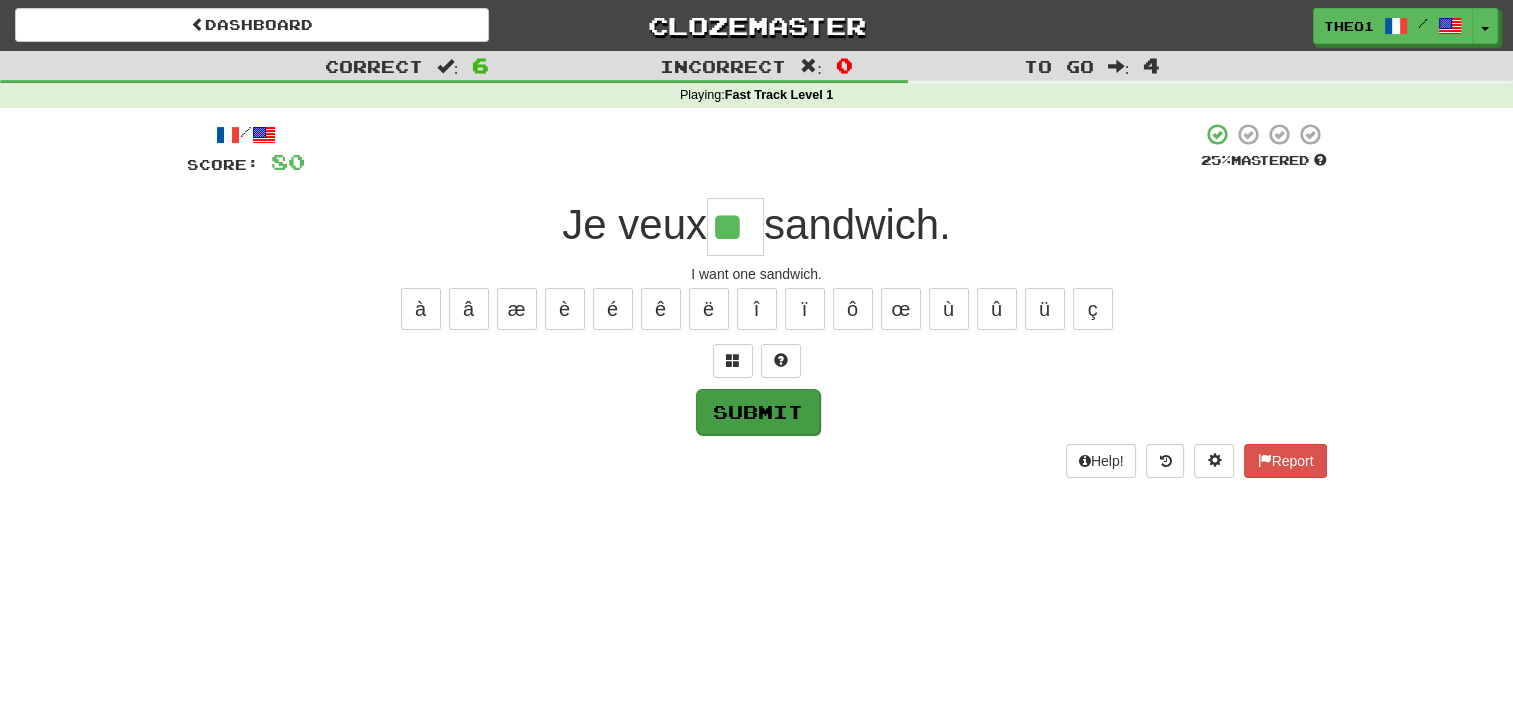 type on "**" 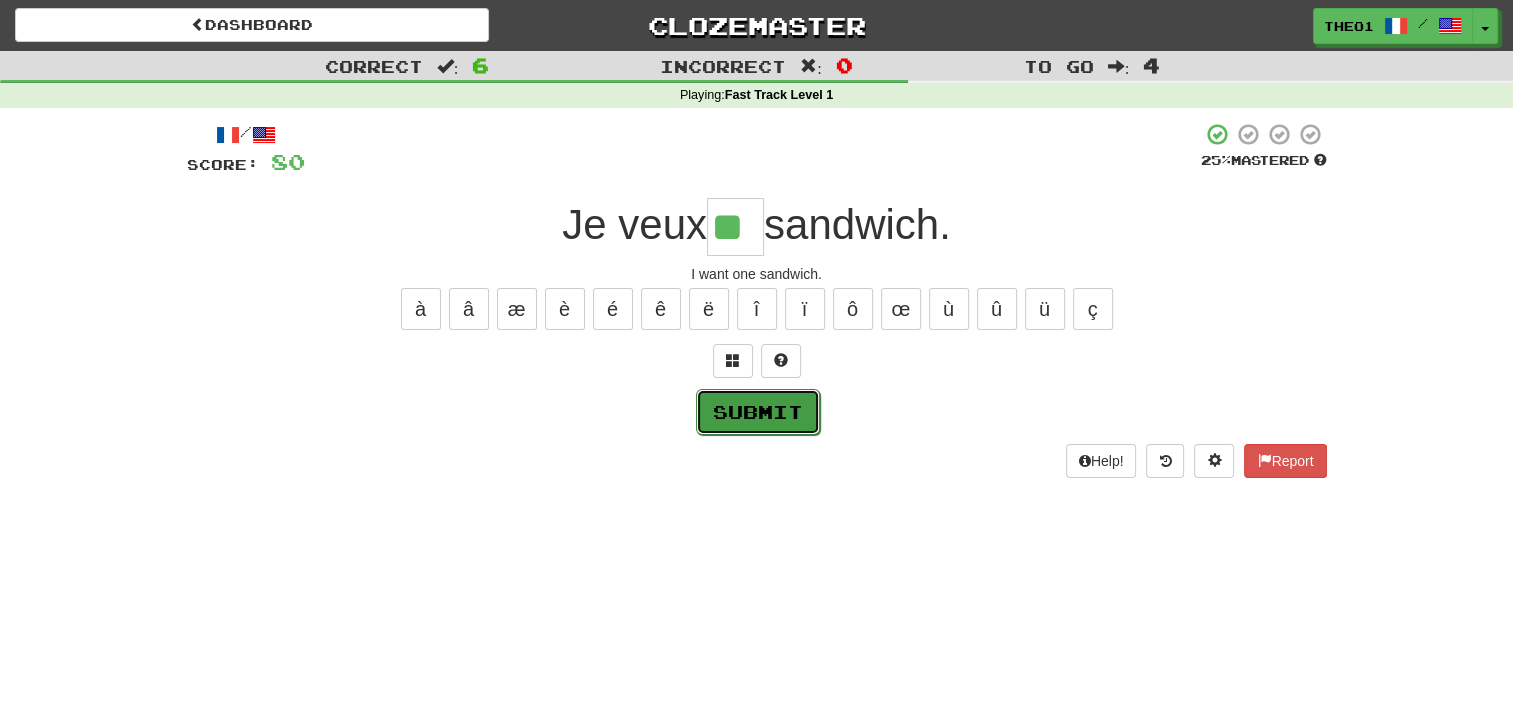 click on "Submit" at bounding box center (758, 412) 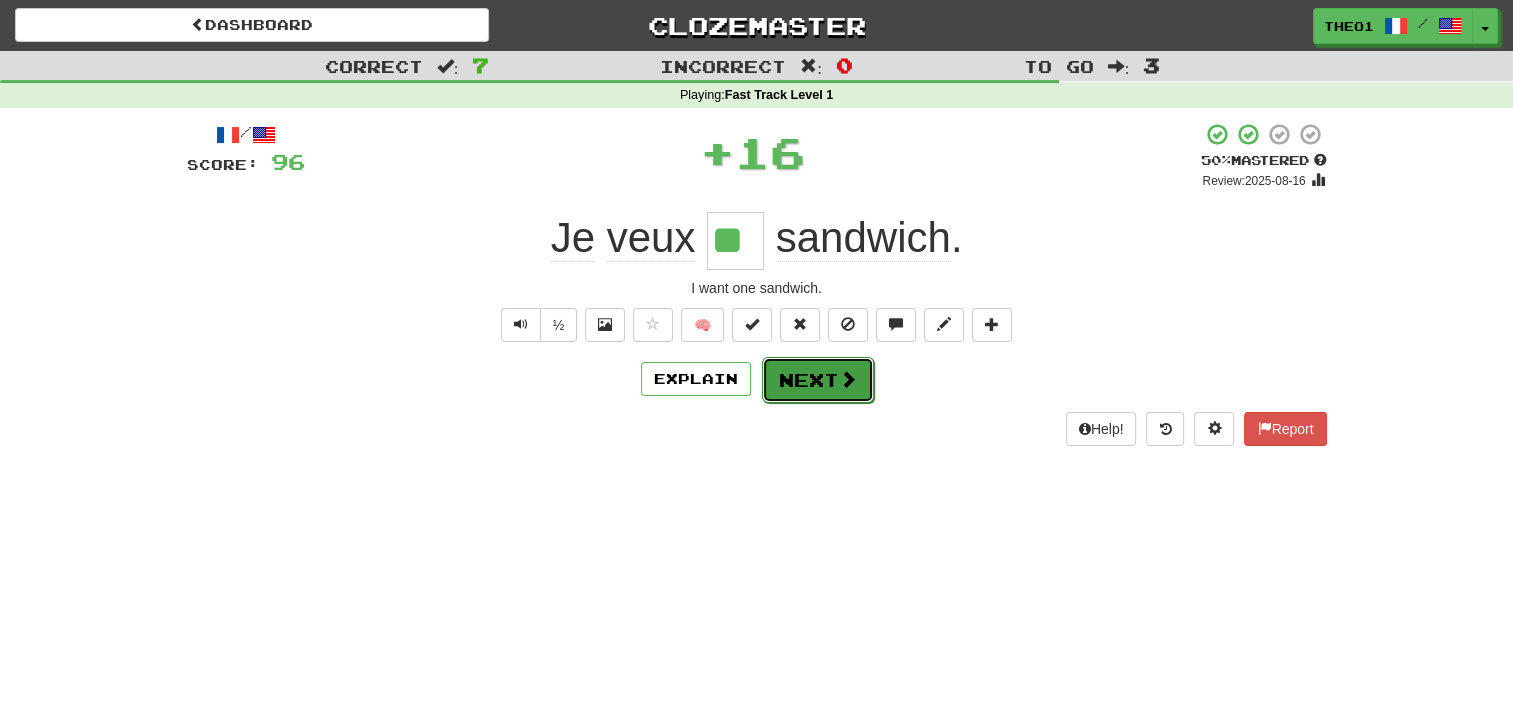 click on "Next" at bounding box center (818, 380) 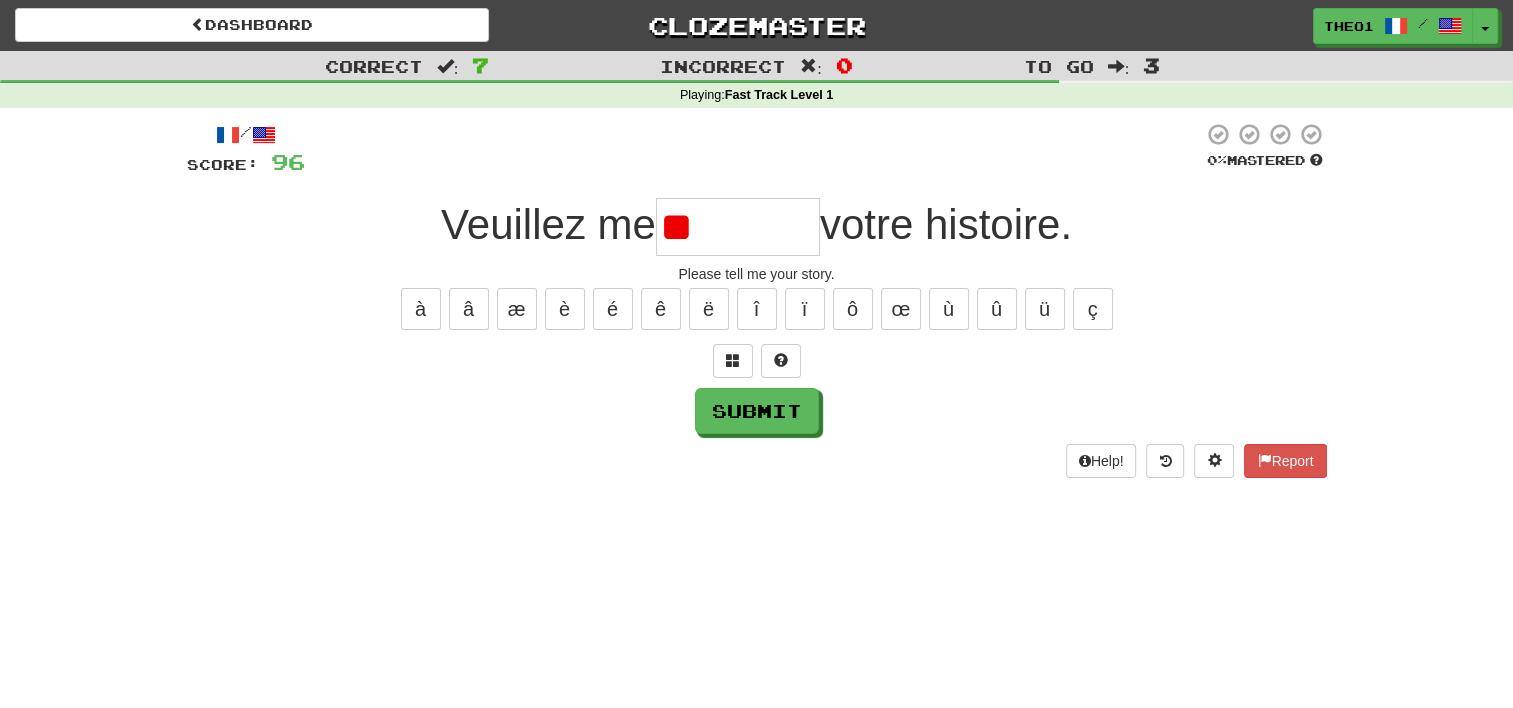 type on "*" 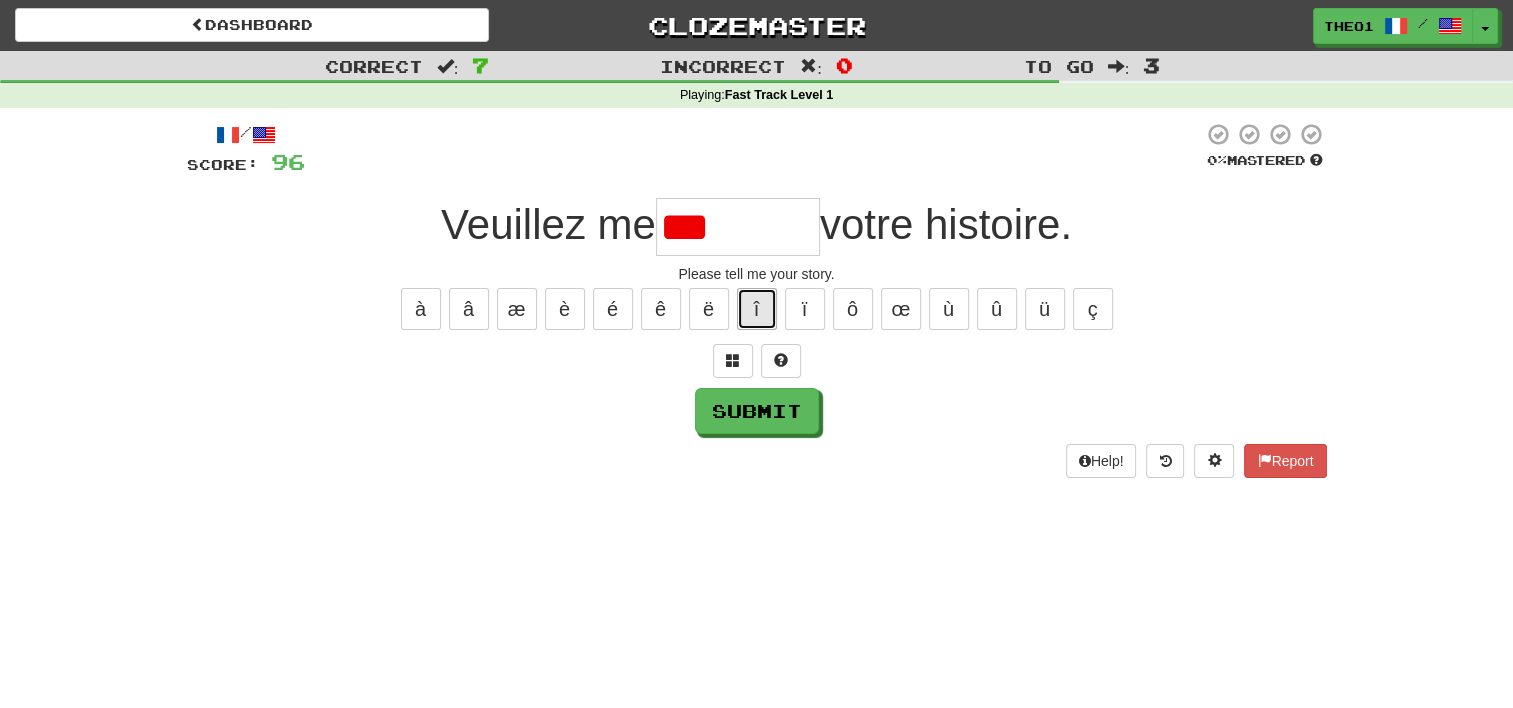 click on "î" at bounding box center (757, 309) 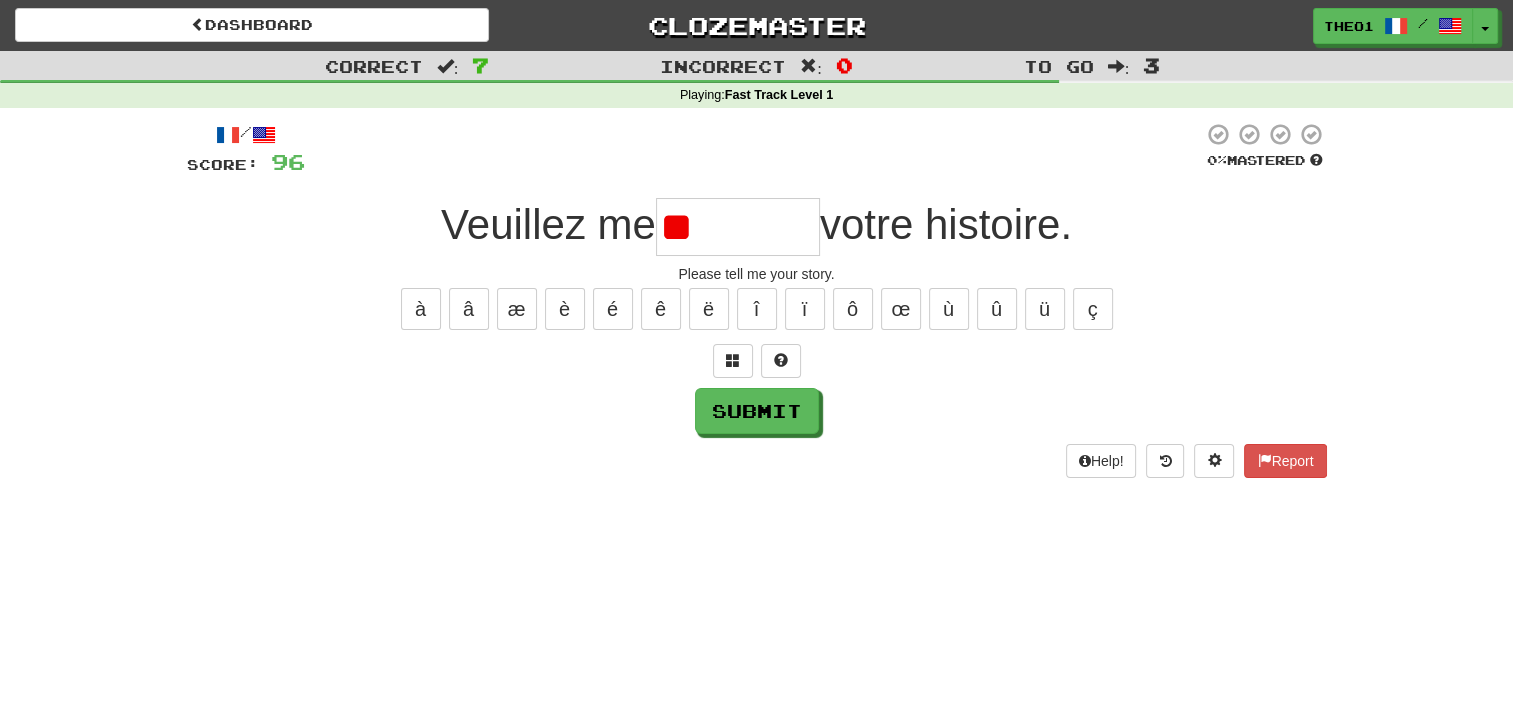 type on "*" 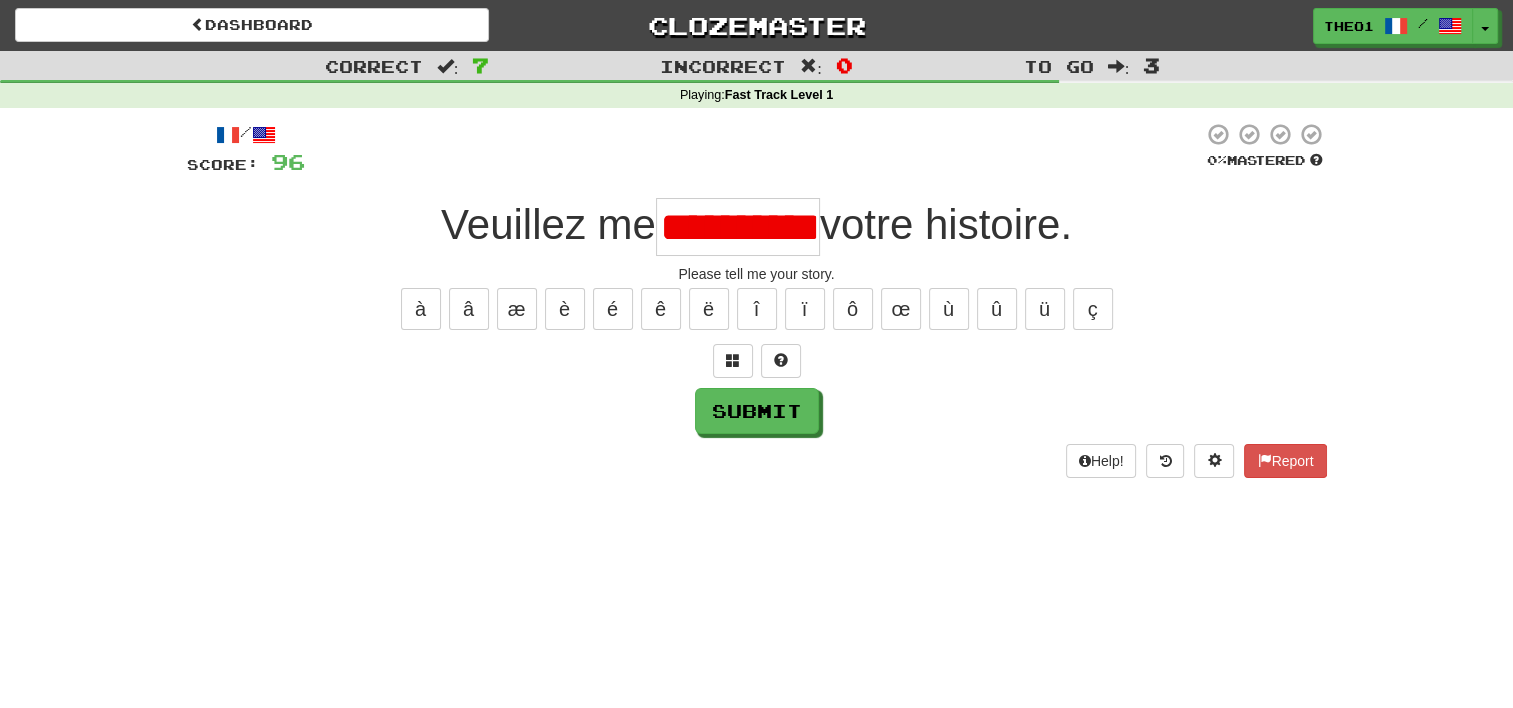 scroll, scrollTop: 0, scrollLeft: 11, axis: horizontal 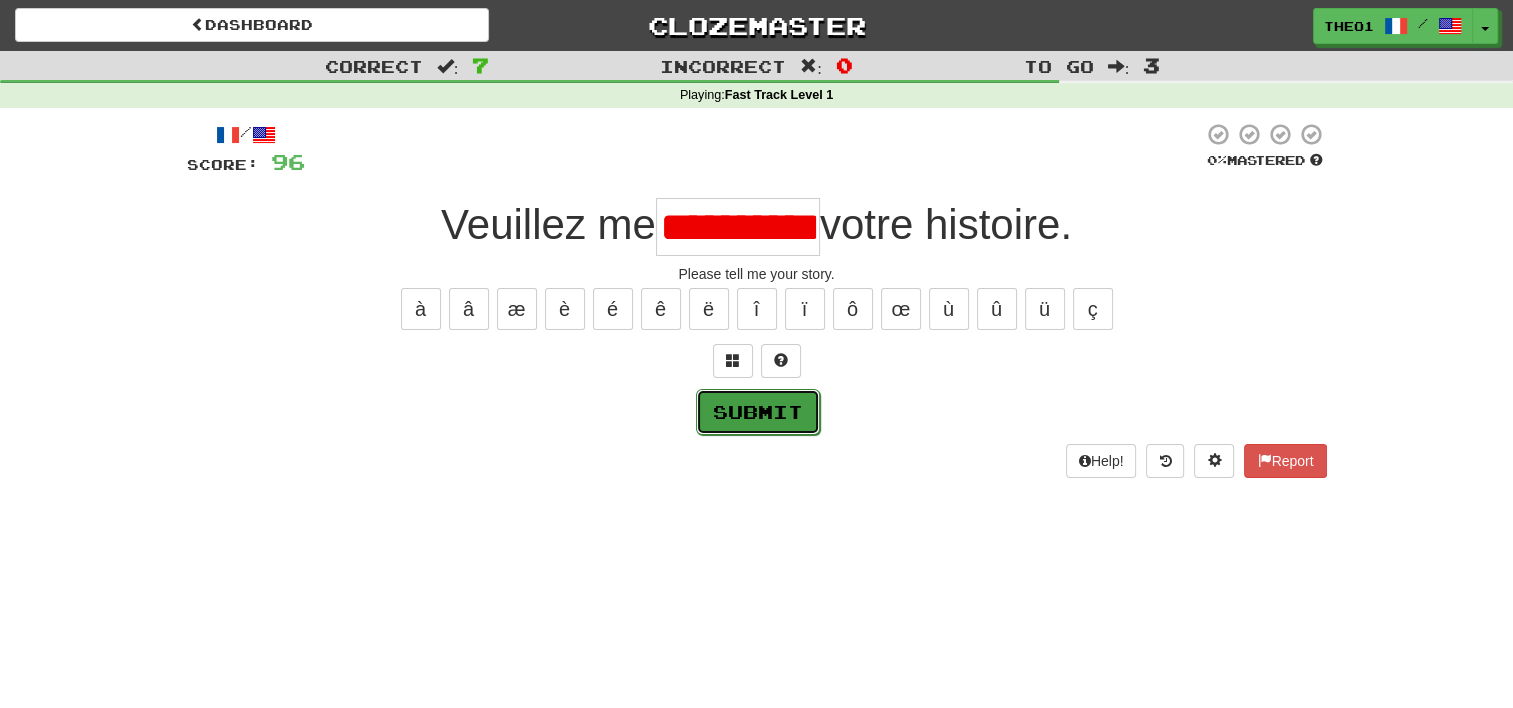 click on "Submit" at bounding box center (758, 412) 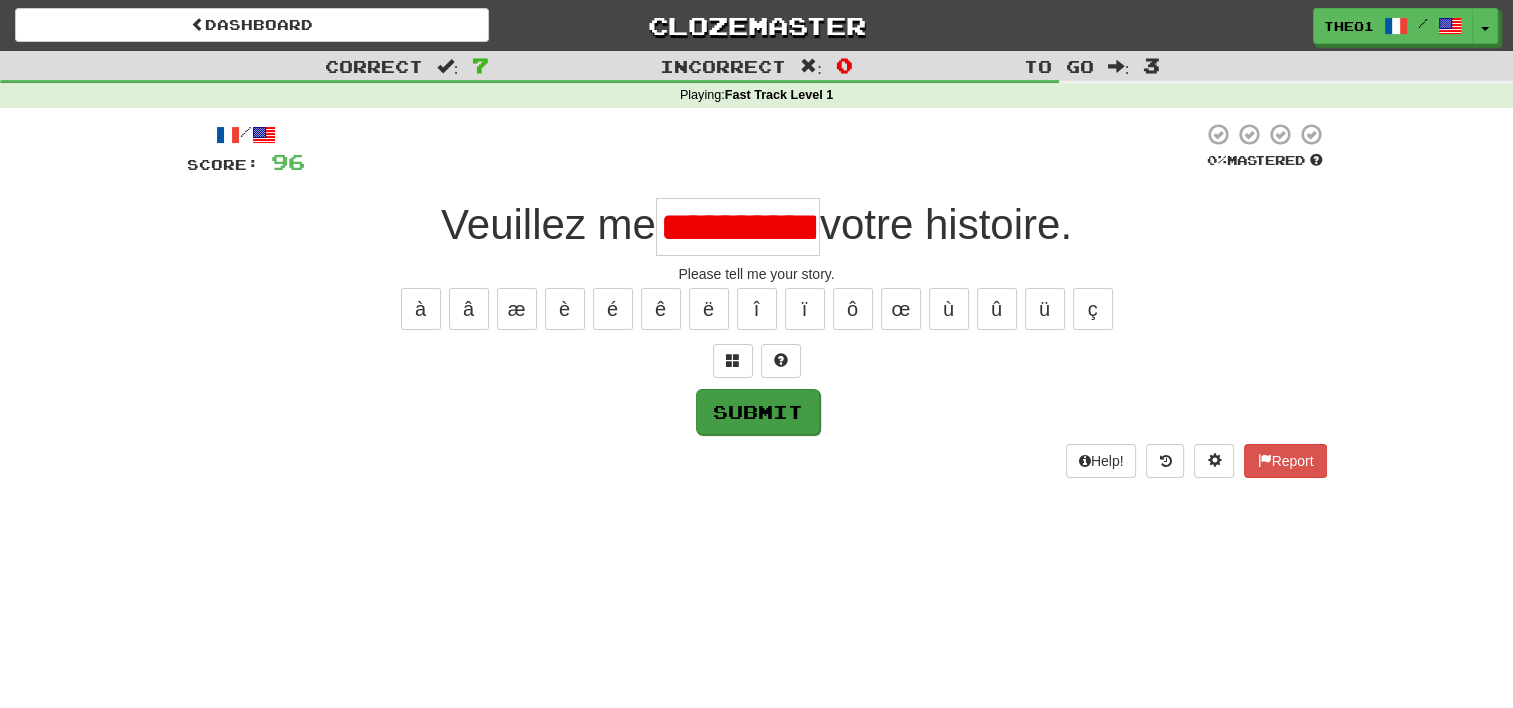 type on "********" 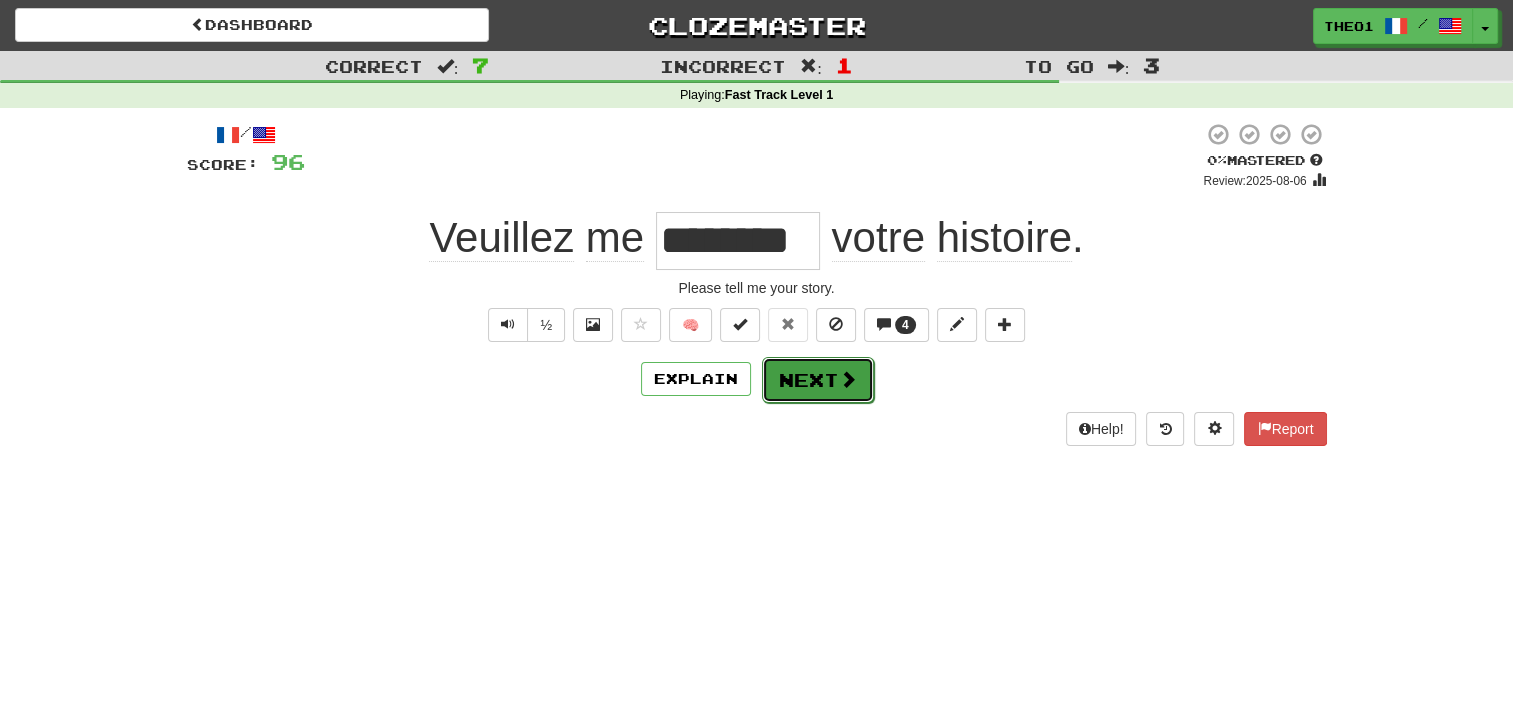 click on "Next" at bounding box center [818, 380] 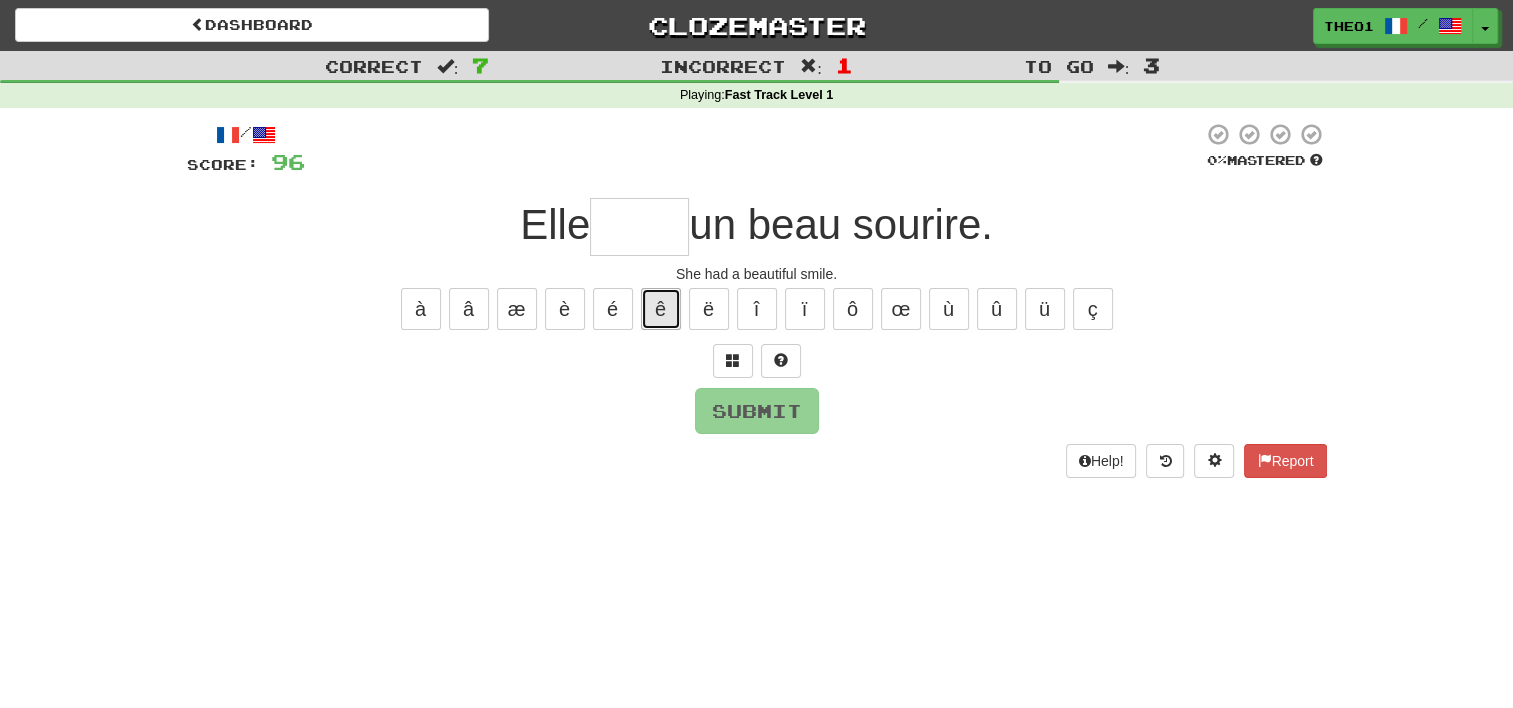 click on "ê" at bounding box center [661, 309] 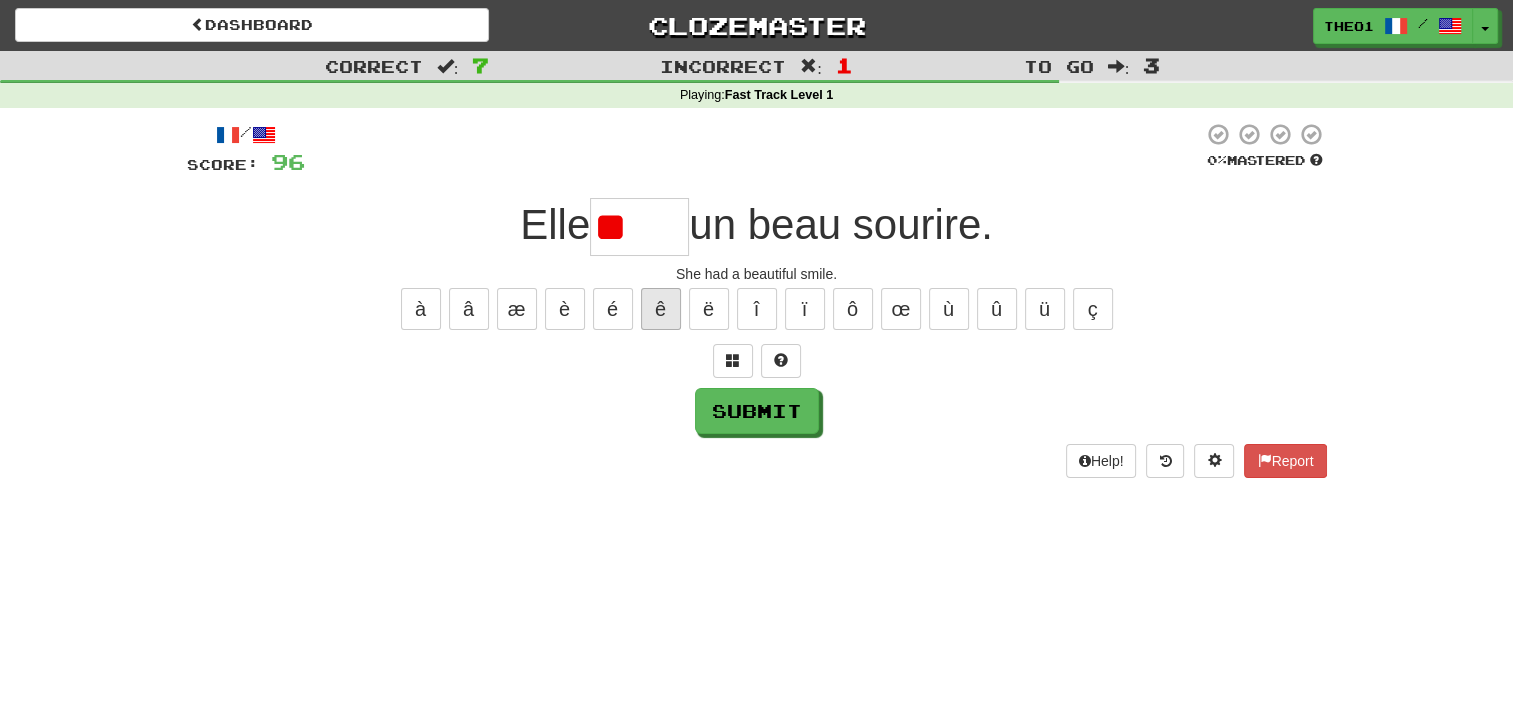 type on "*" 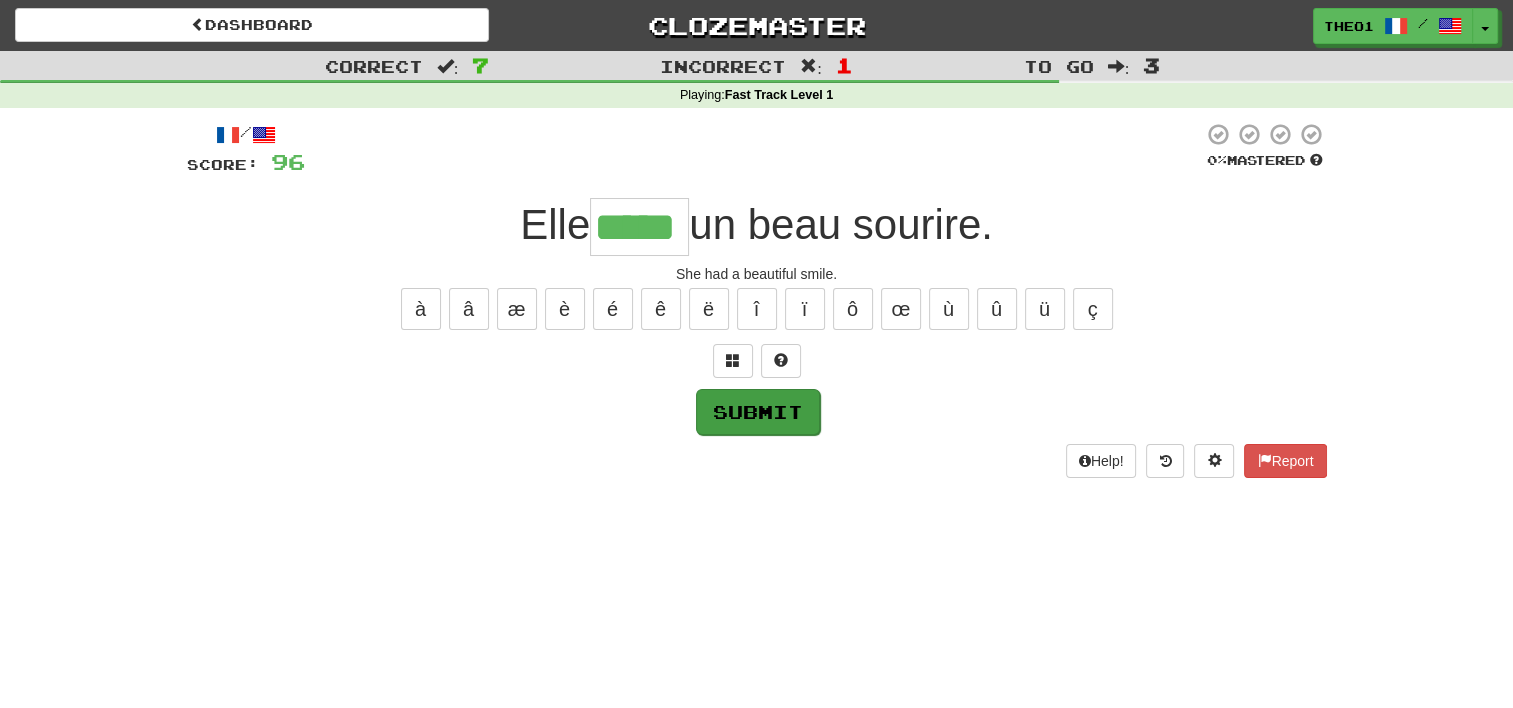 type on "*****" 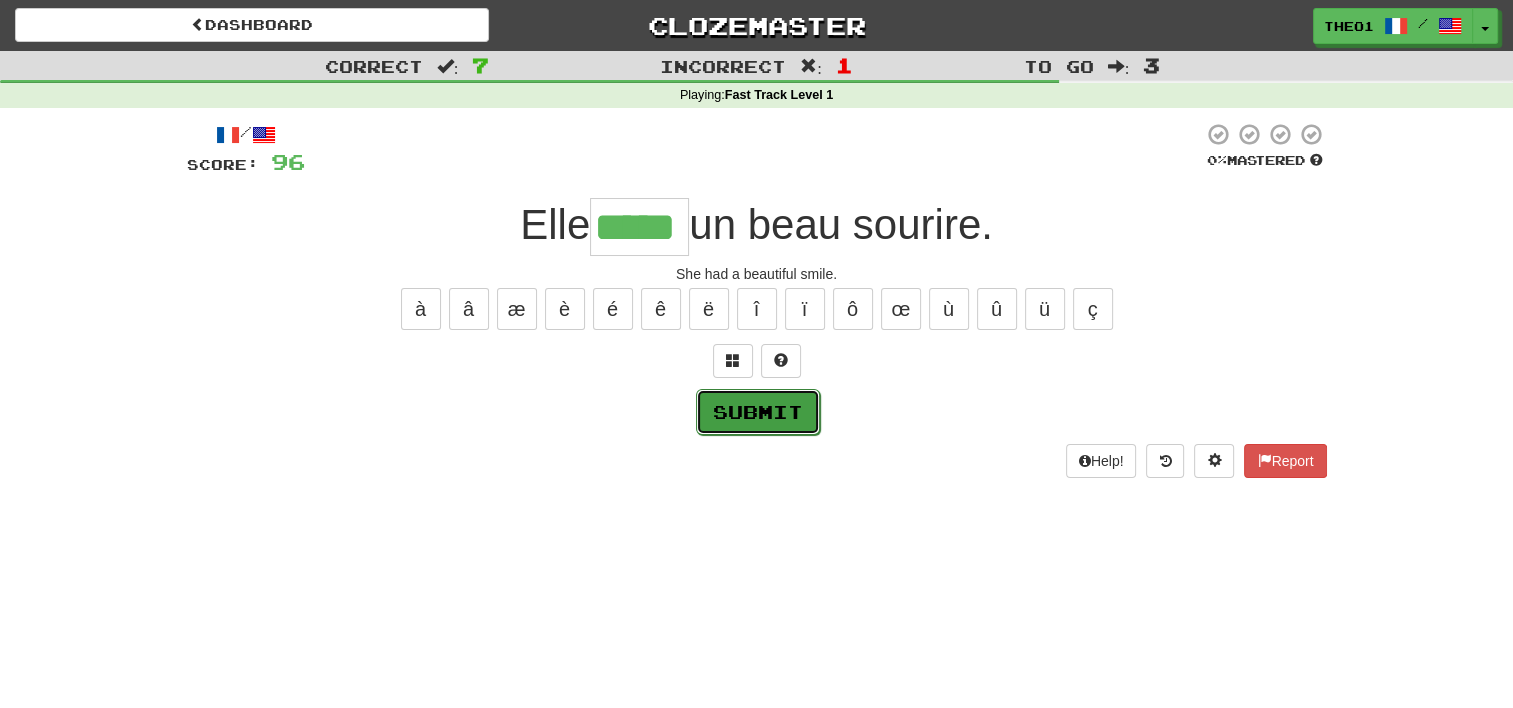 click on "Submit" at bounding box center (758, 412) 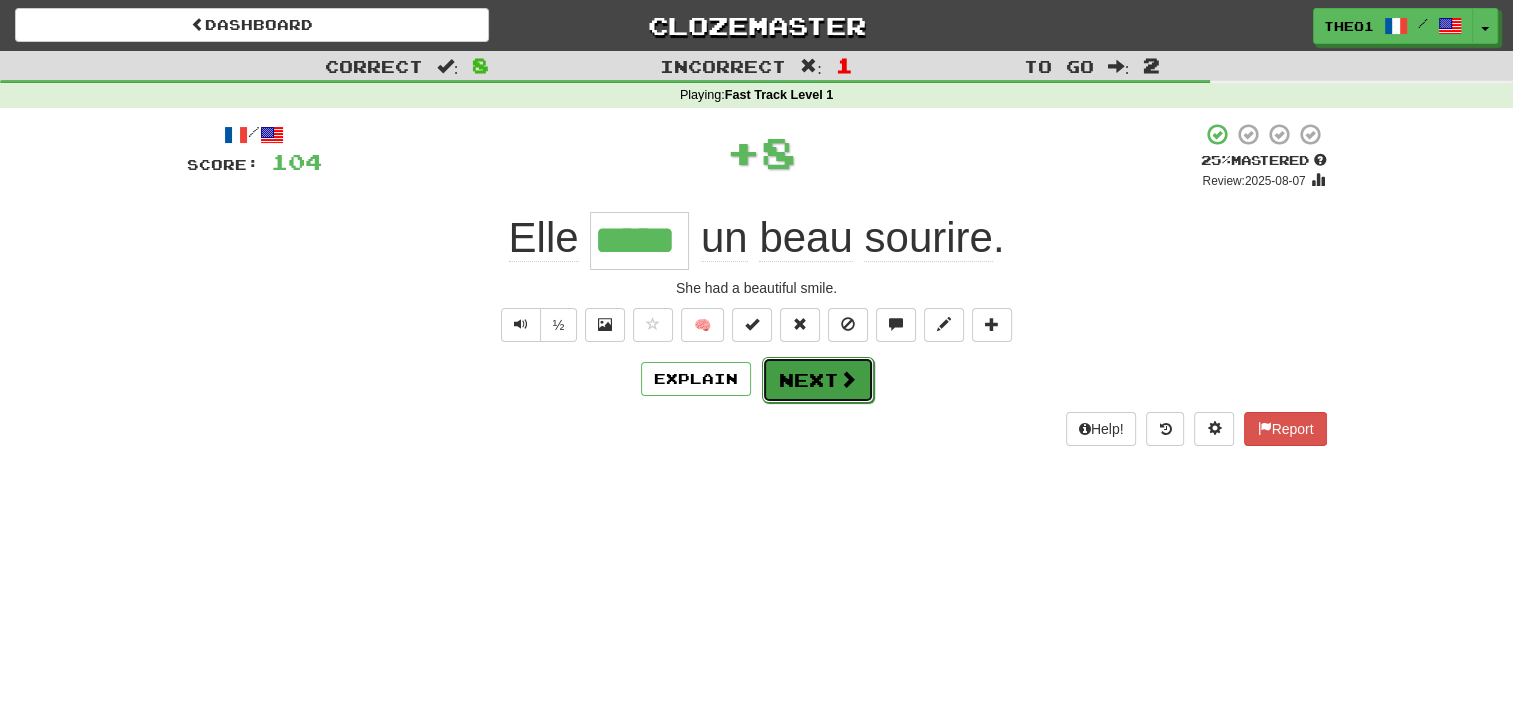 click on "Next" at bounding box center (818, 380) 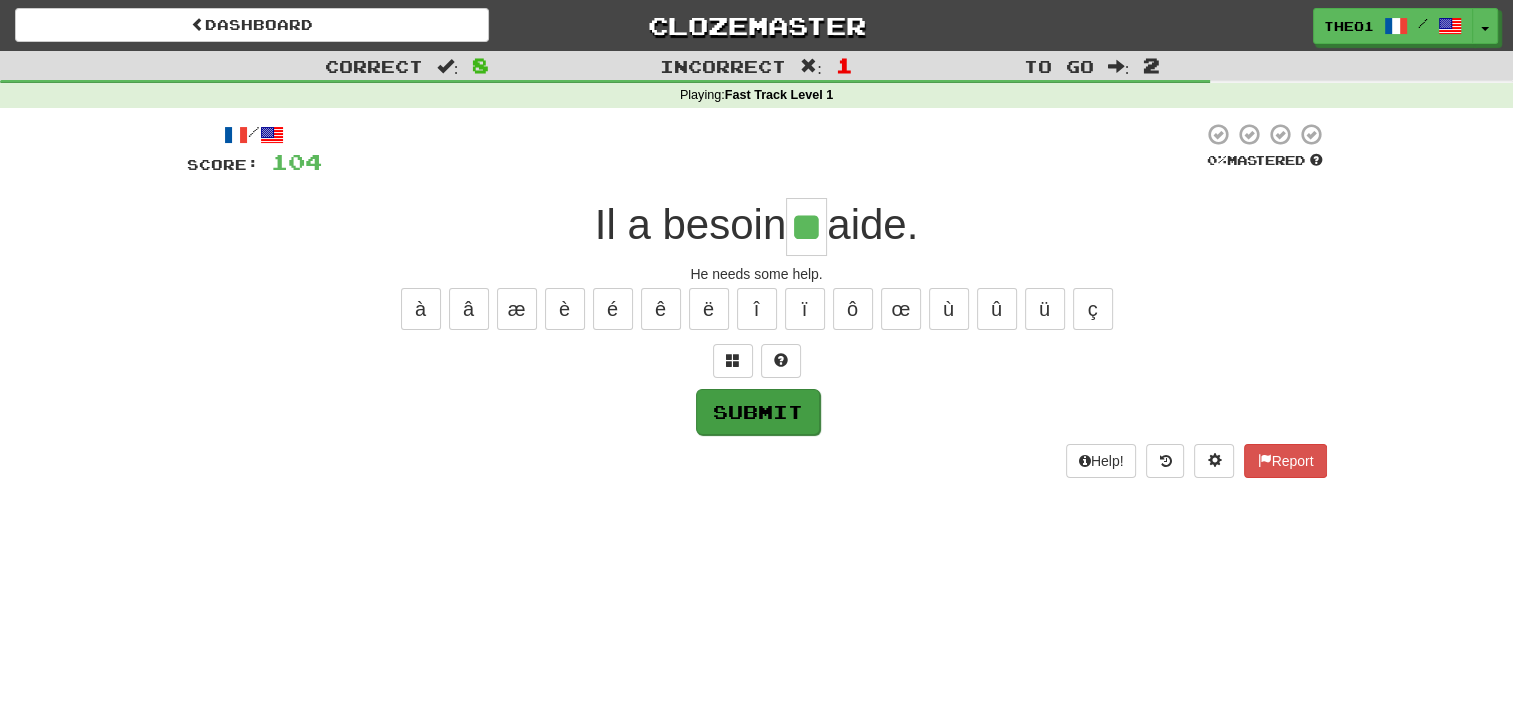 type on "**" 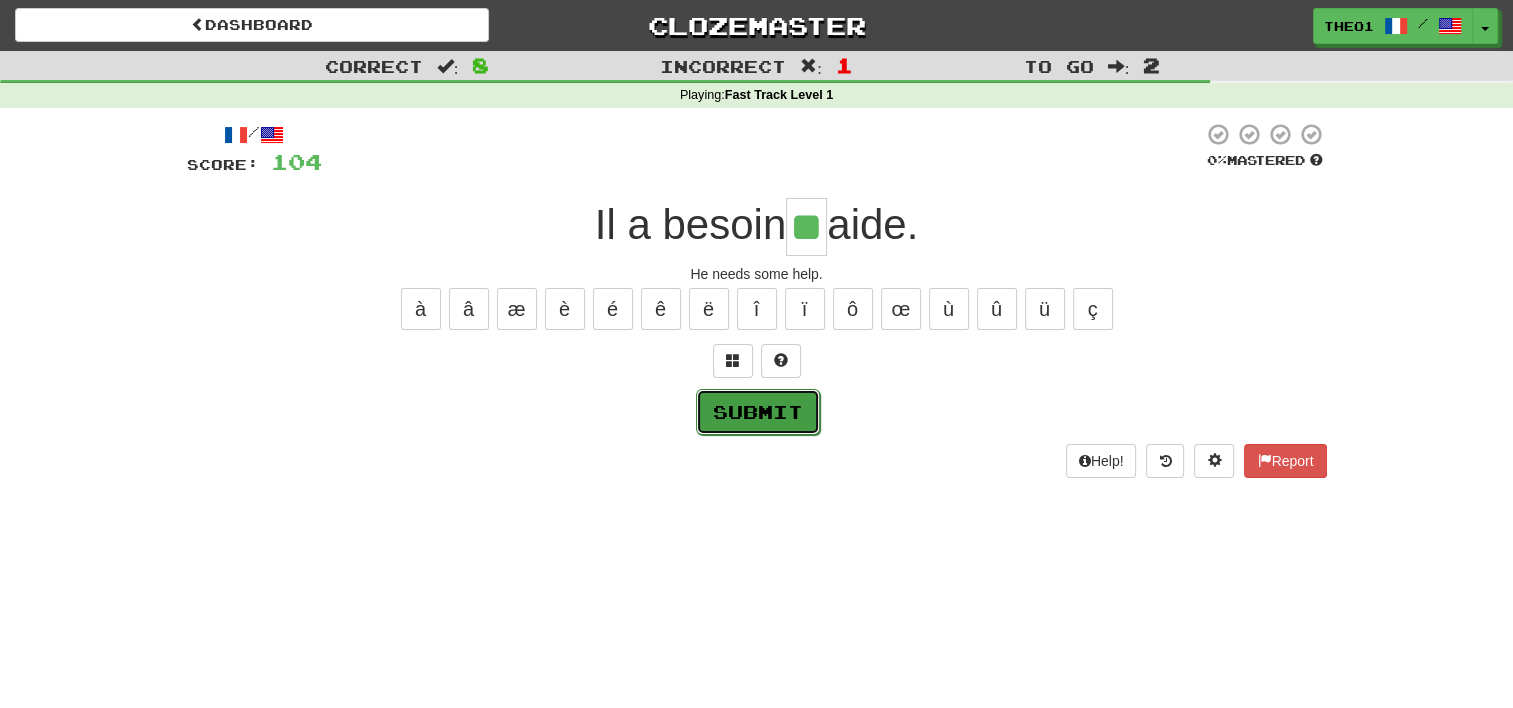 click on "Submit" at bounding box center (758, 412) 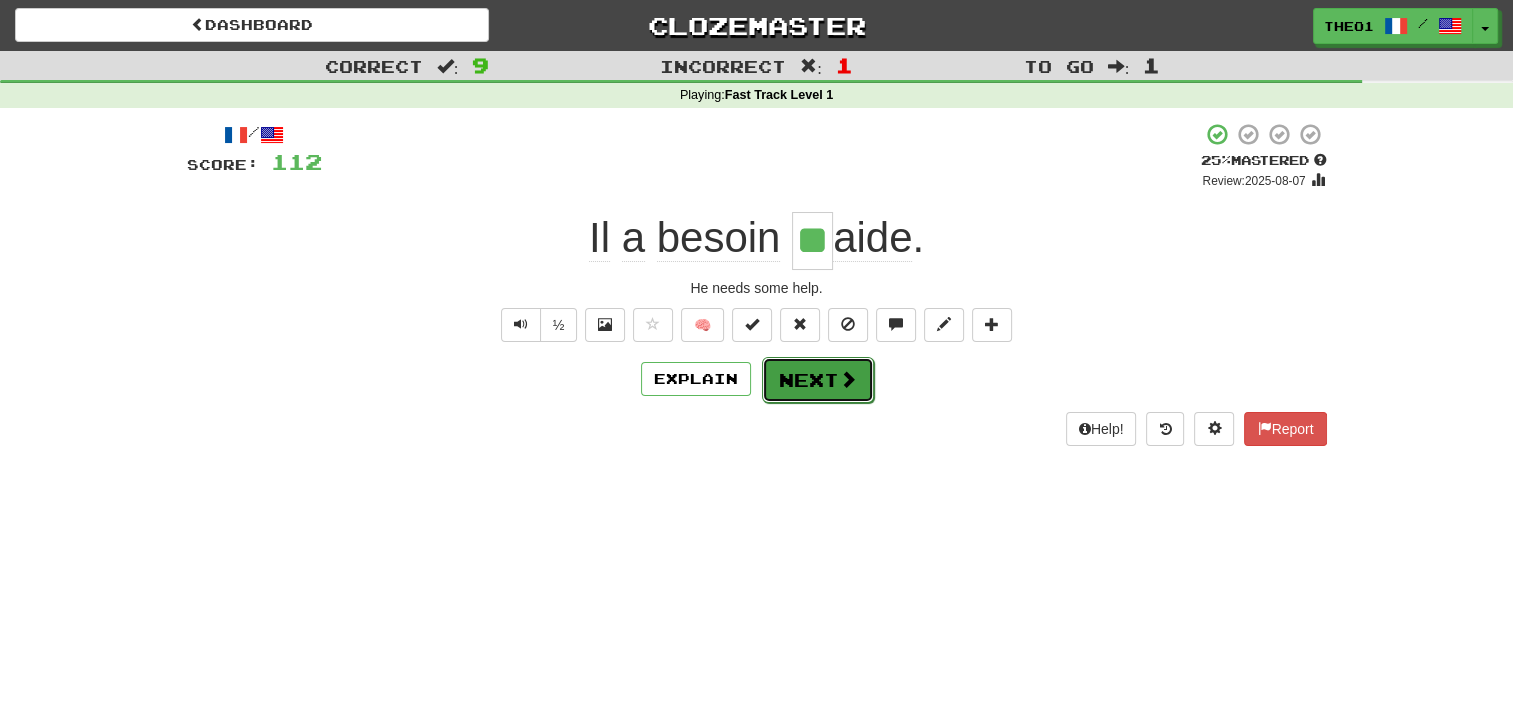 click on "Next" at bounding box center [818, 380] 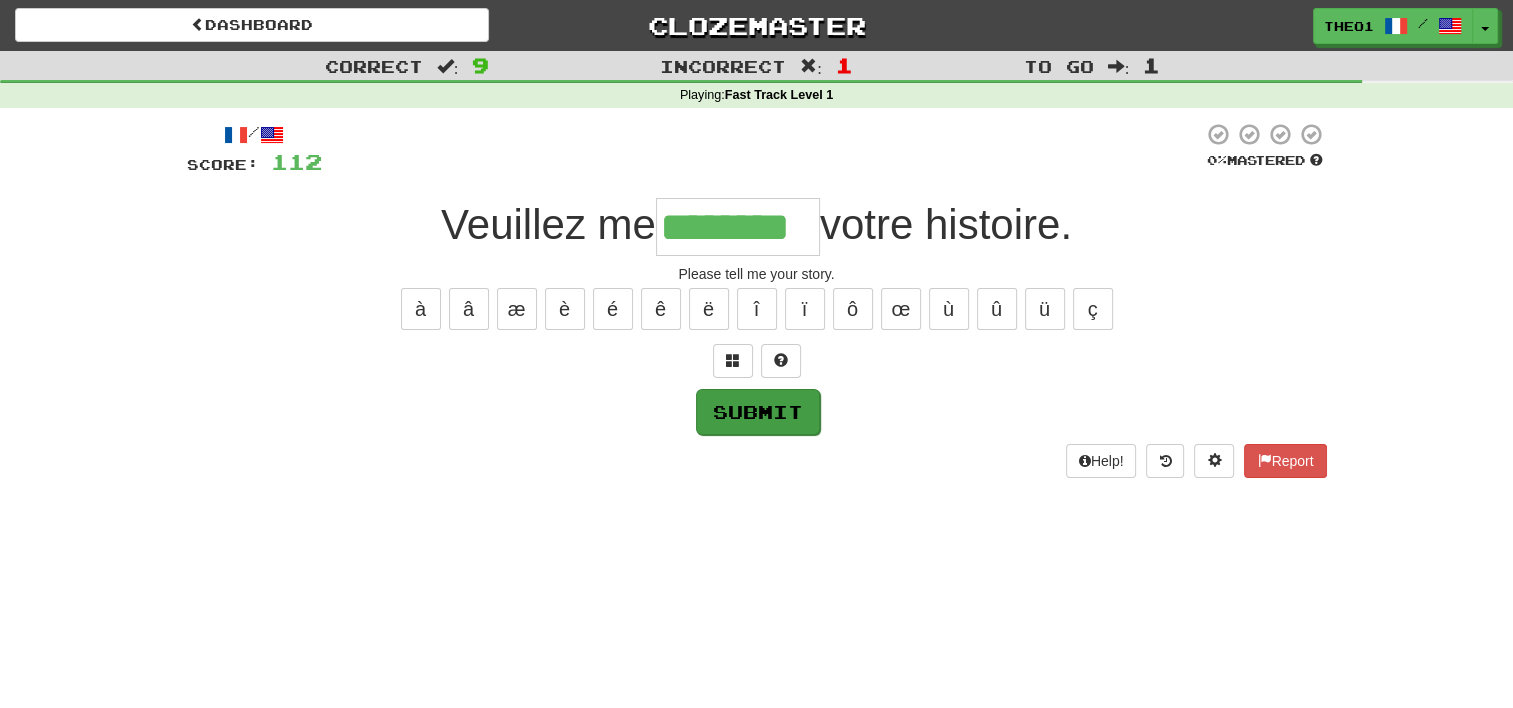type on "********" 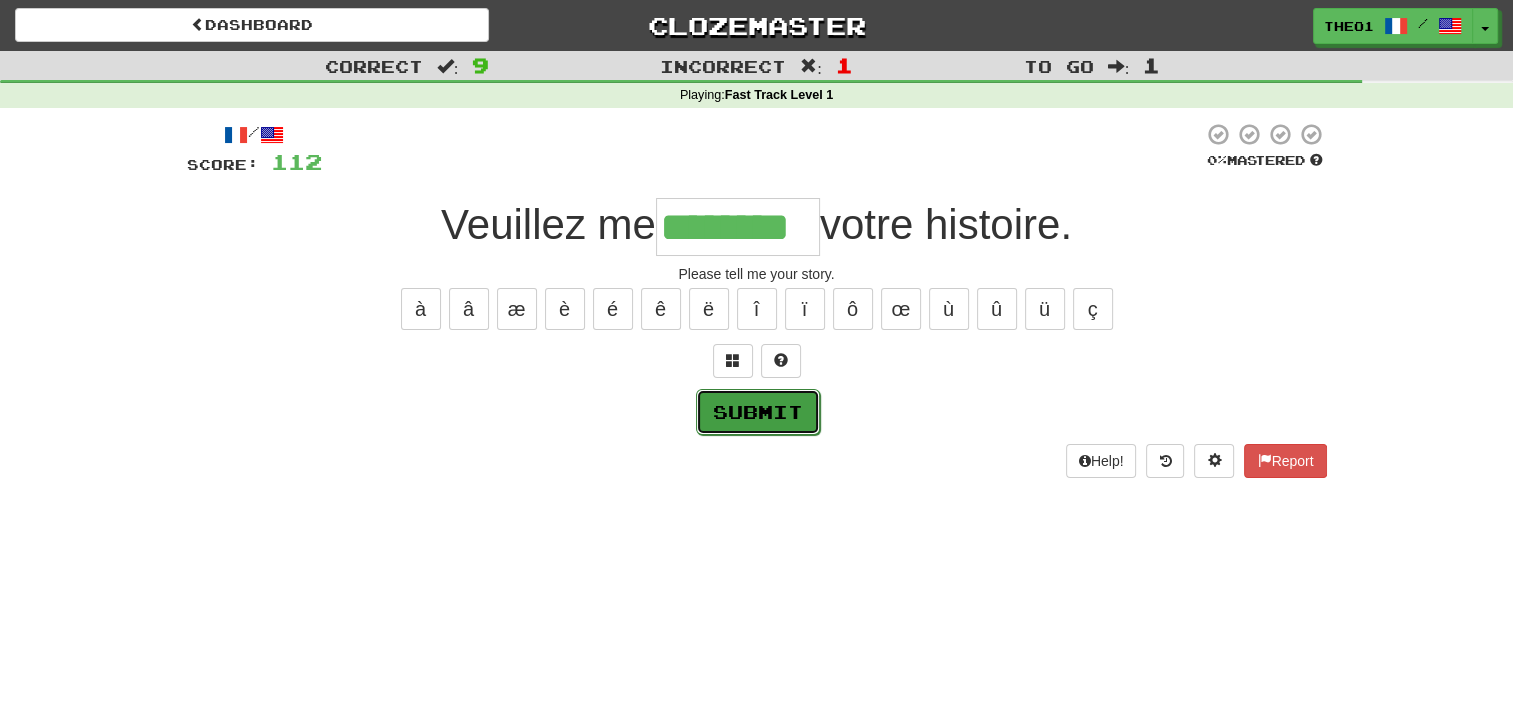 click on "Submit" at bounding box center (758, 412) 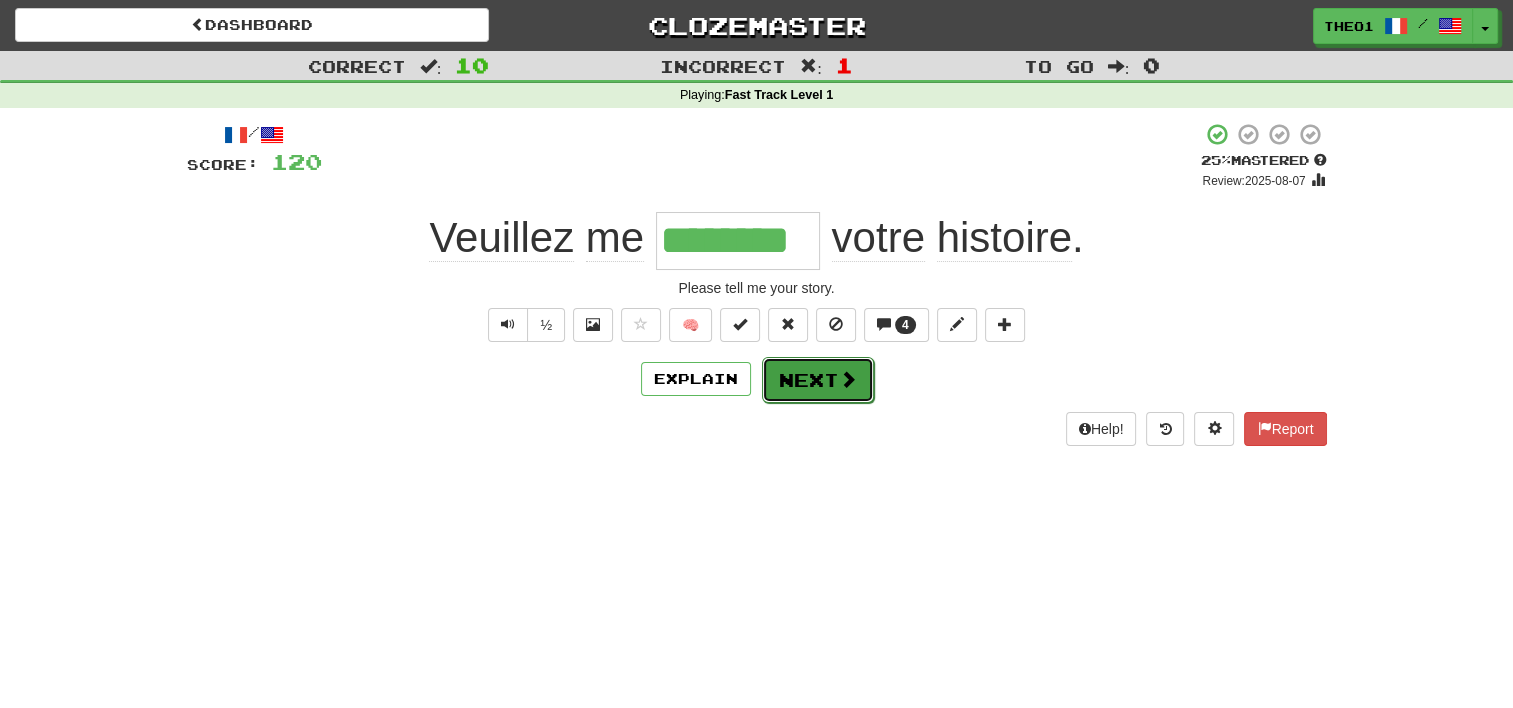click on "Next" at bounding box center (818, 380) 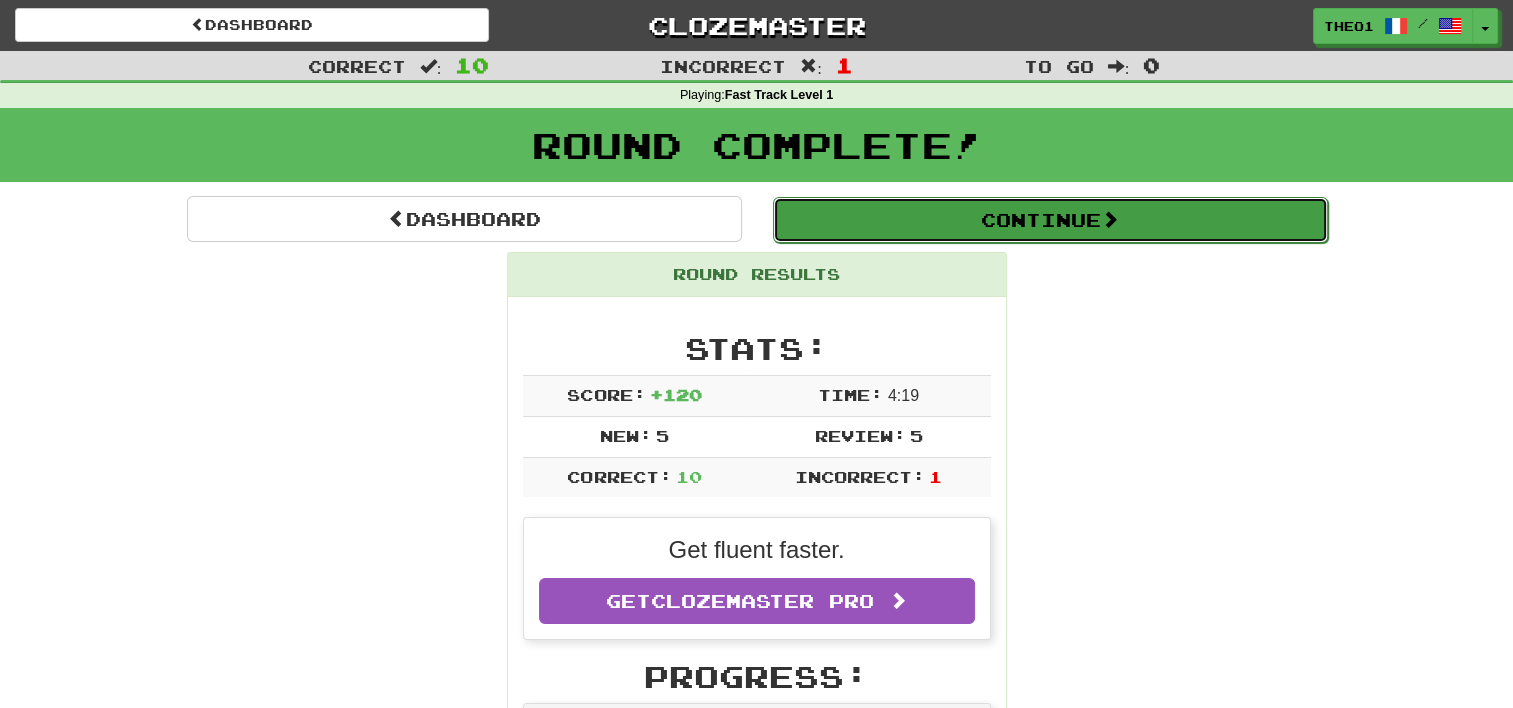 click on "Continue" at bounding box center (1050, 220) 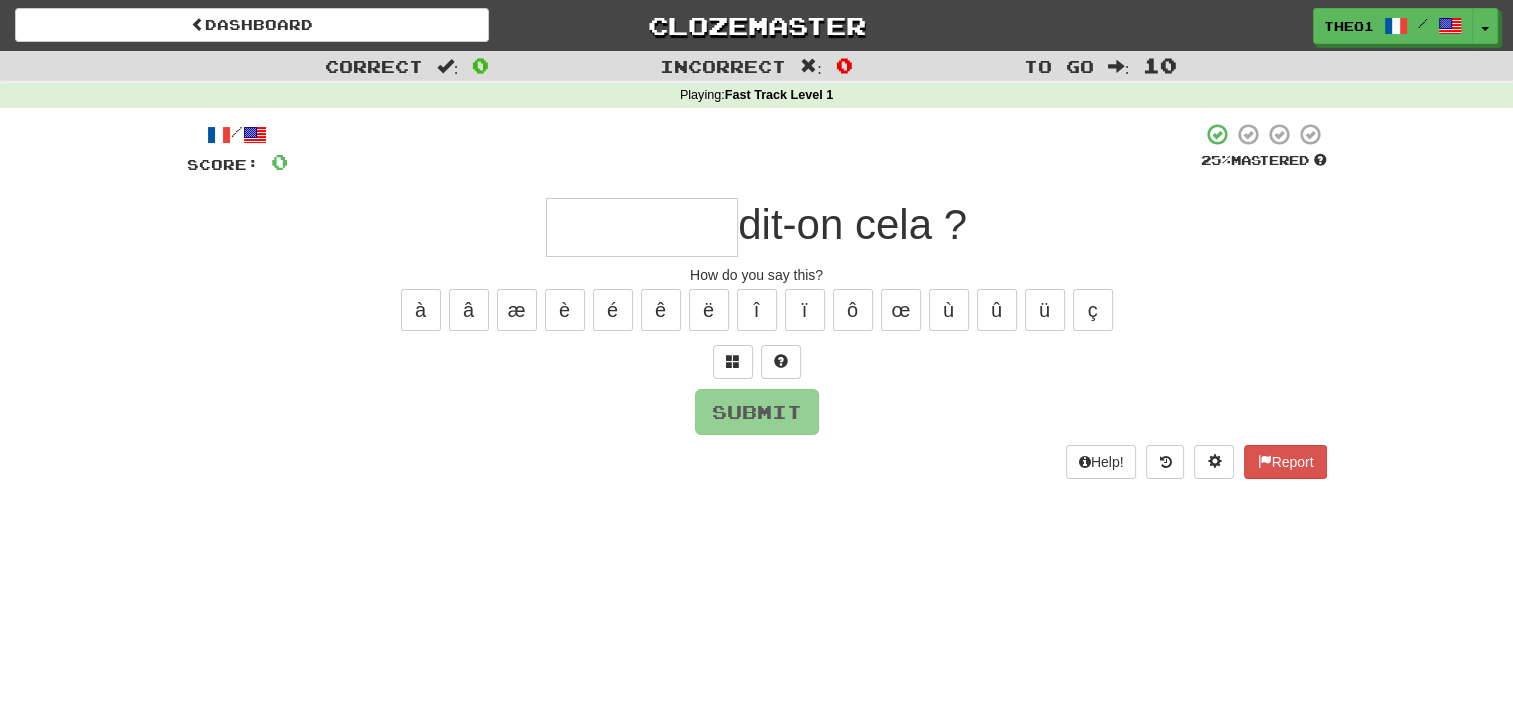 click on "dit-on cela ?" at bounding box center (757, 227) 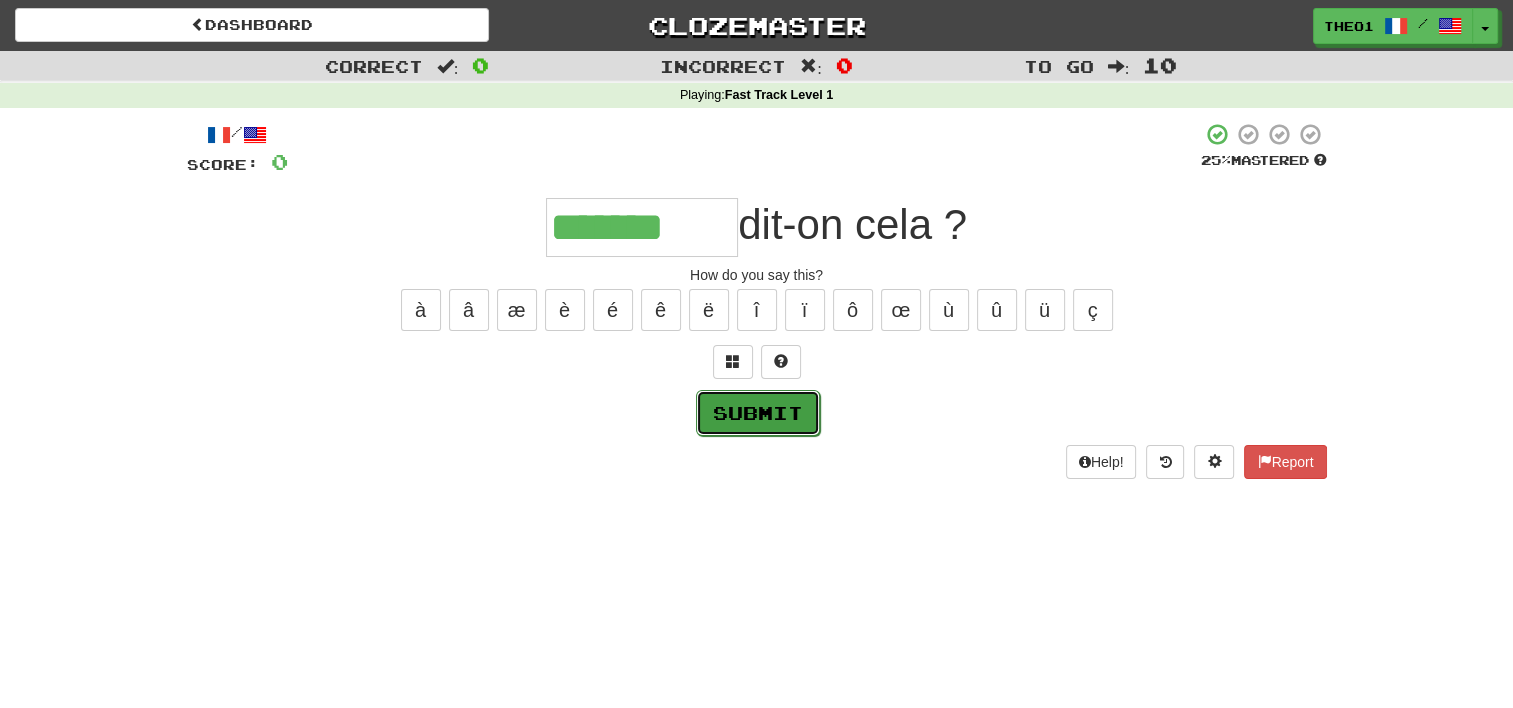click on "Submit" at bounding box center (758, 413) 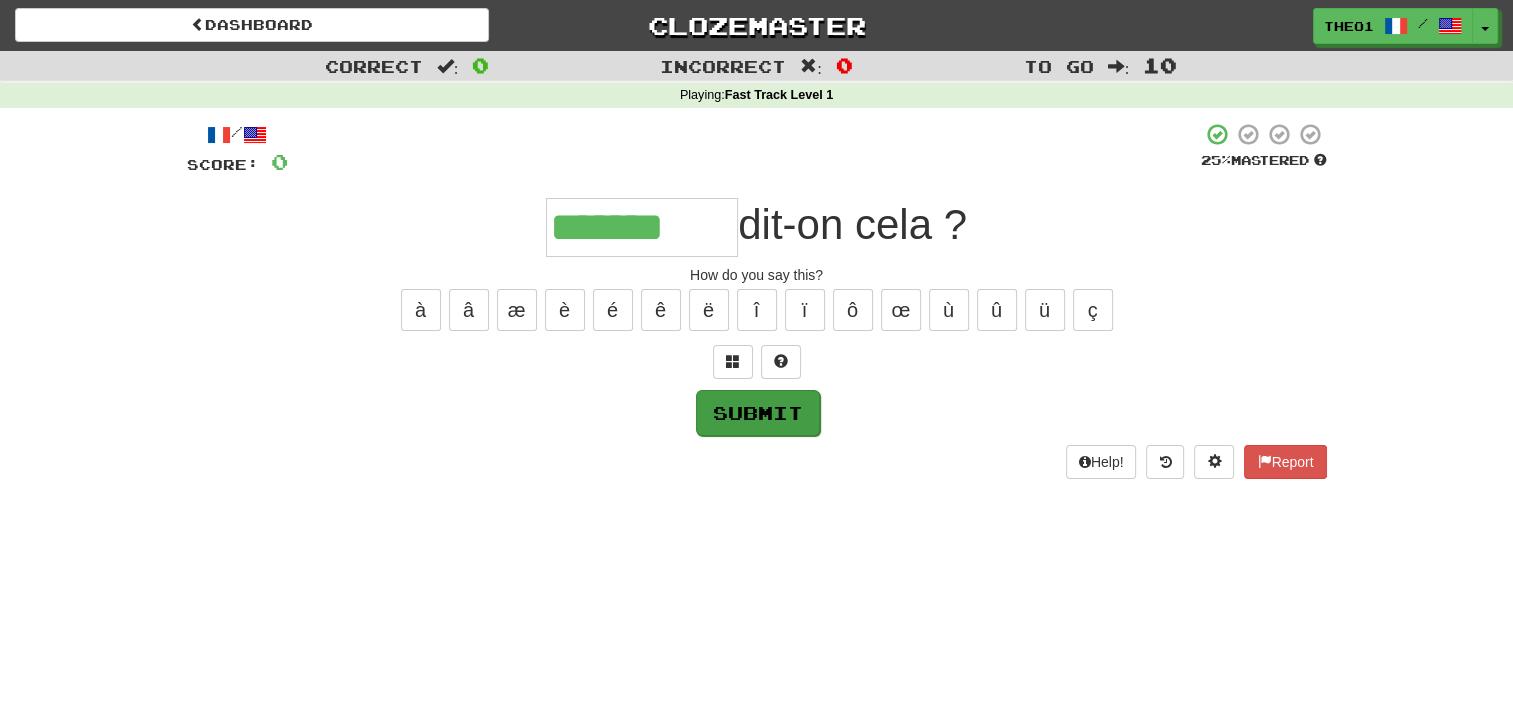 type on "*******" 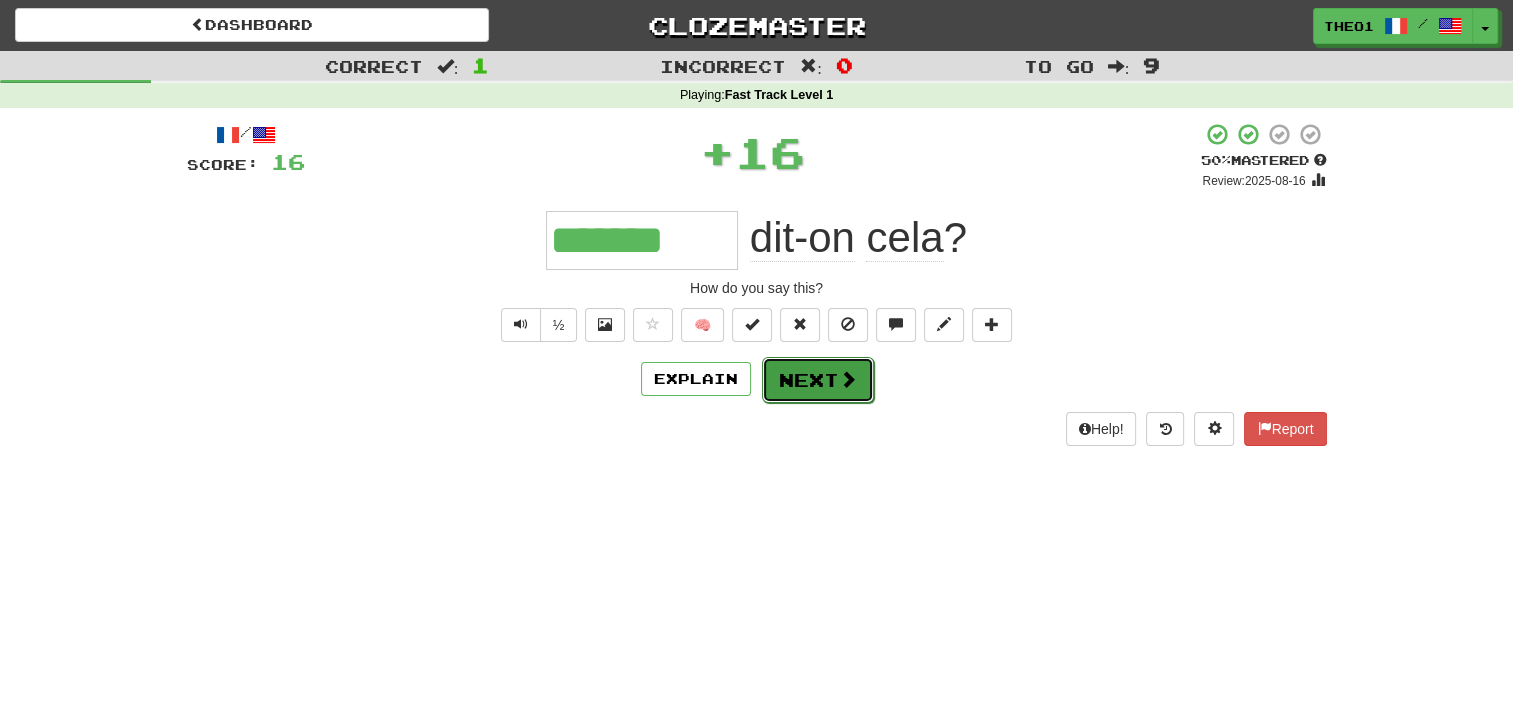 click on "Next" at bounding box center [818, 380] 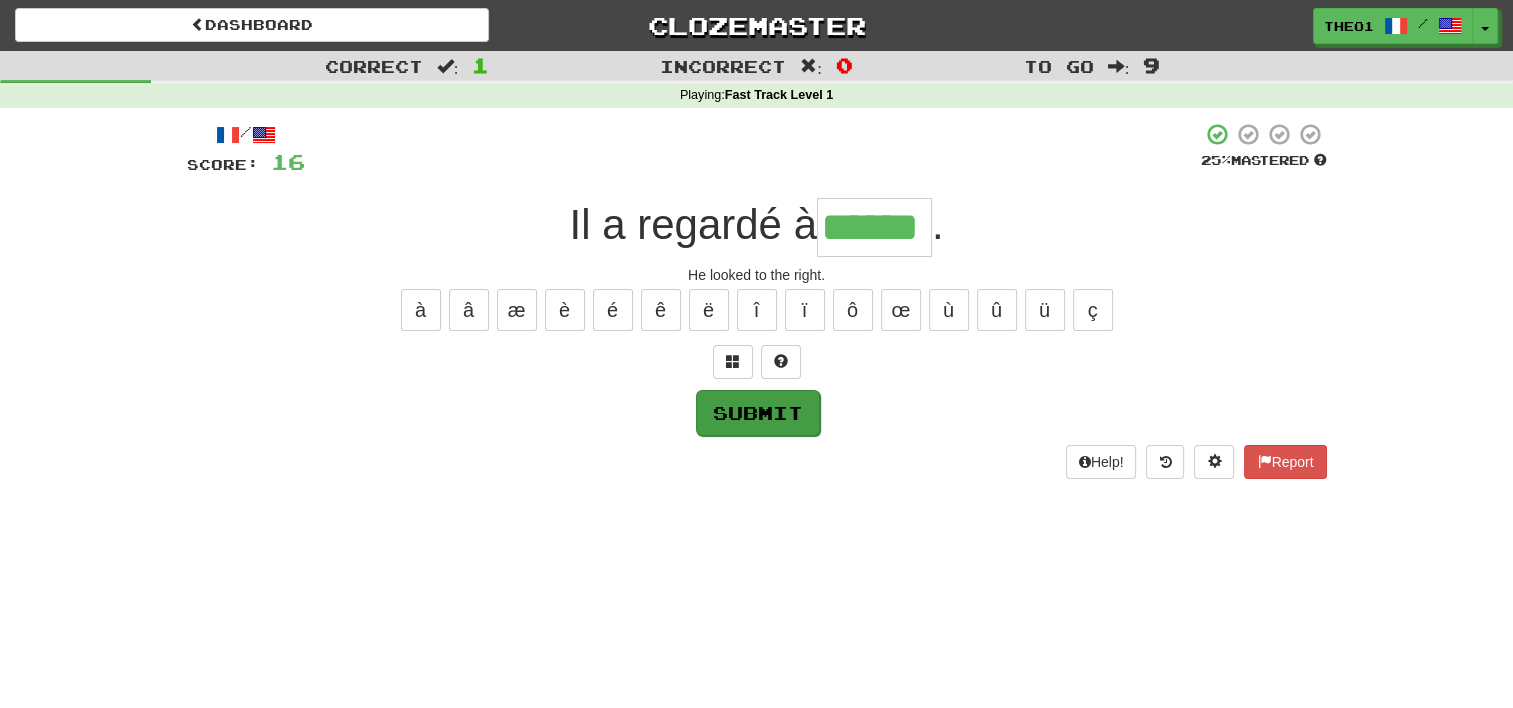 type on "******" 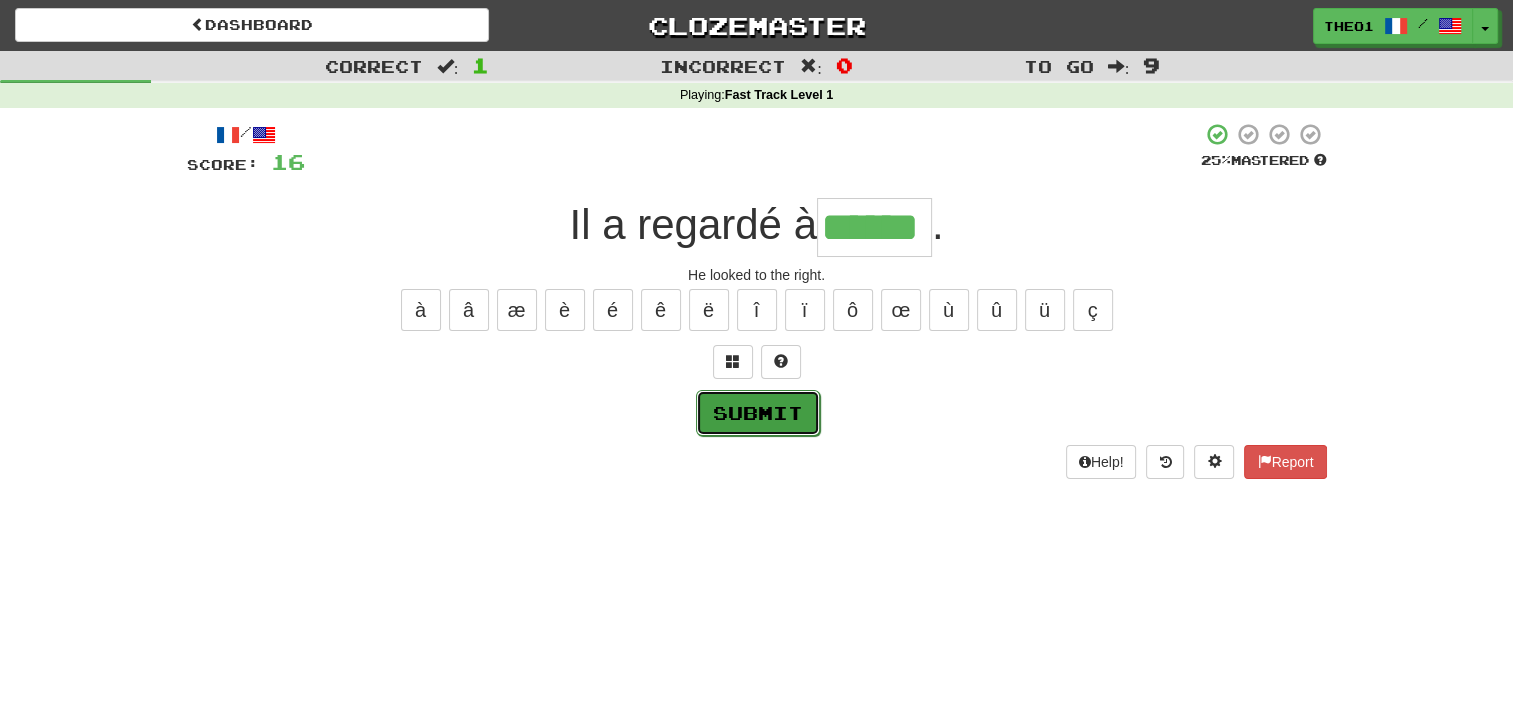 click on "Submit" at bounding box center [758, 413] 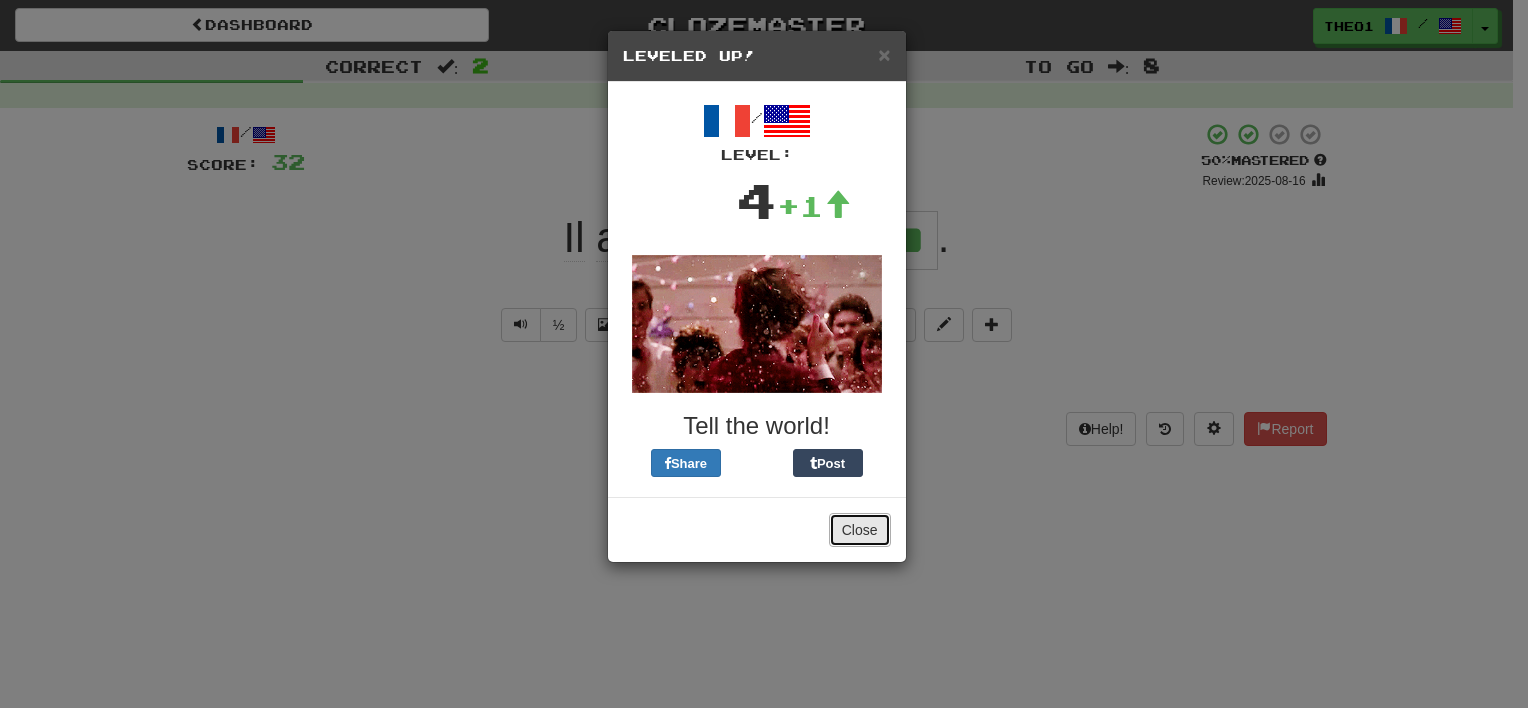 click on "Close" at bounding box center (860, 530) 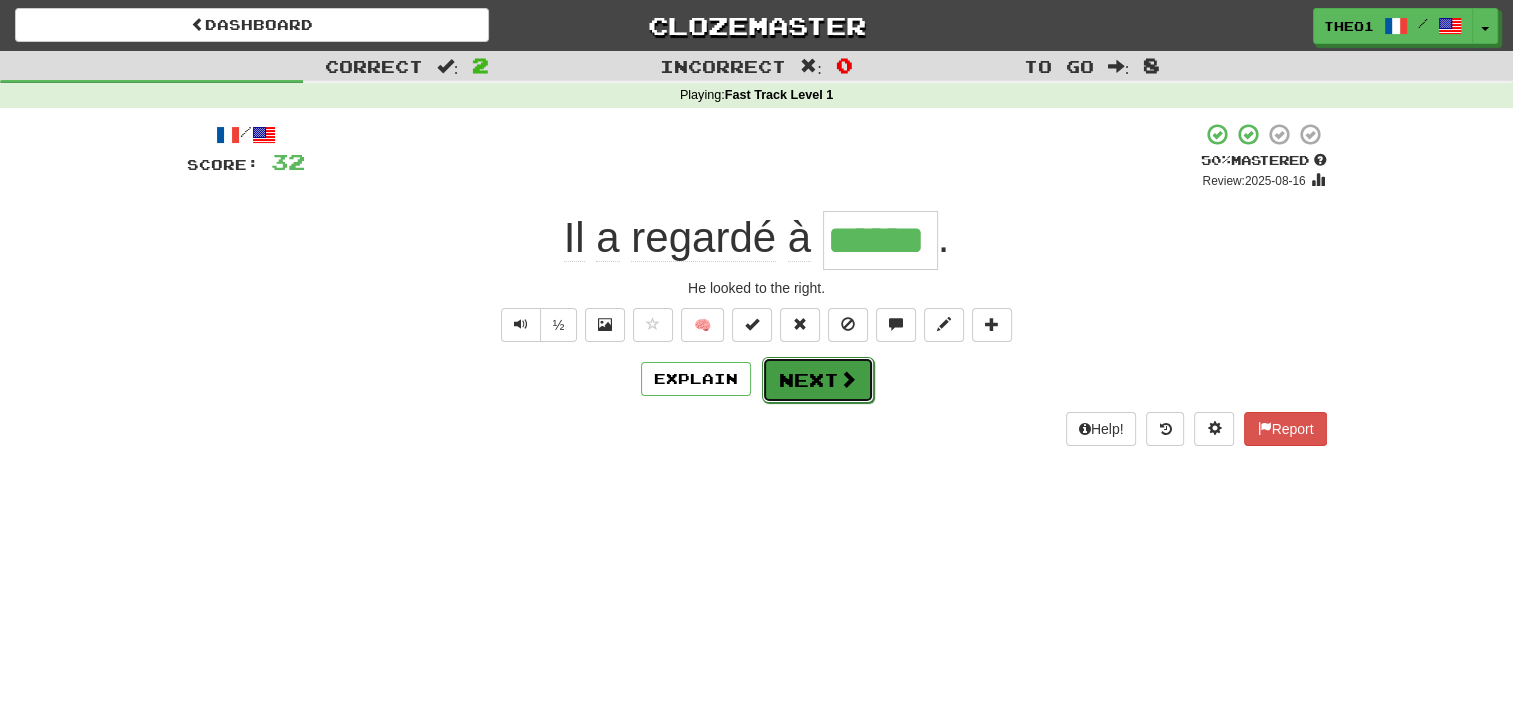 click on "Next" at bounding box center (818, 380) 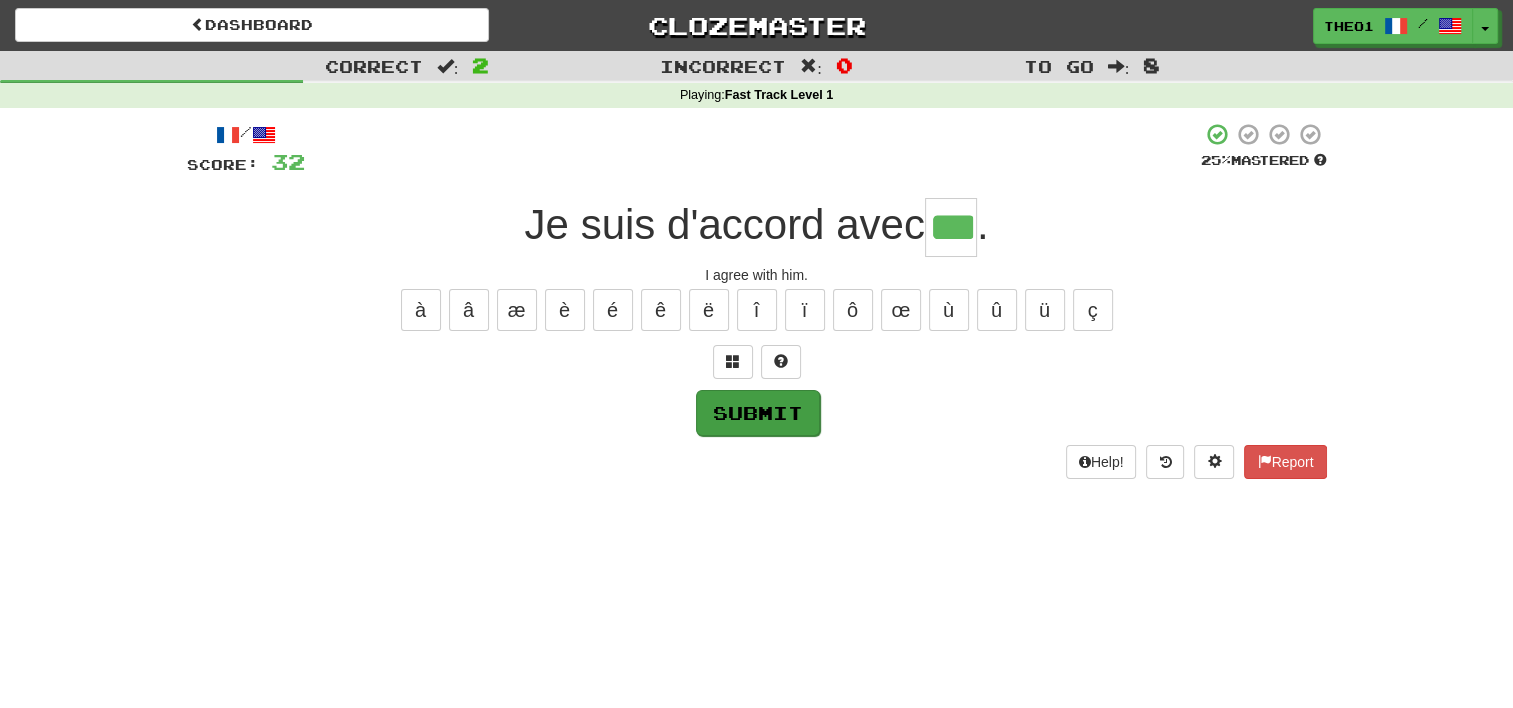 type on "***" 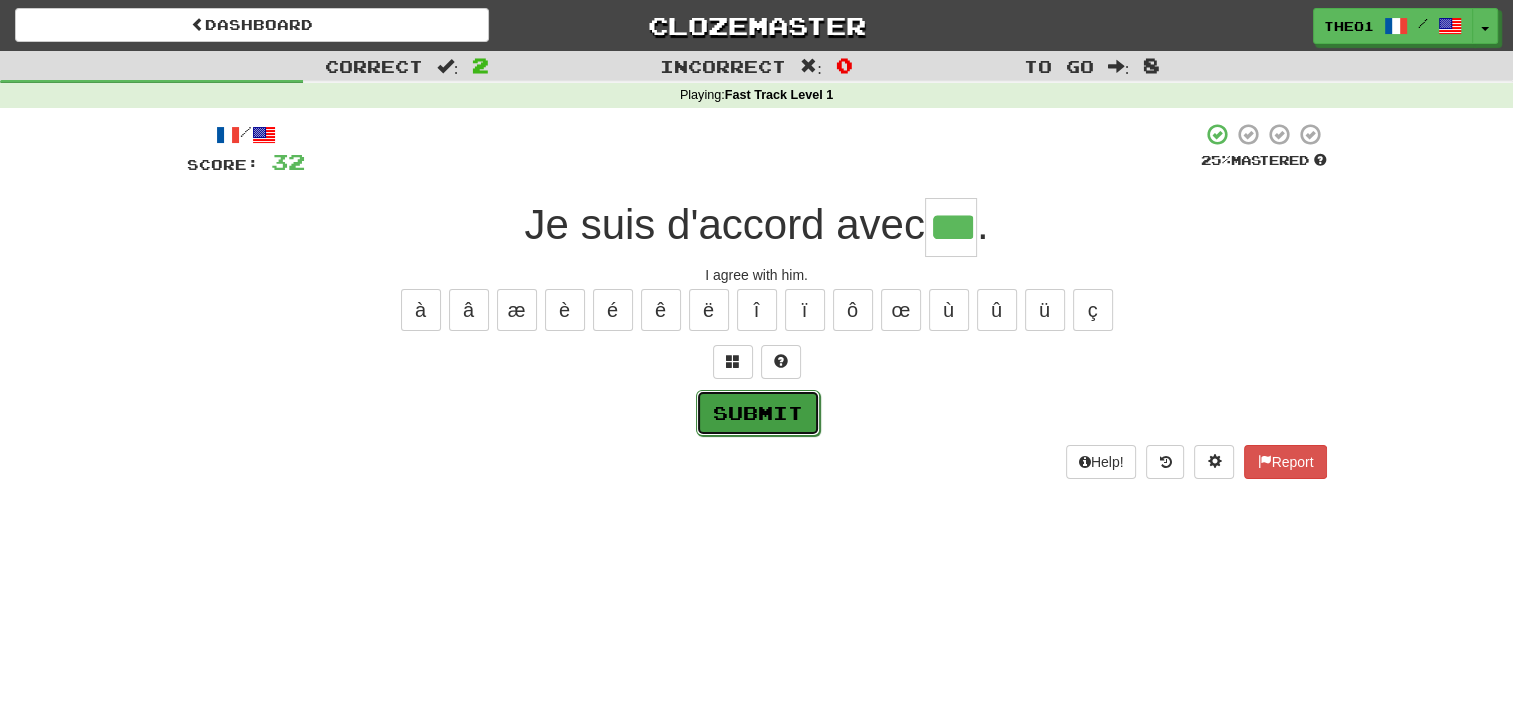 click on "Submit" at bounding box center (758, 413) 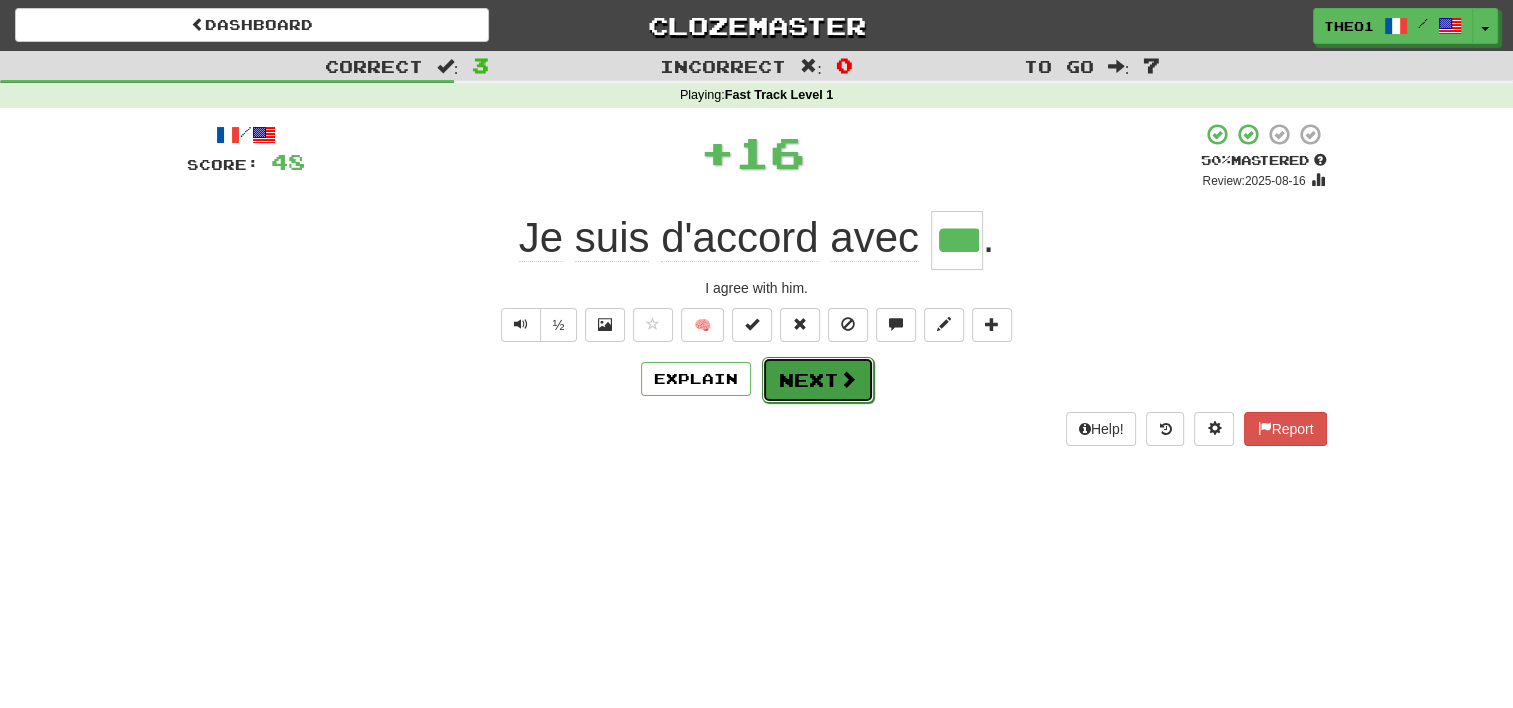 click on "Next" at bounding box center (818, 380) 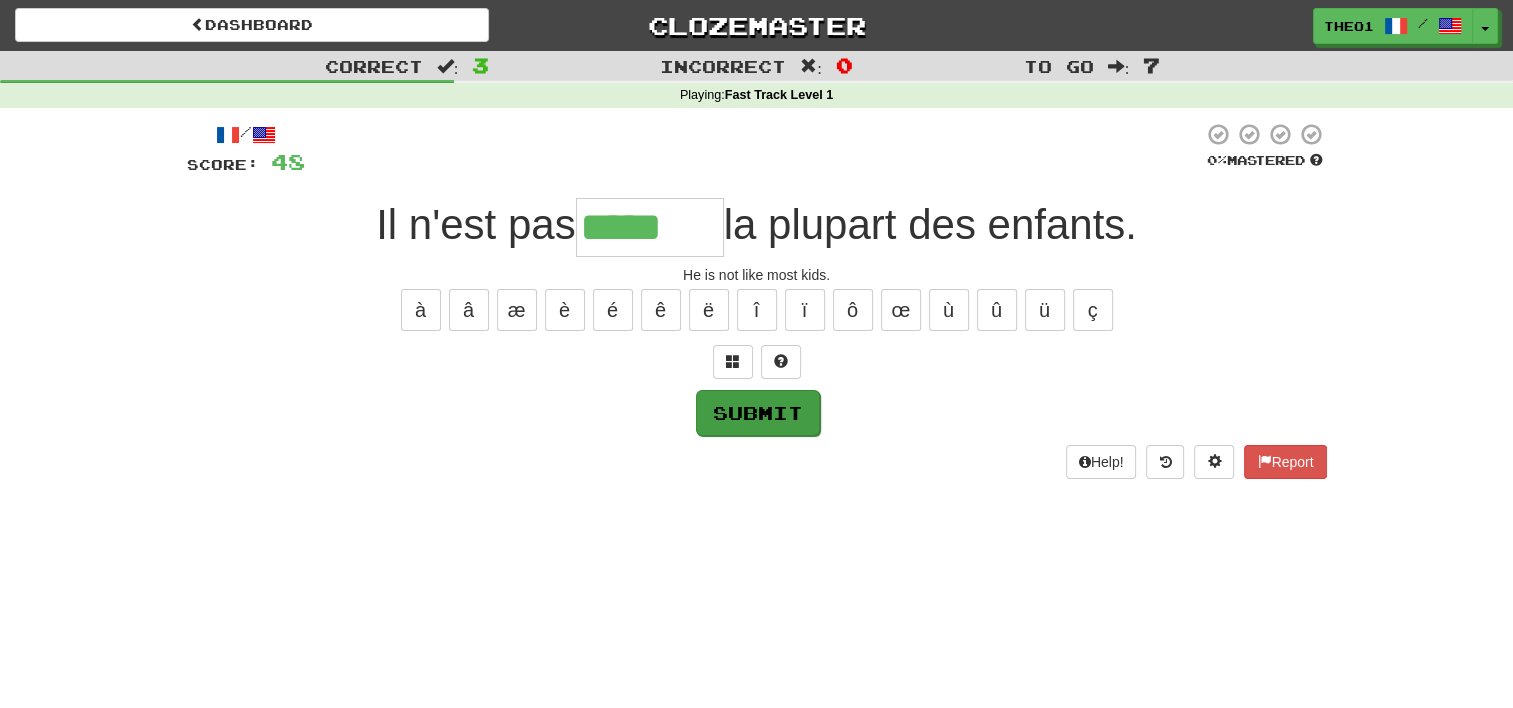 type on "*****" 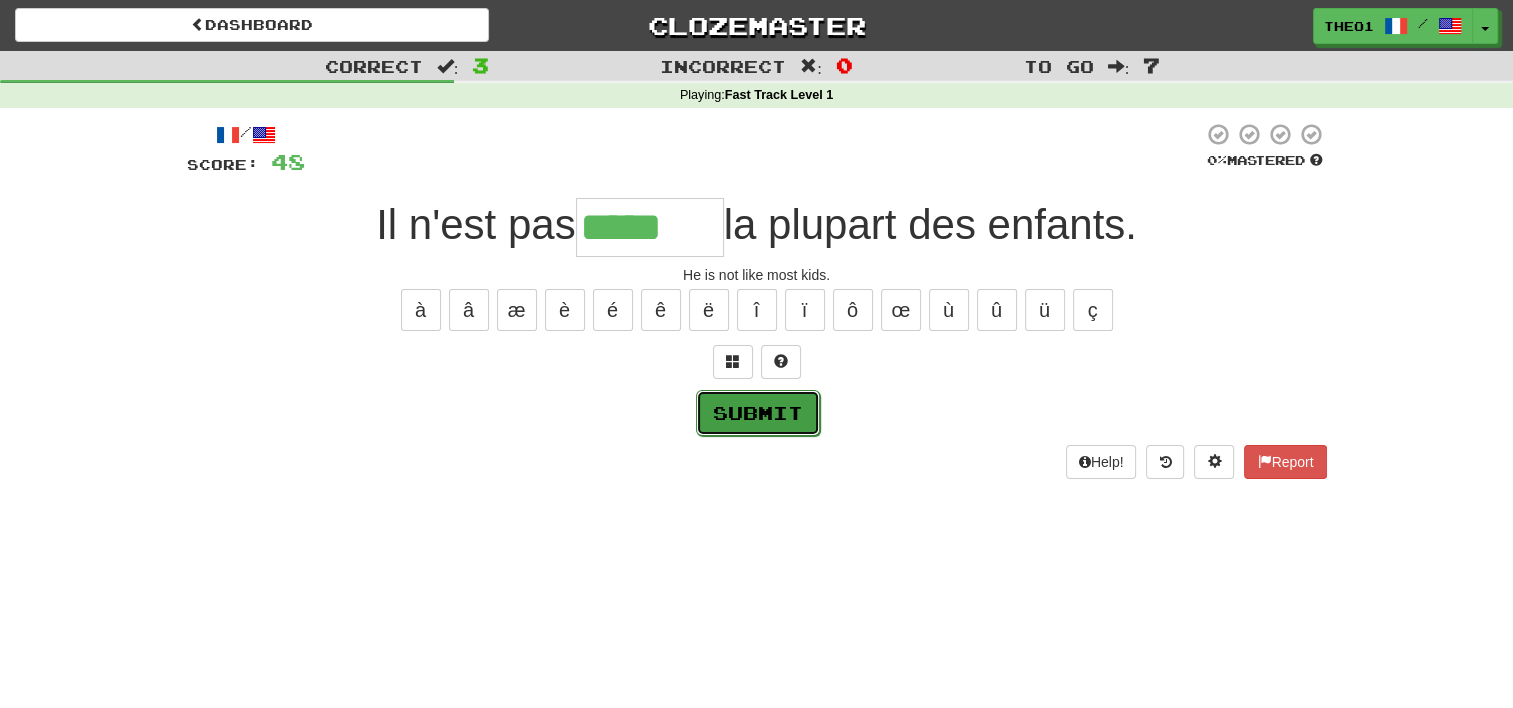 click on "Submit" at bounding box center [758, 413] 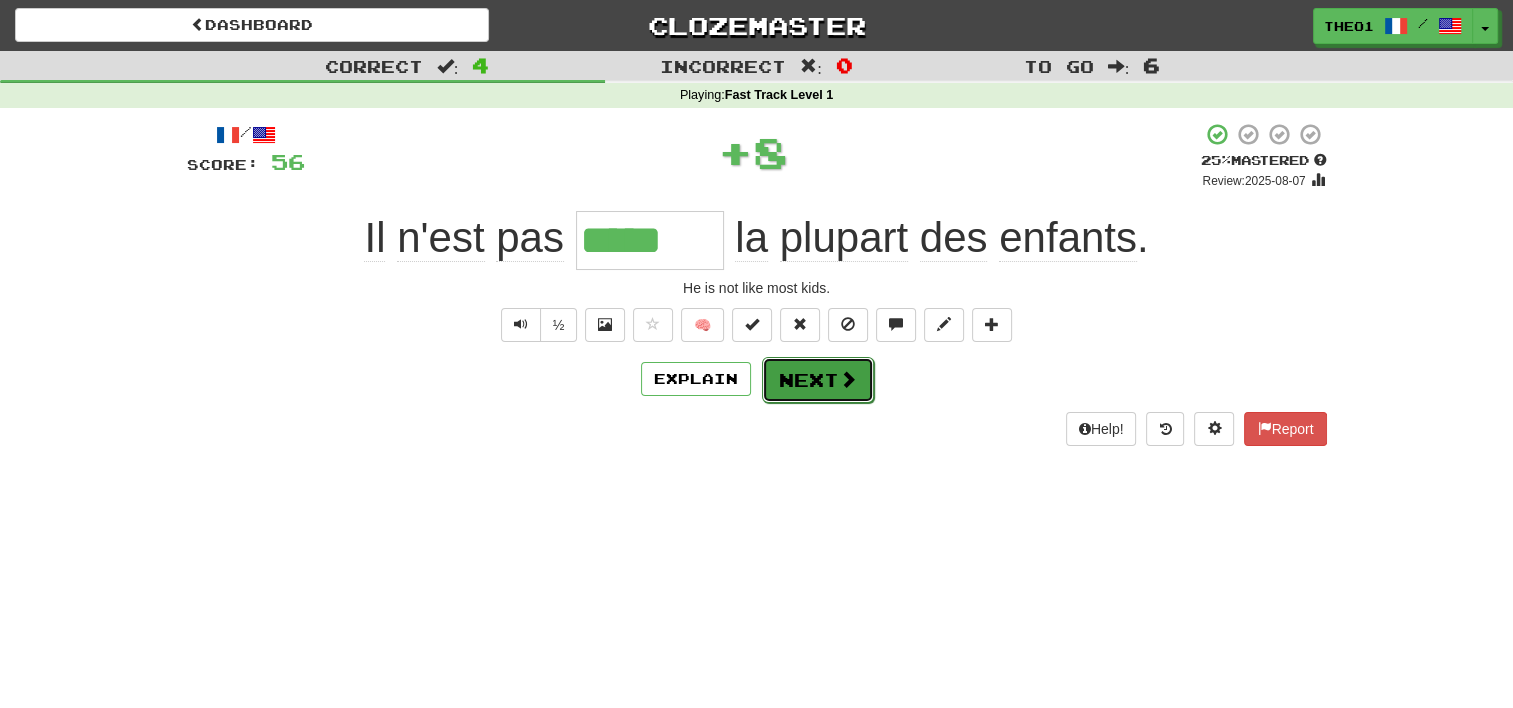 click on "Next" at bounding box center (818, 380) 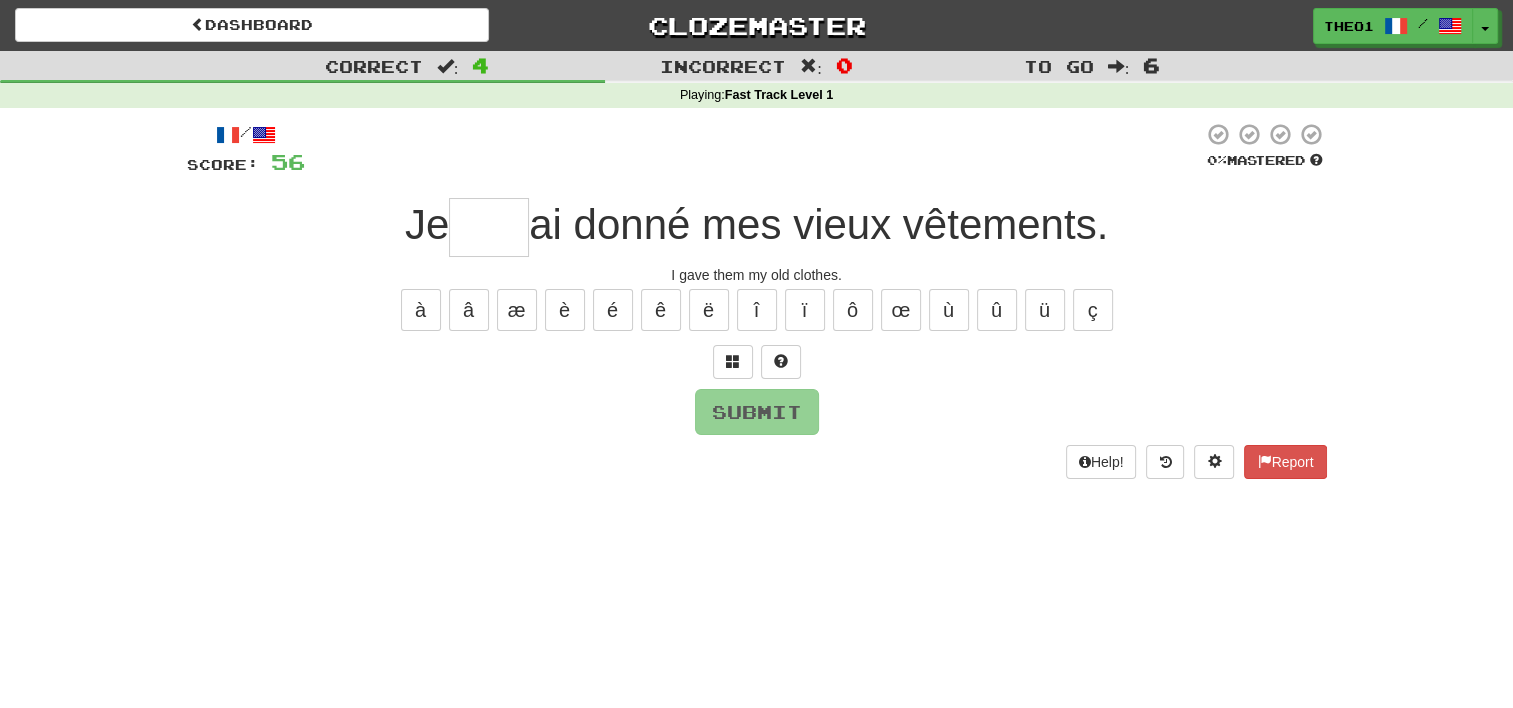 type on "*" 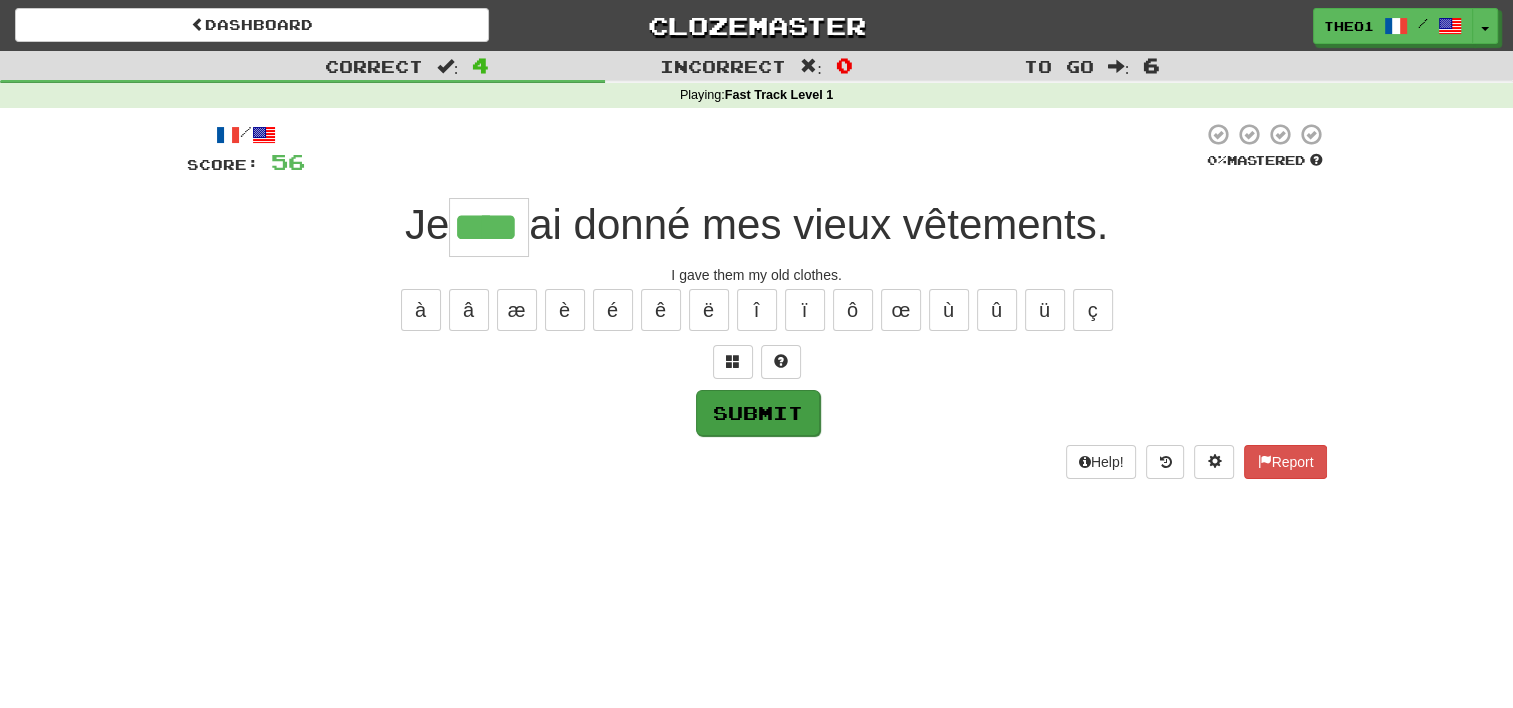 type on "****" 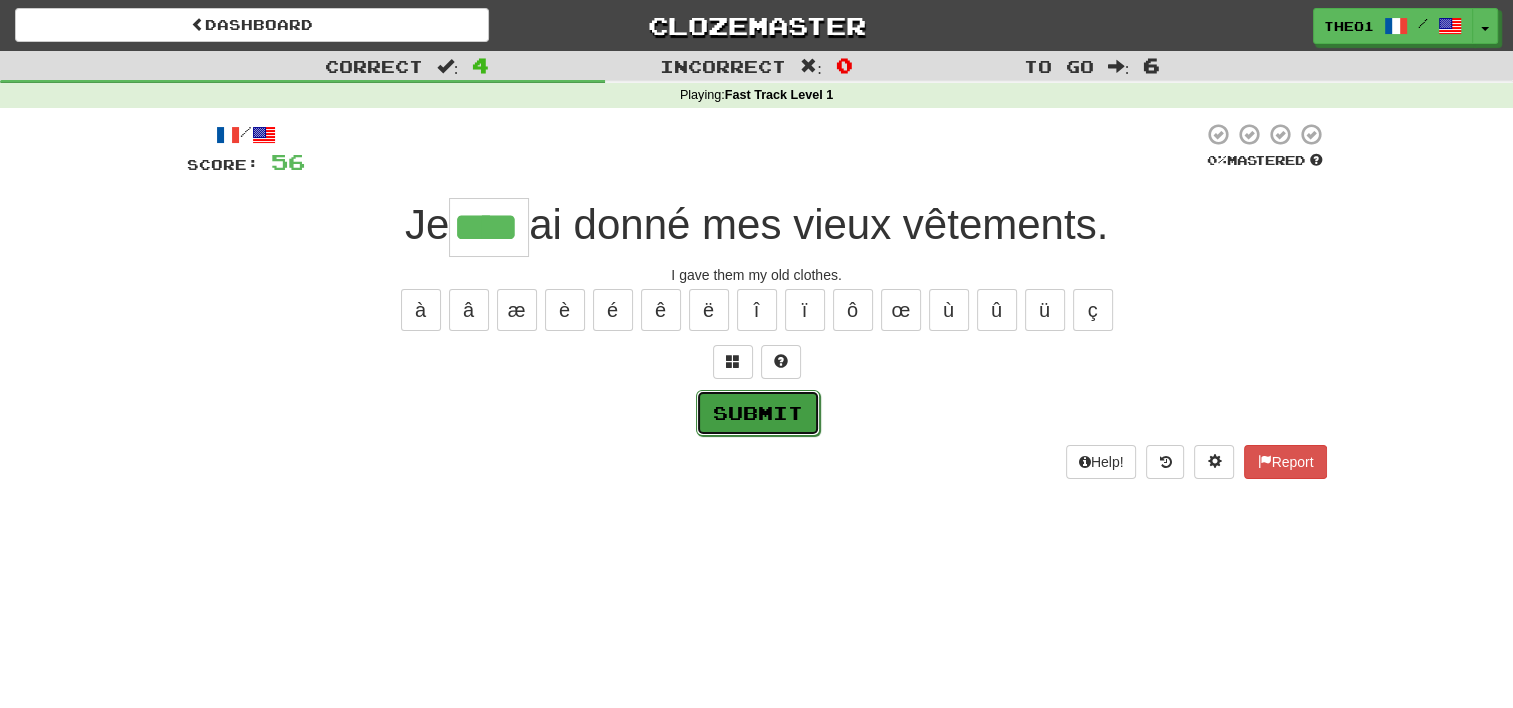 click on "Submit" at bounding box center [758, 413] 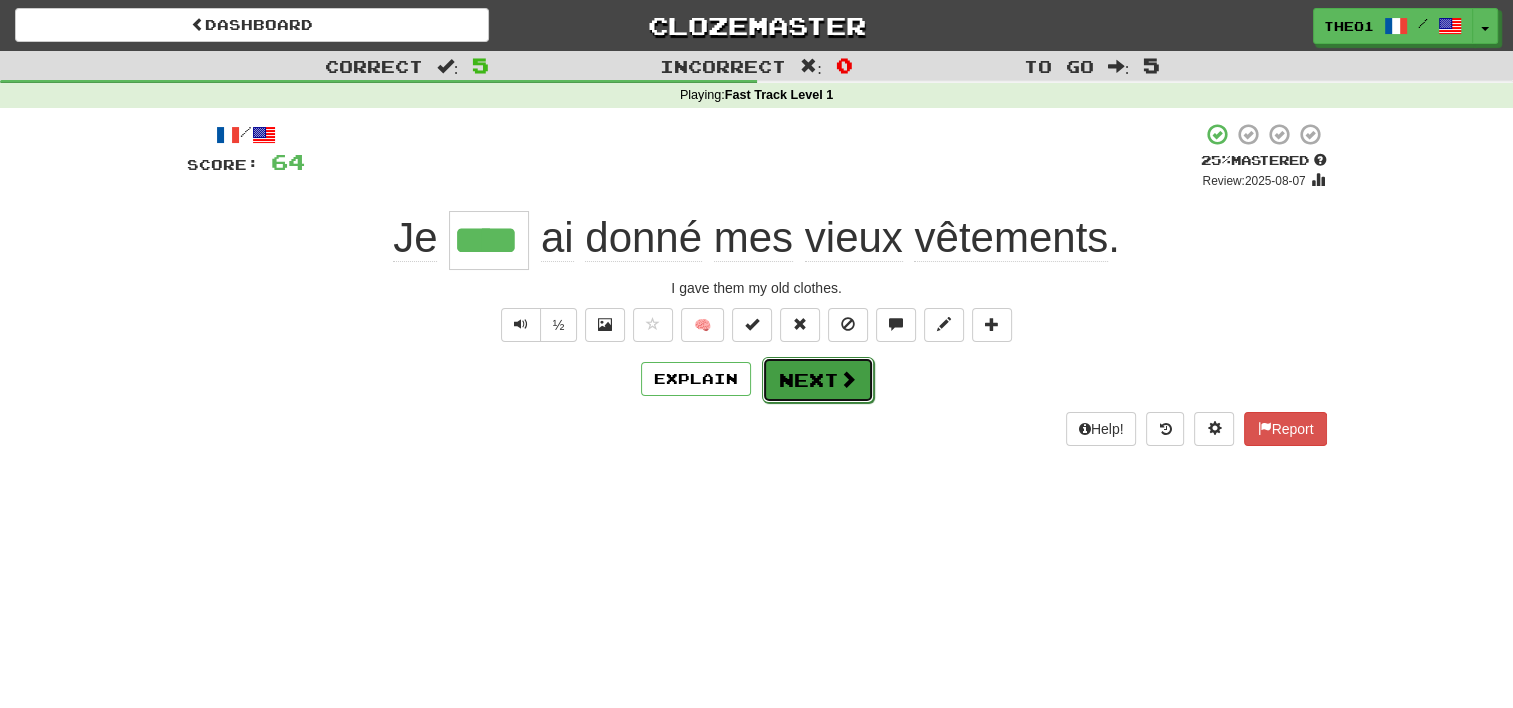 click on "Next" at bounding box center (818, 380) 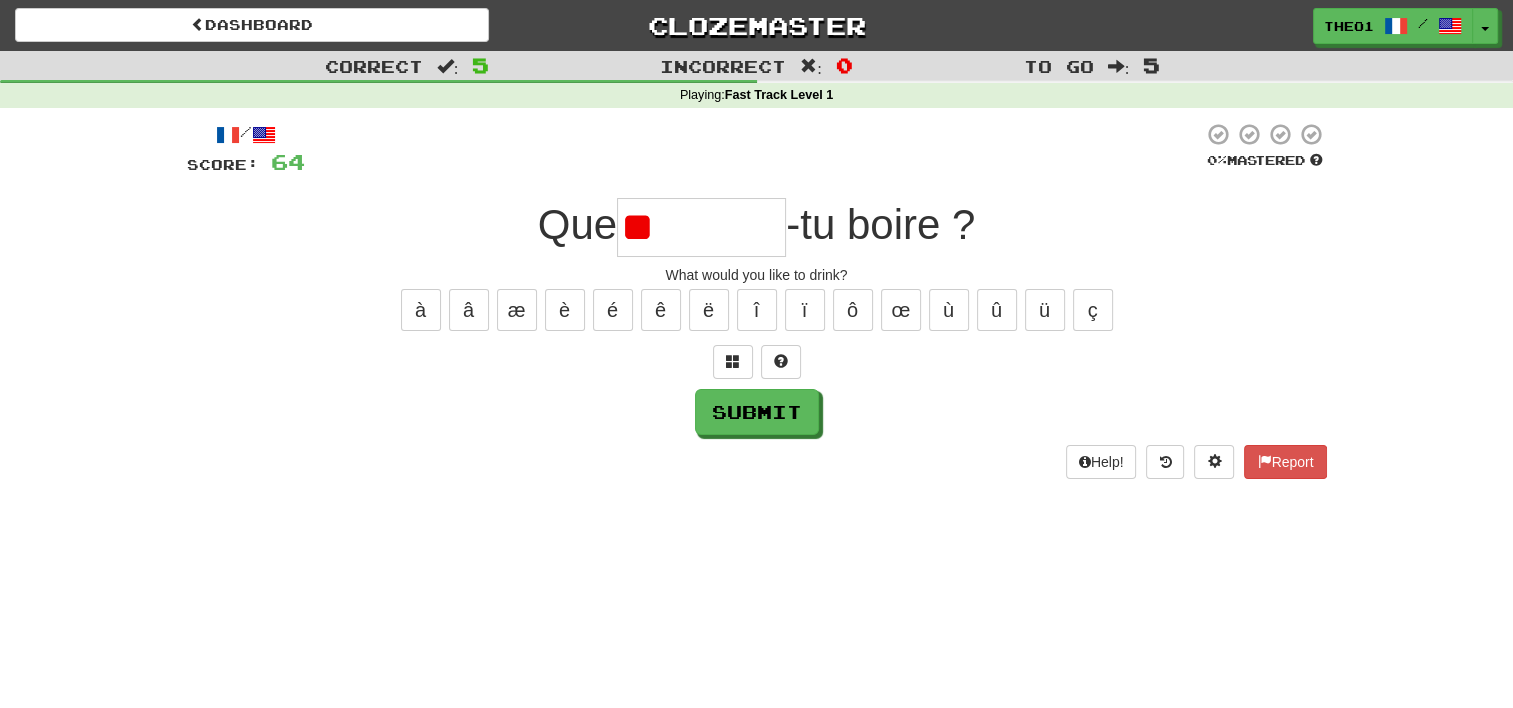 type on "*" 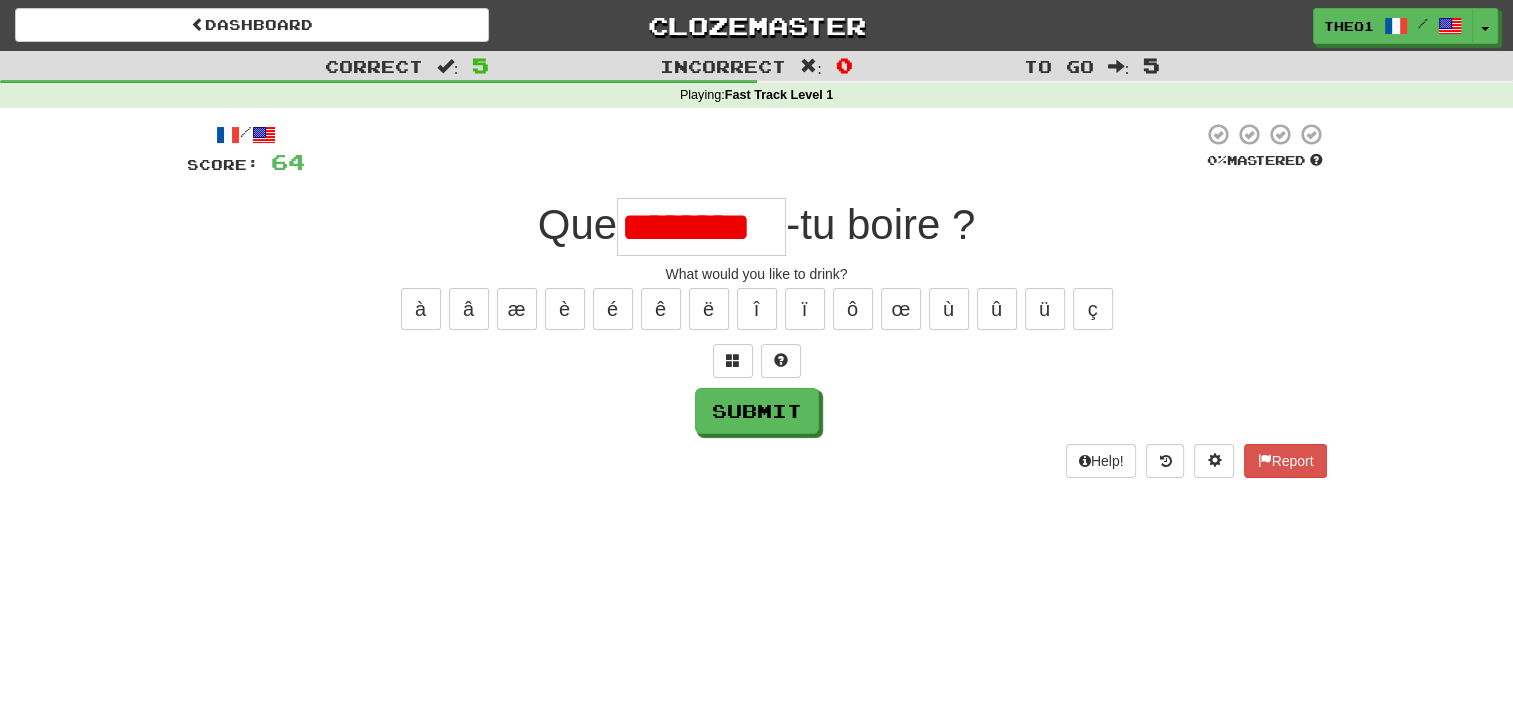 scroll, scrollTop: 0, scrollLeft: 0, axis: both 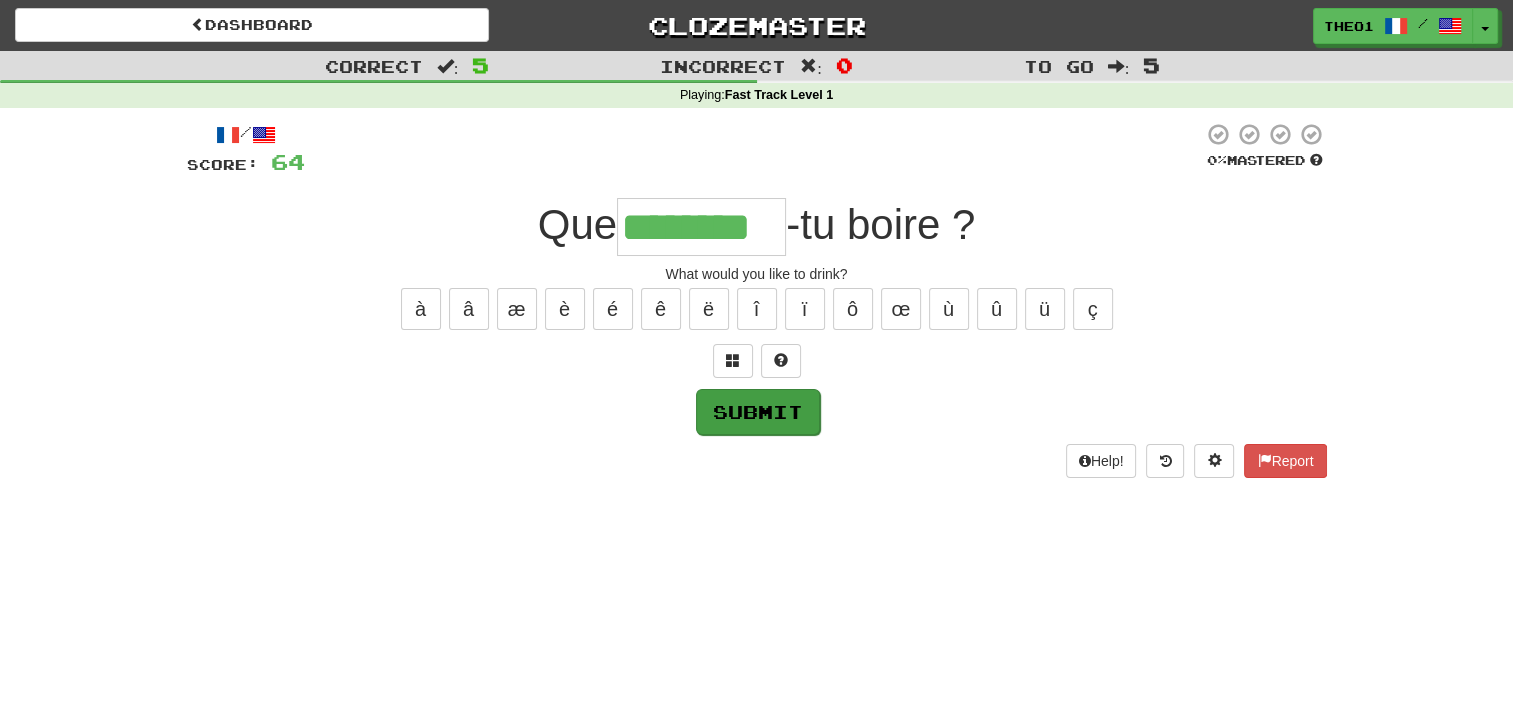 type on "********" 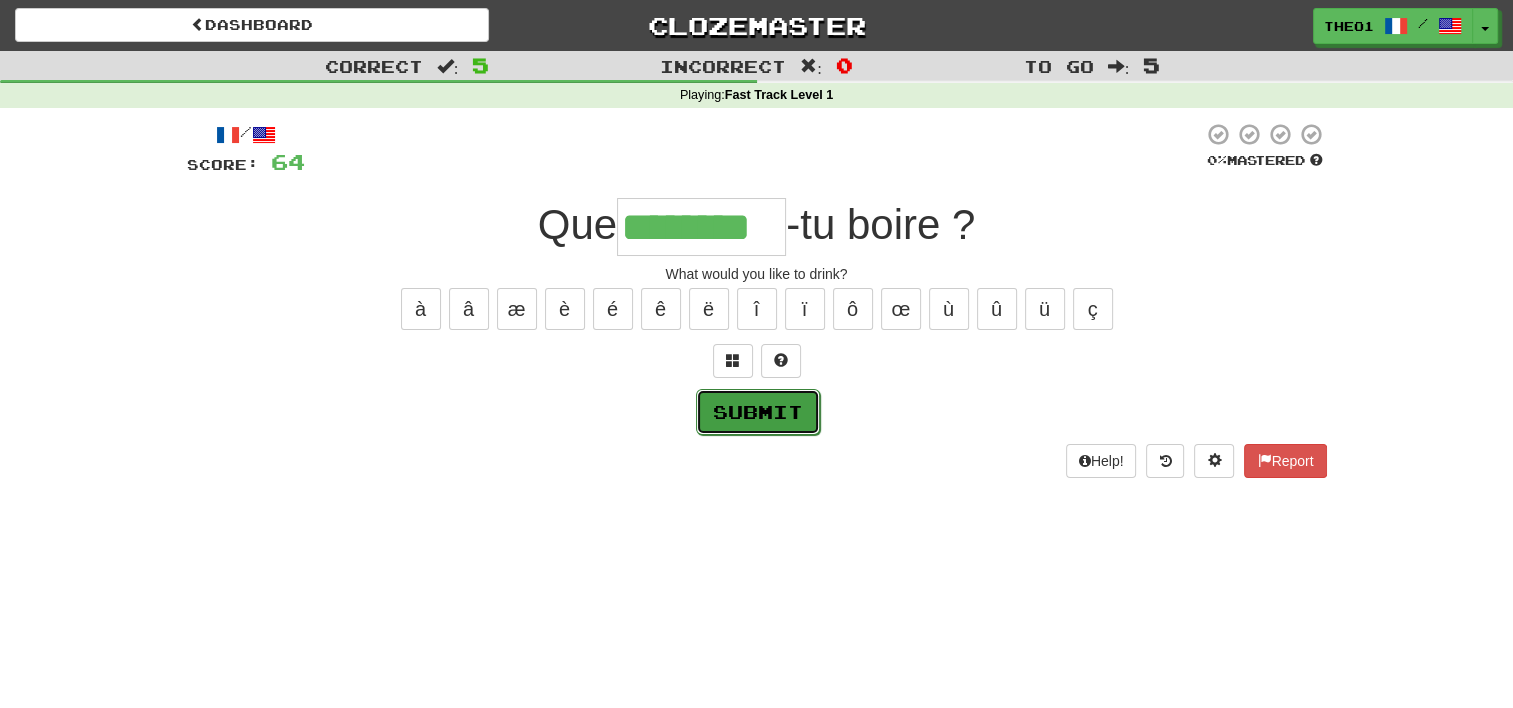 click on "Submit" at bounding box center (758, 412) 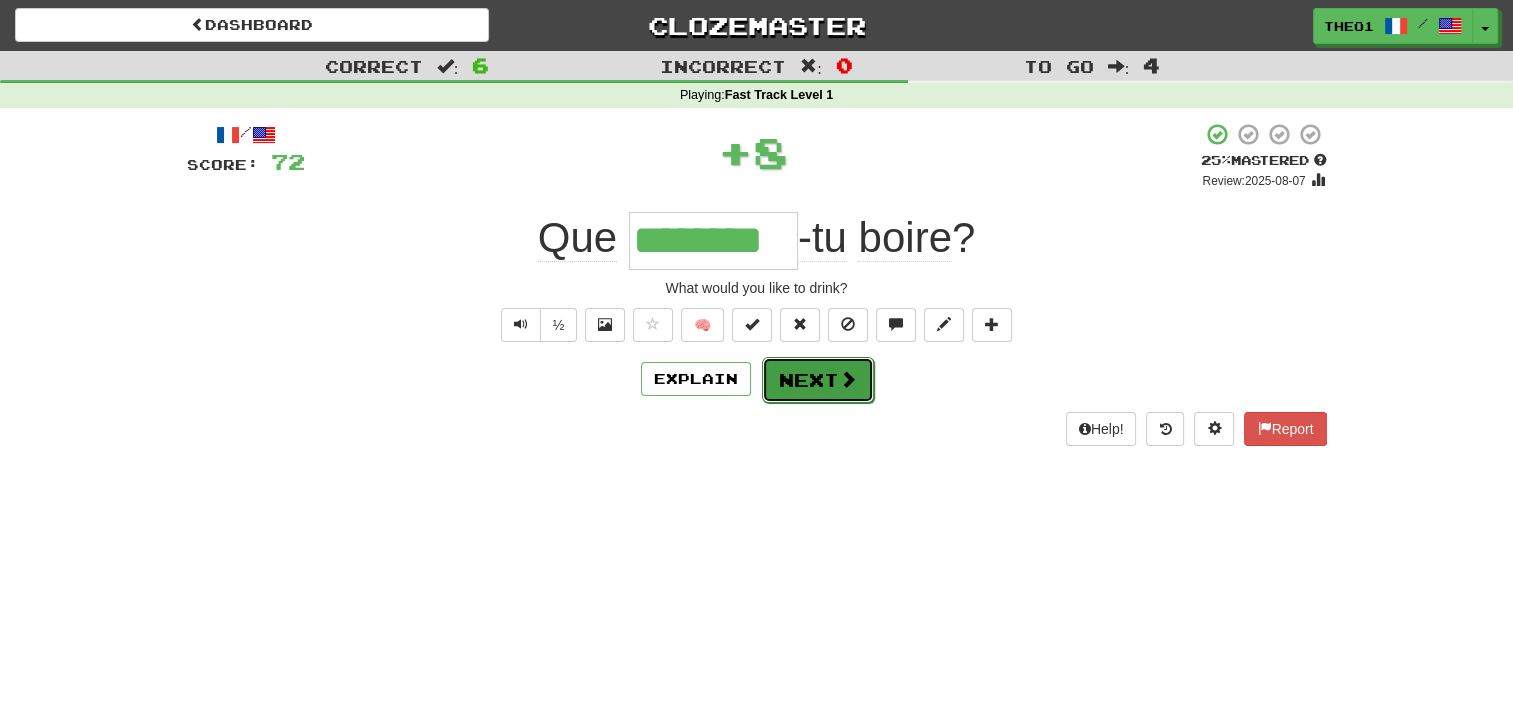 click on "Next" at bounding box center [818, 380] 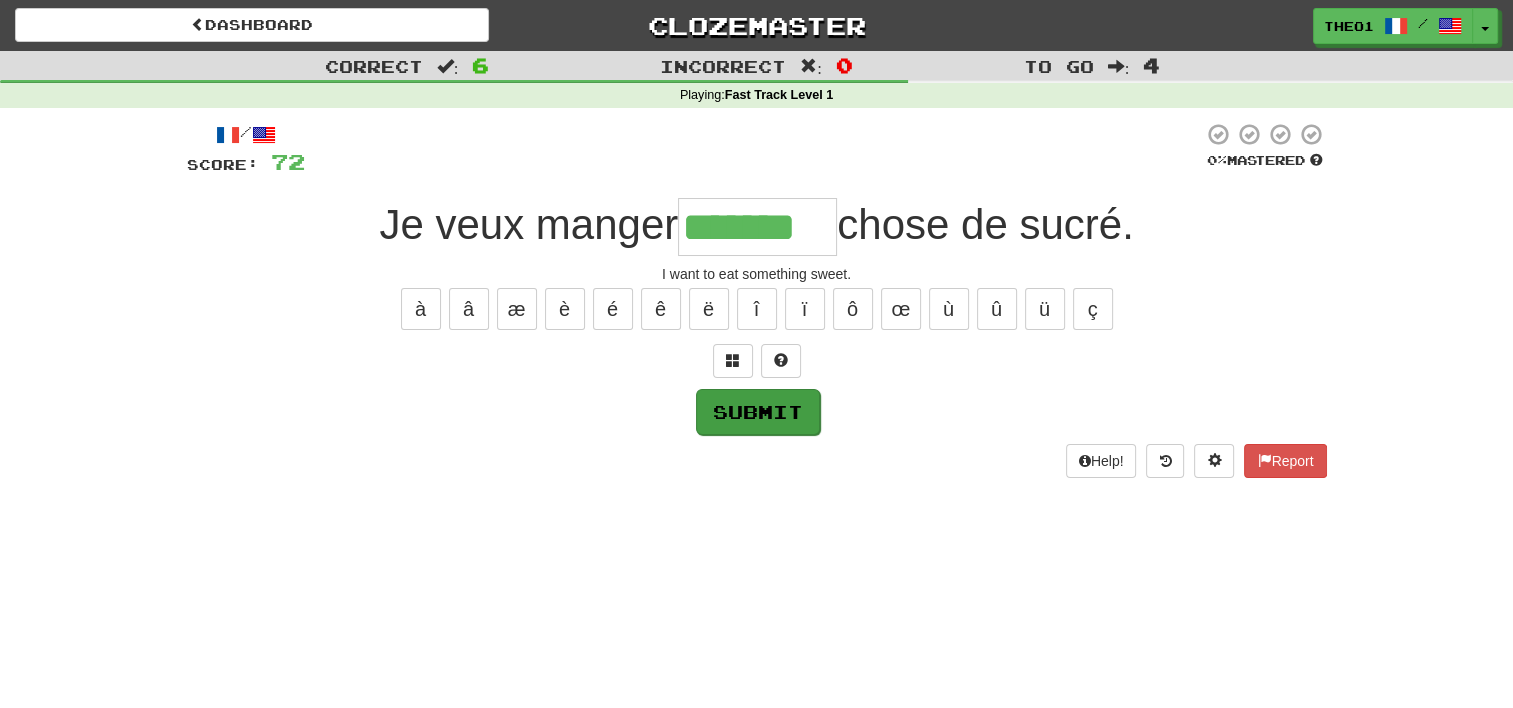 type on "*******" 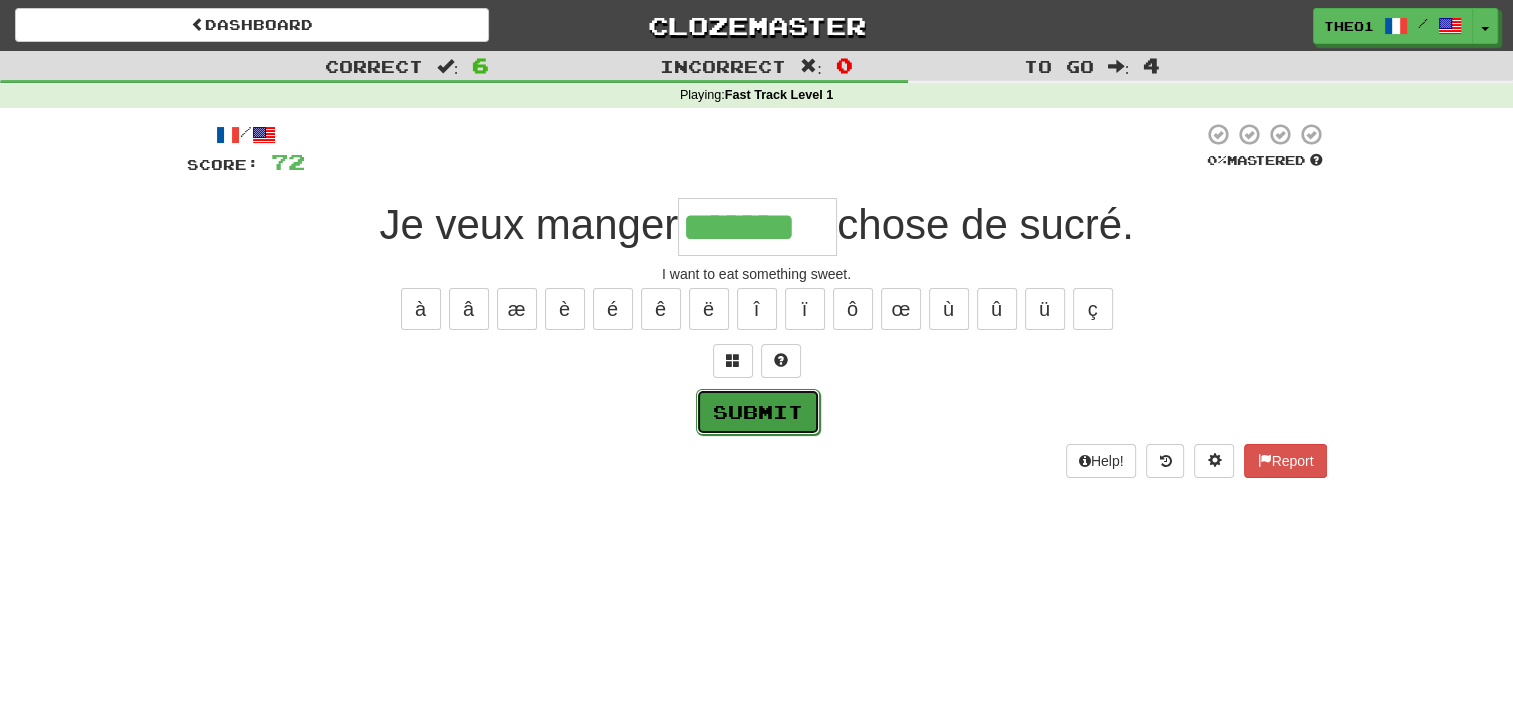 click on "Submit" at bounding box center (758, 412) 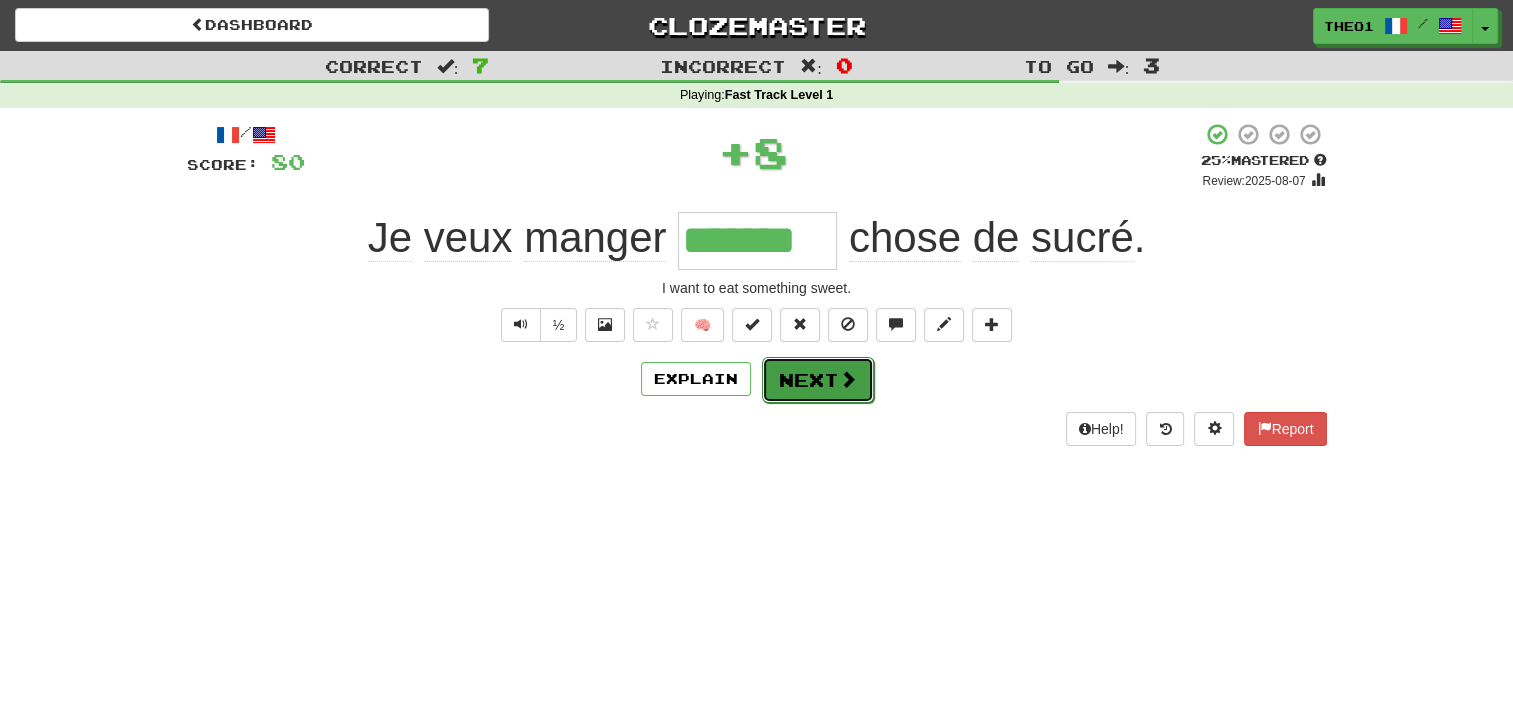 click on "Next" at bounding box center (818, 380) 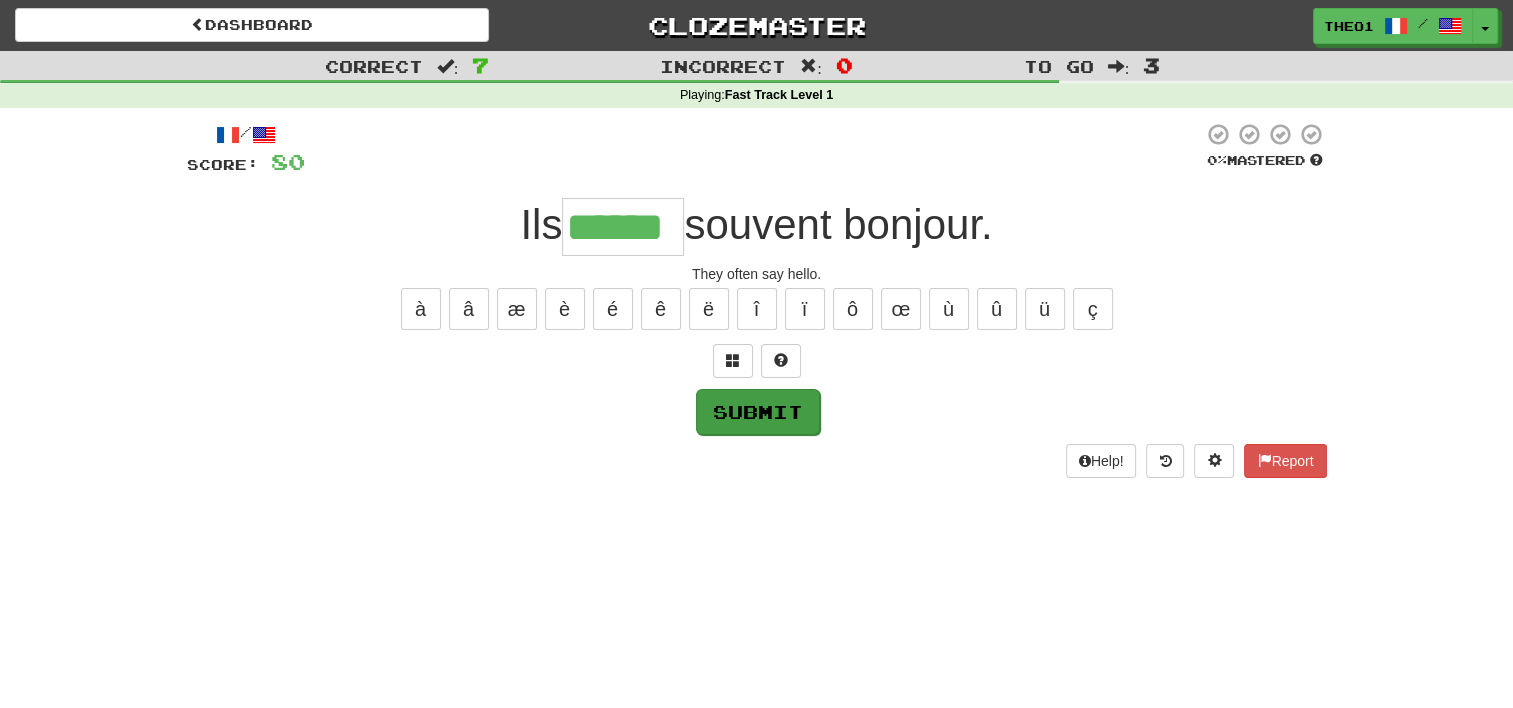 type on "******" 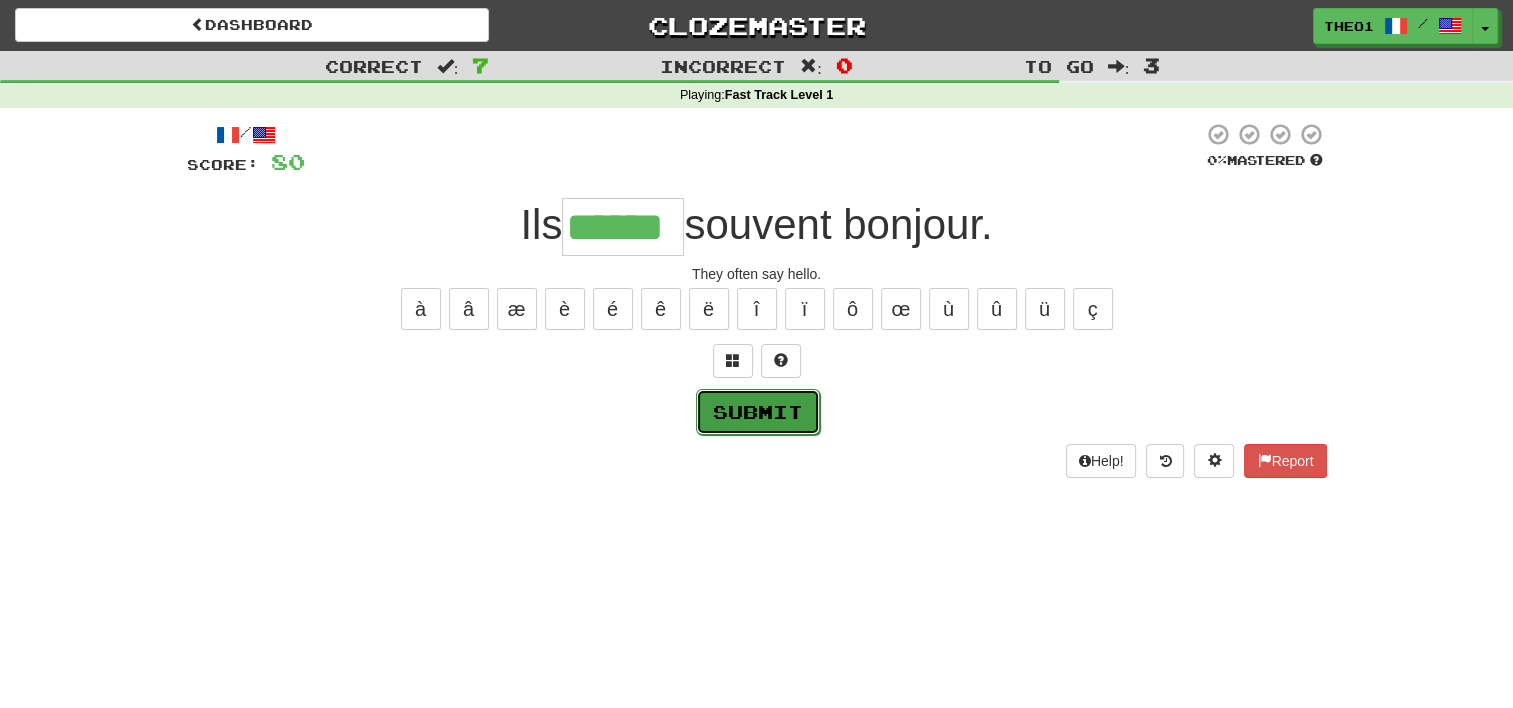 click on "Submit" at bounding box center [758, 412] 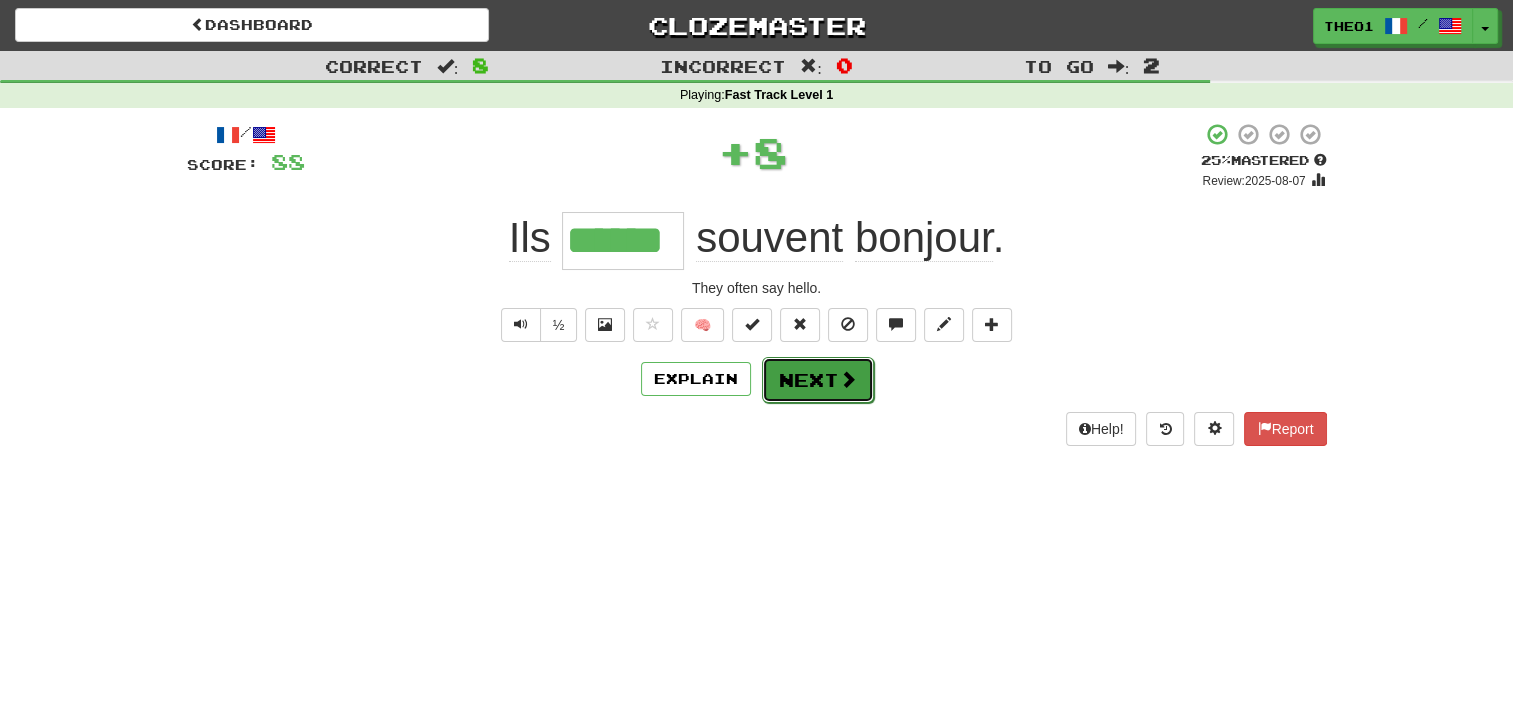 click on "Next" at bounding box center [818, 380] 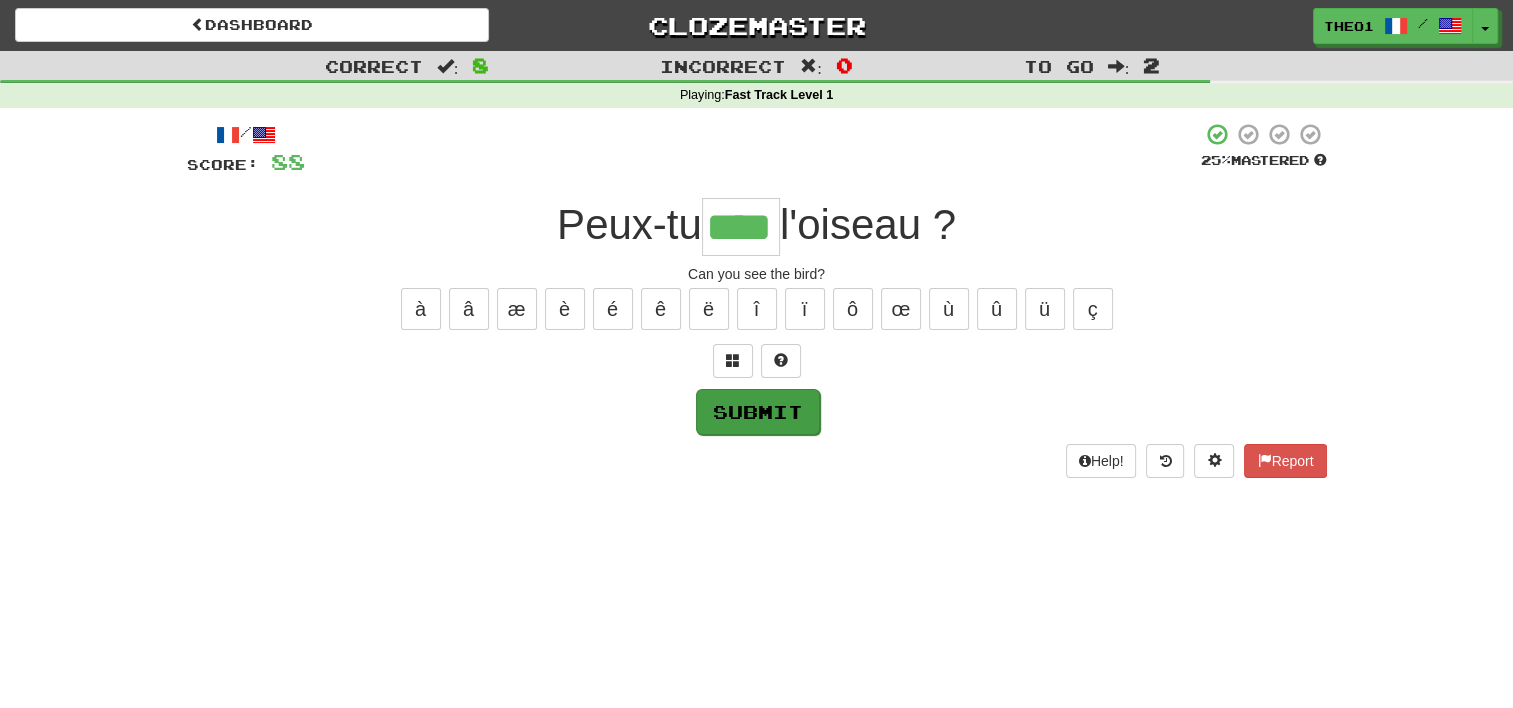 type on "****" 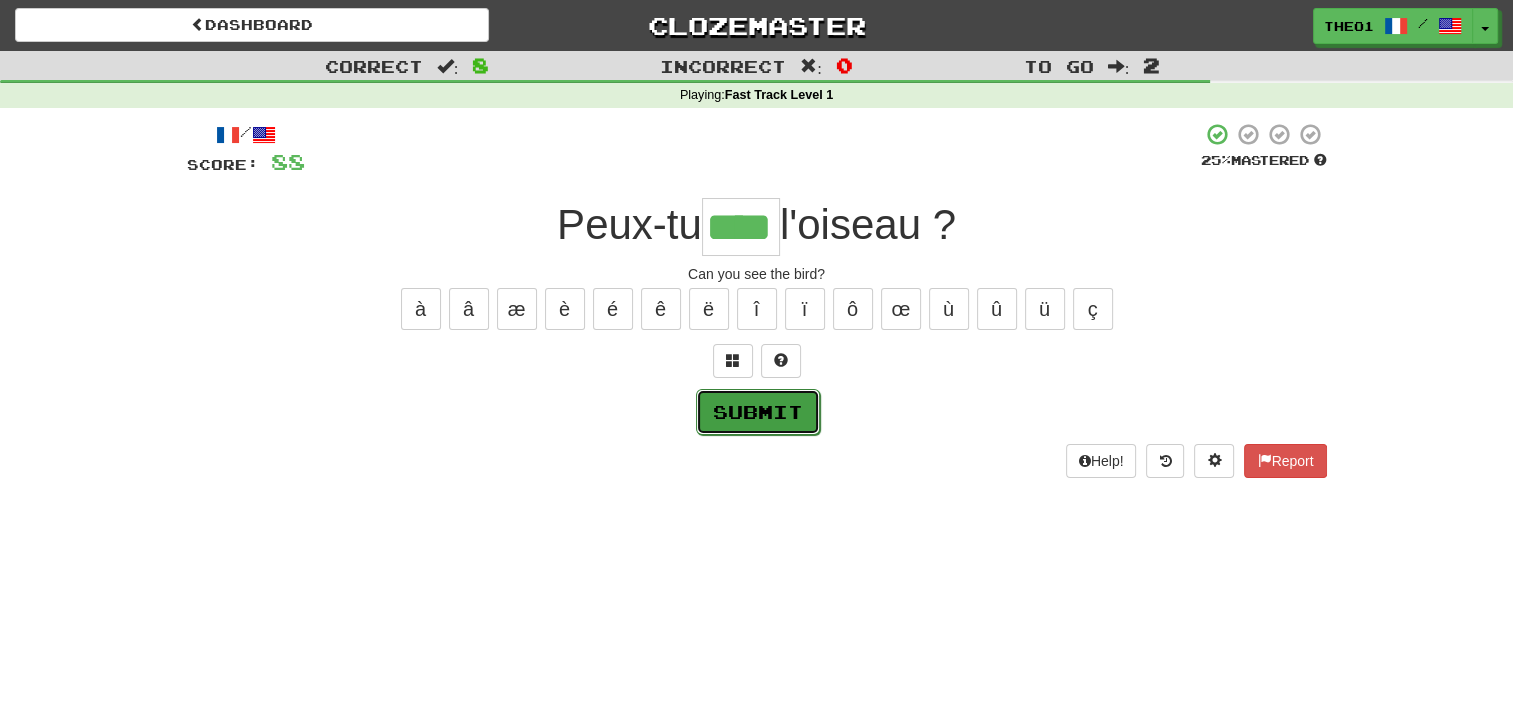 click on "Submit" at bounding box center [758, 412] 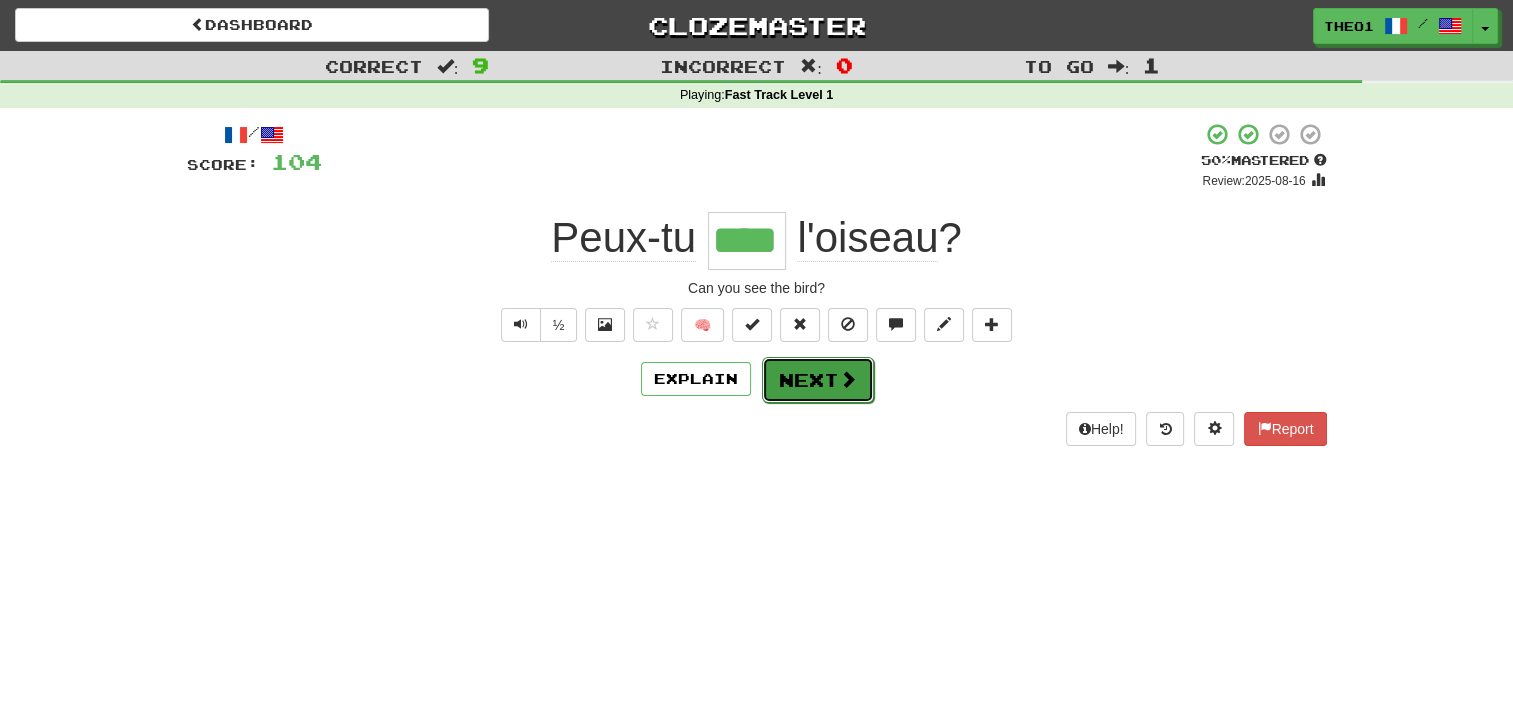click on "Next" at bounding box center (818, 380) 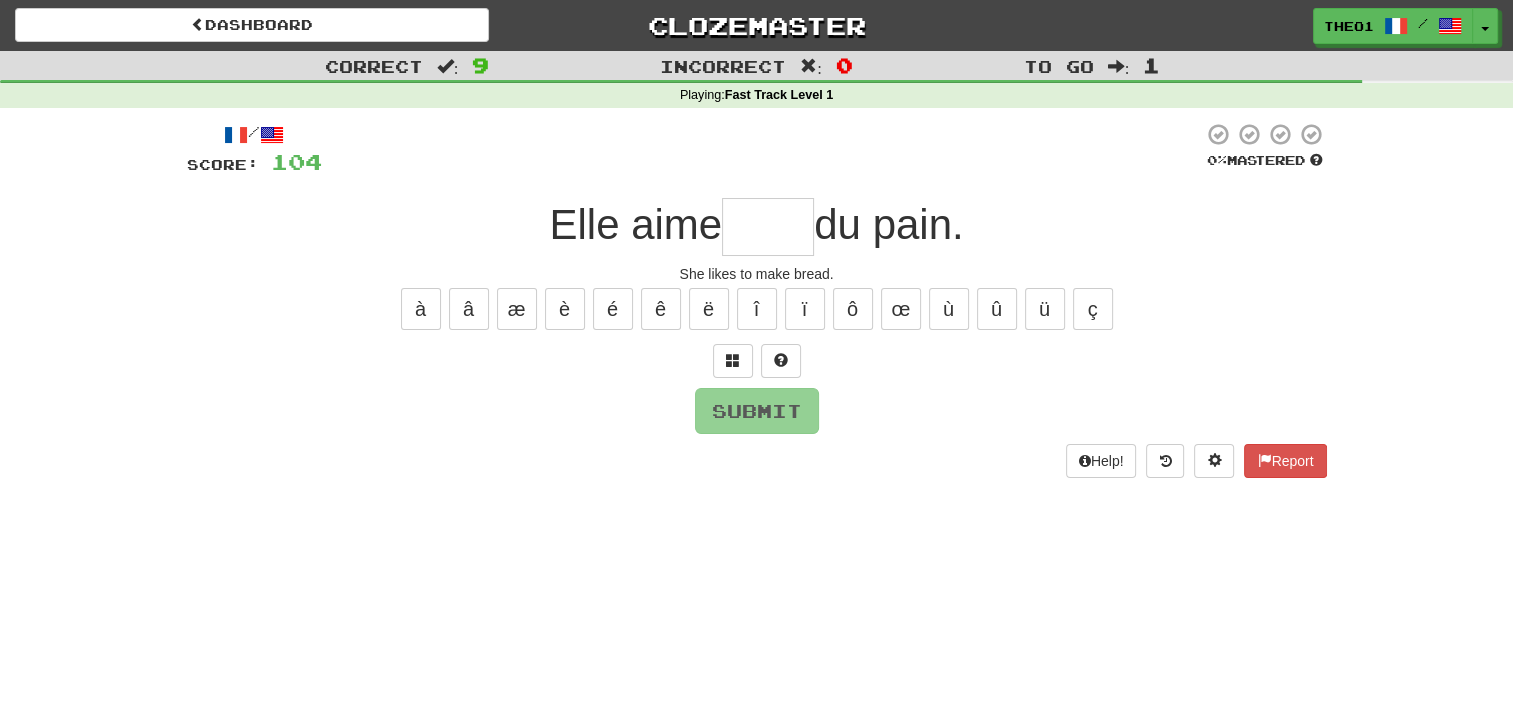 type on "*" 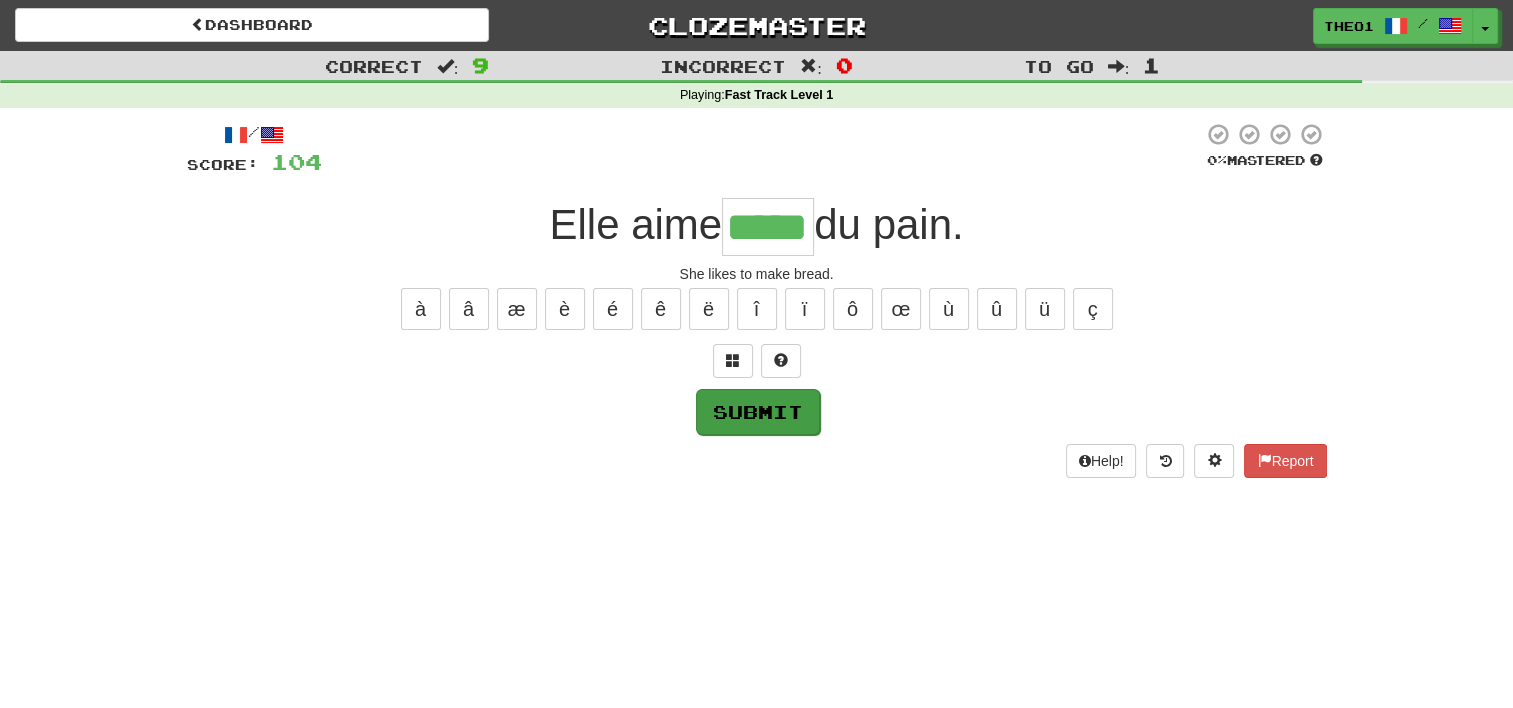 type on "*****" 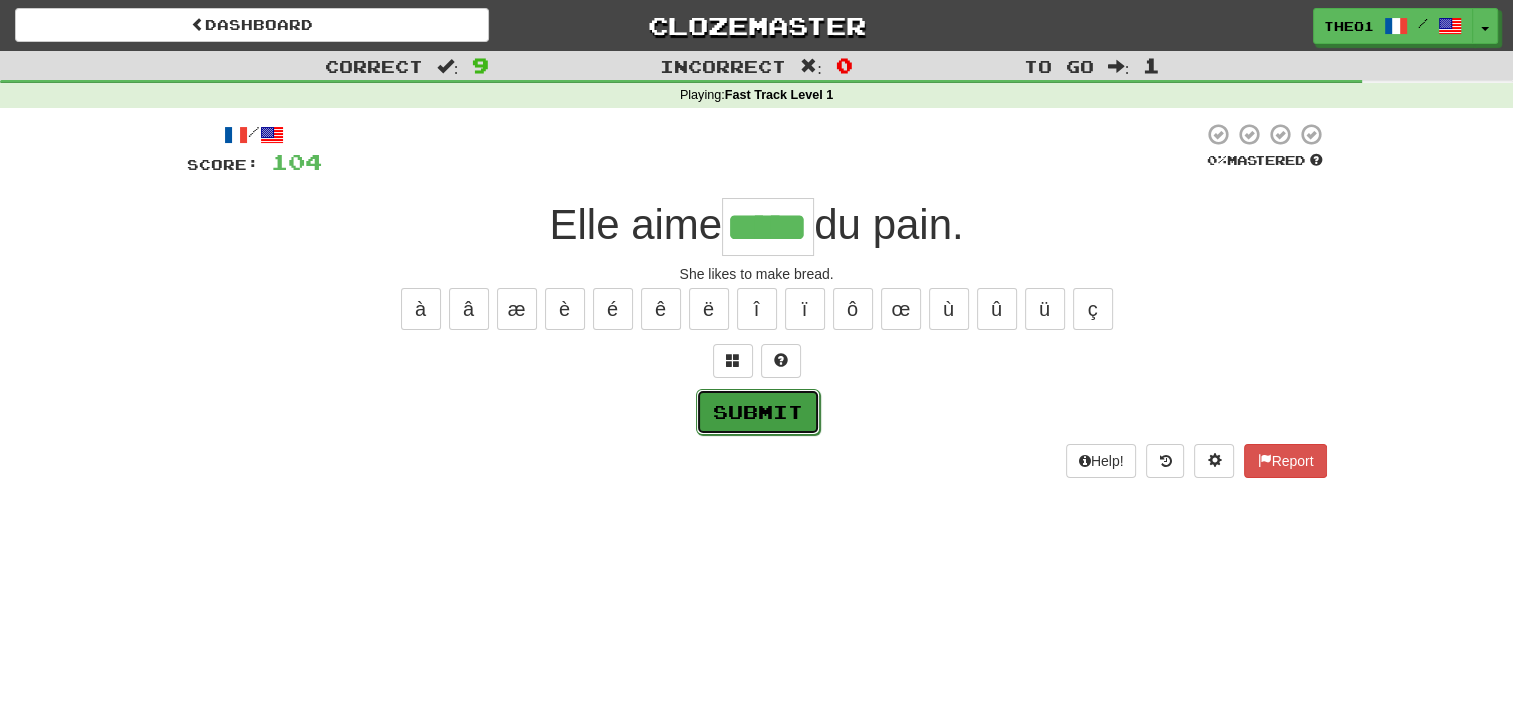 click on "Submit" at bounding box center [758, 412] 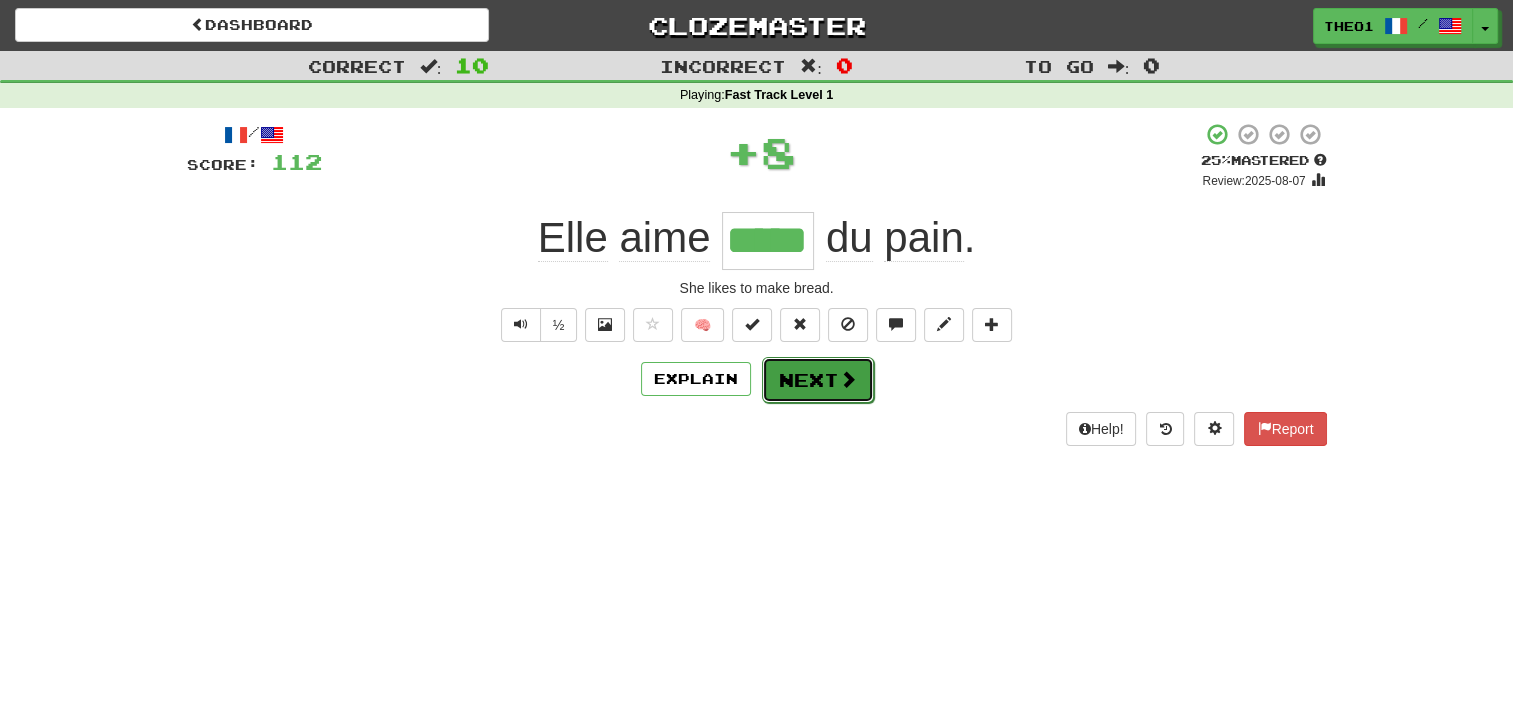 click on "Next" at bounding box center (818, 380) 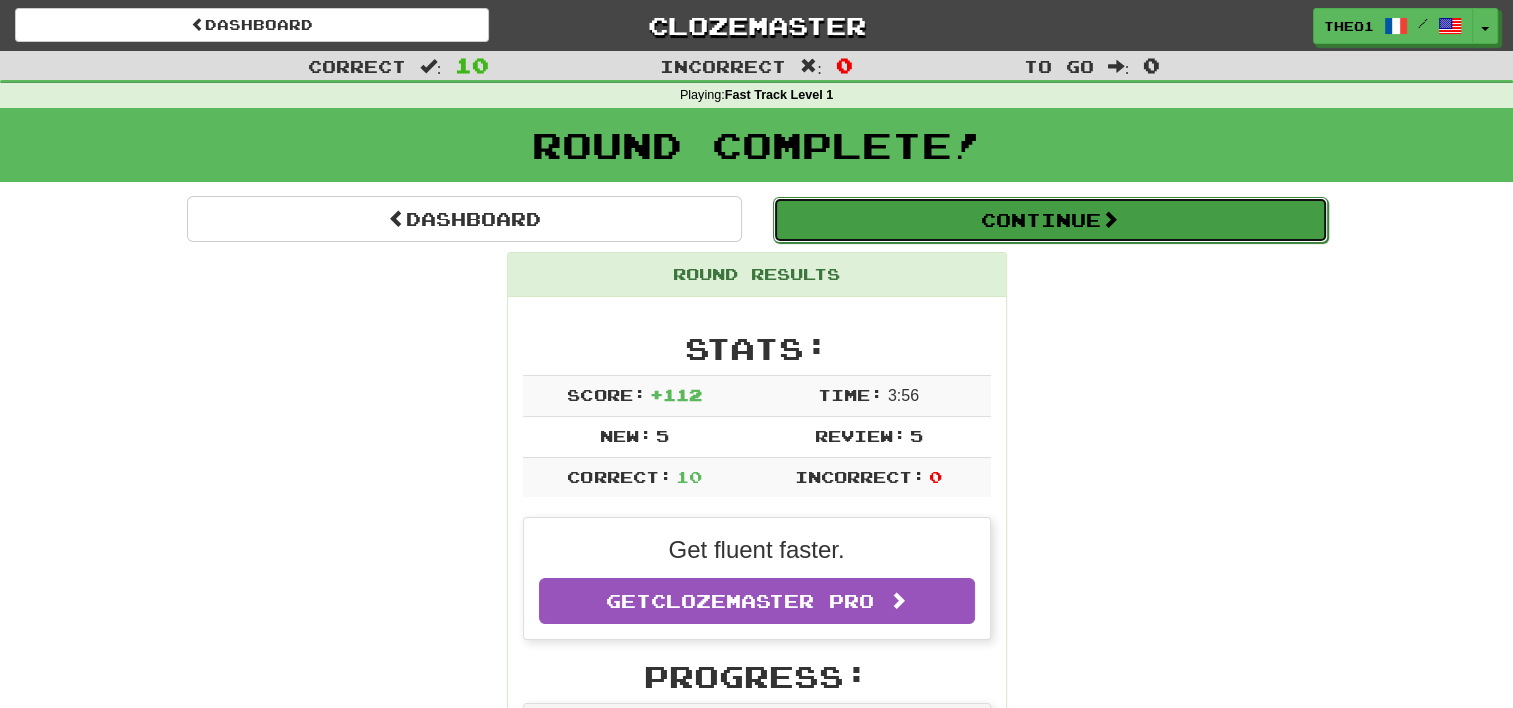click on "Continue" at bounding box center (1050, 220) 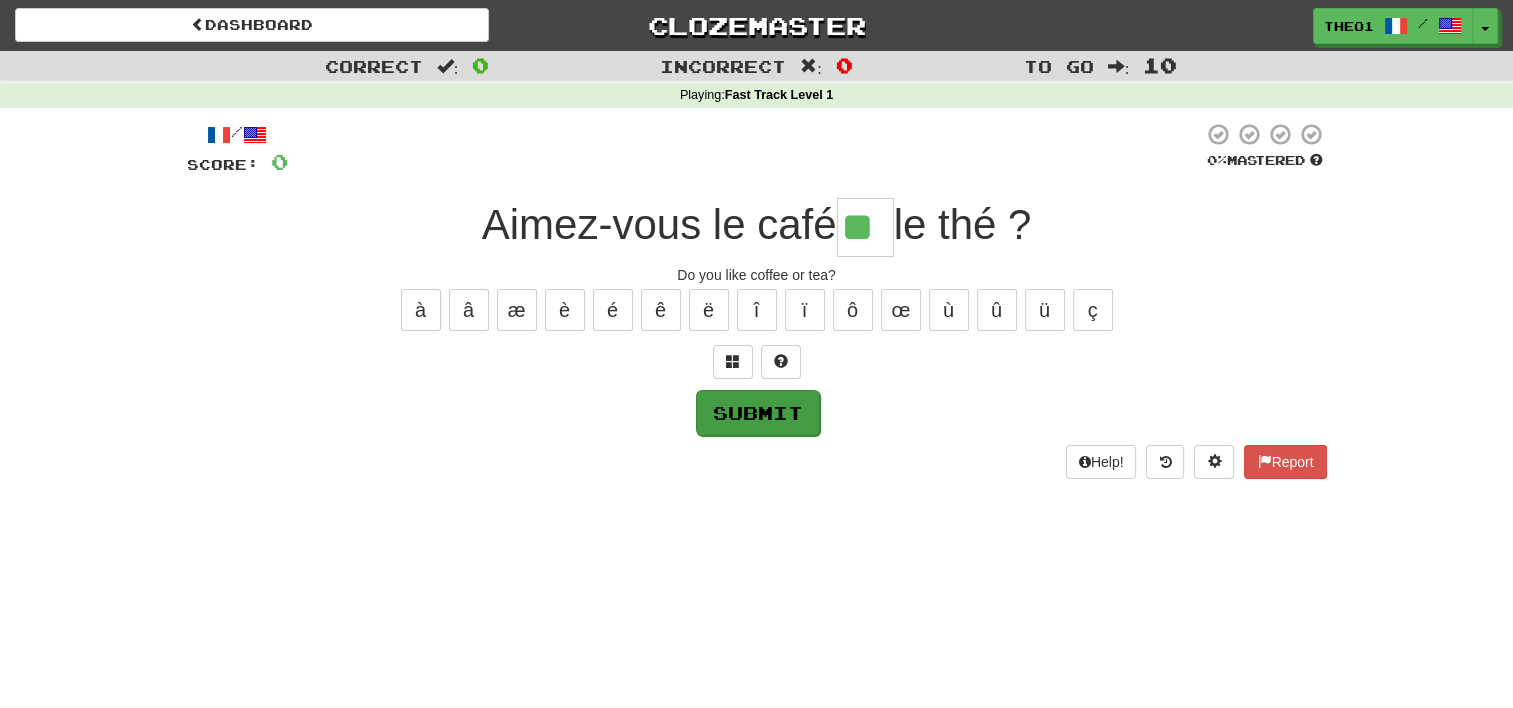 type on "**" 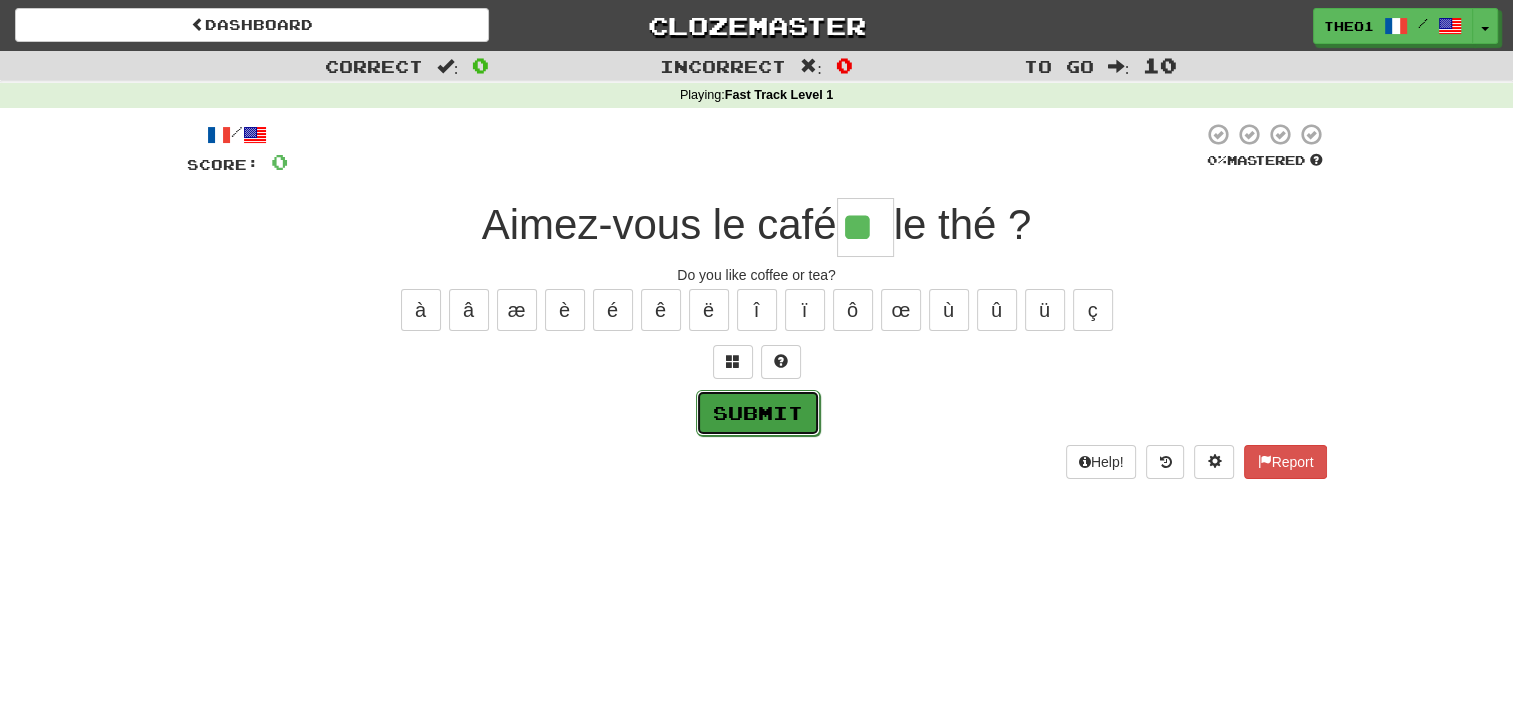 click on "Submit" at bounding box center [758, 413] 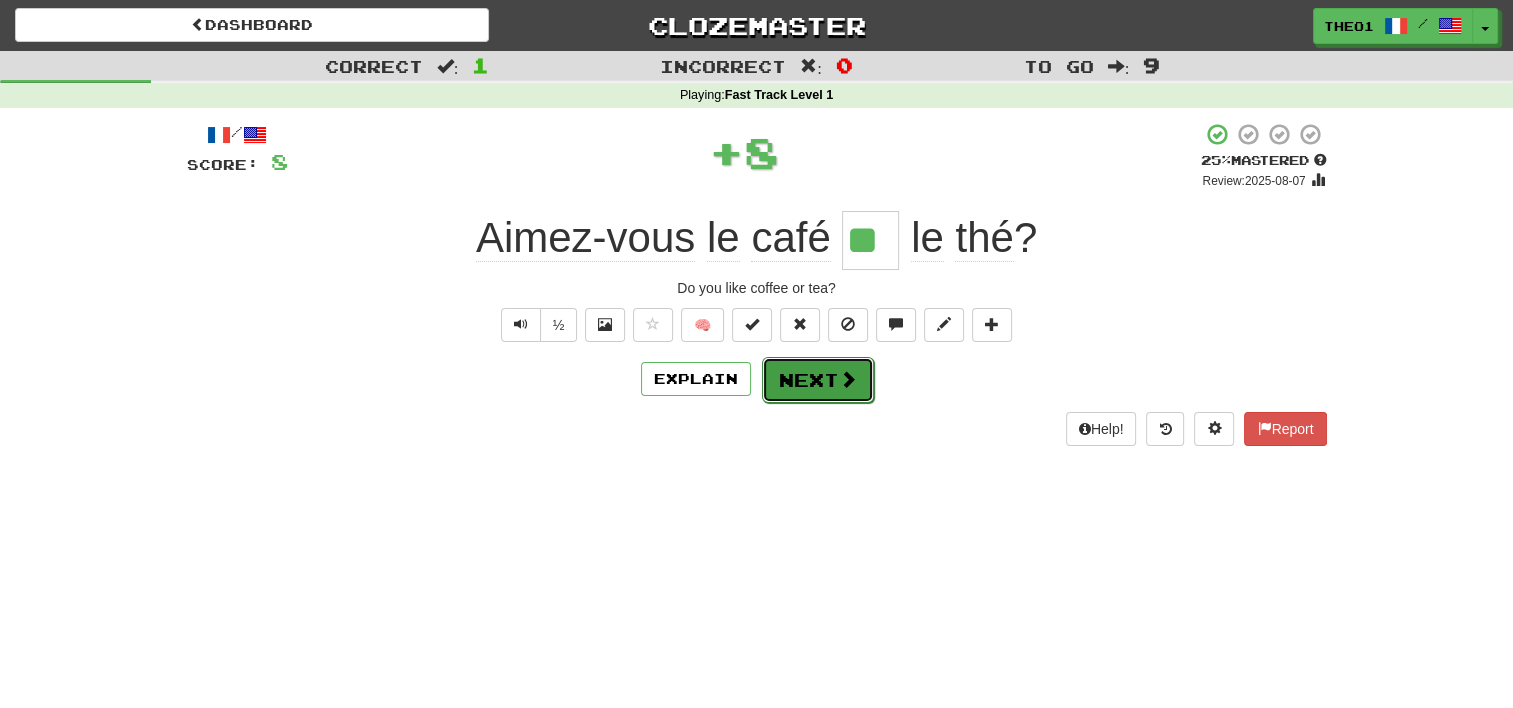 click on "Next" at bounding box center [818, 380] 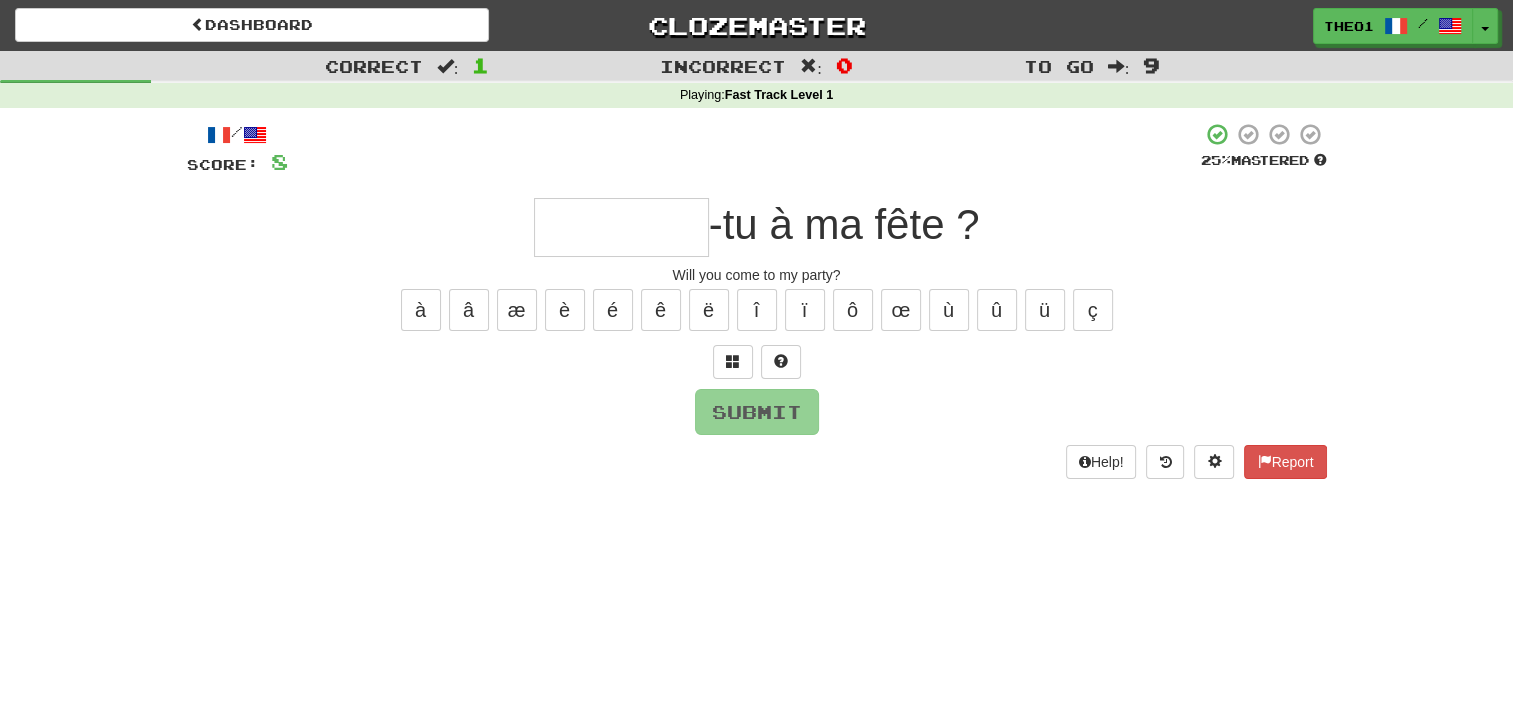 click at bounding box center [621, 227] 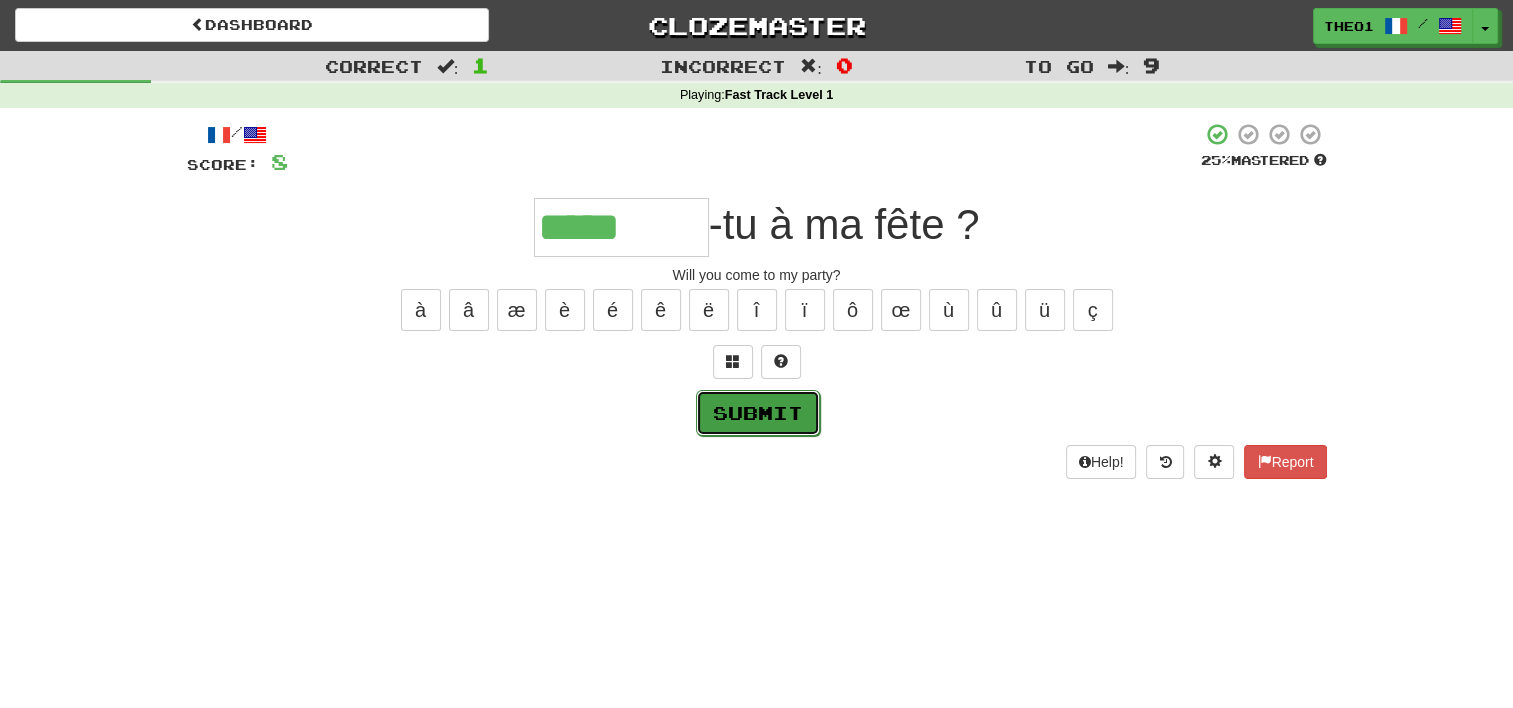 click on "Submit" at bounding box center [758, 413] 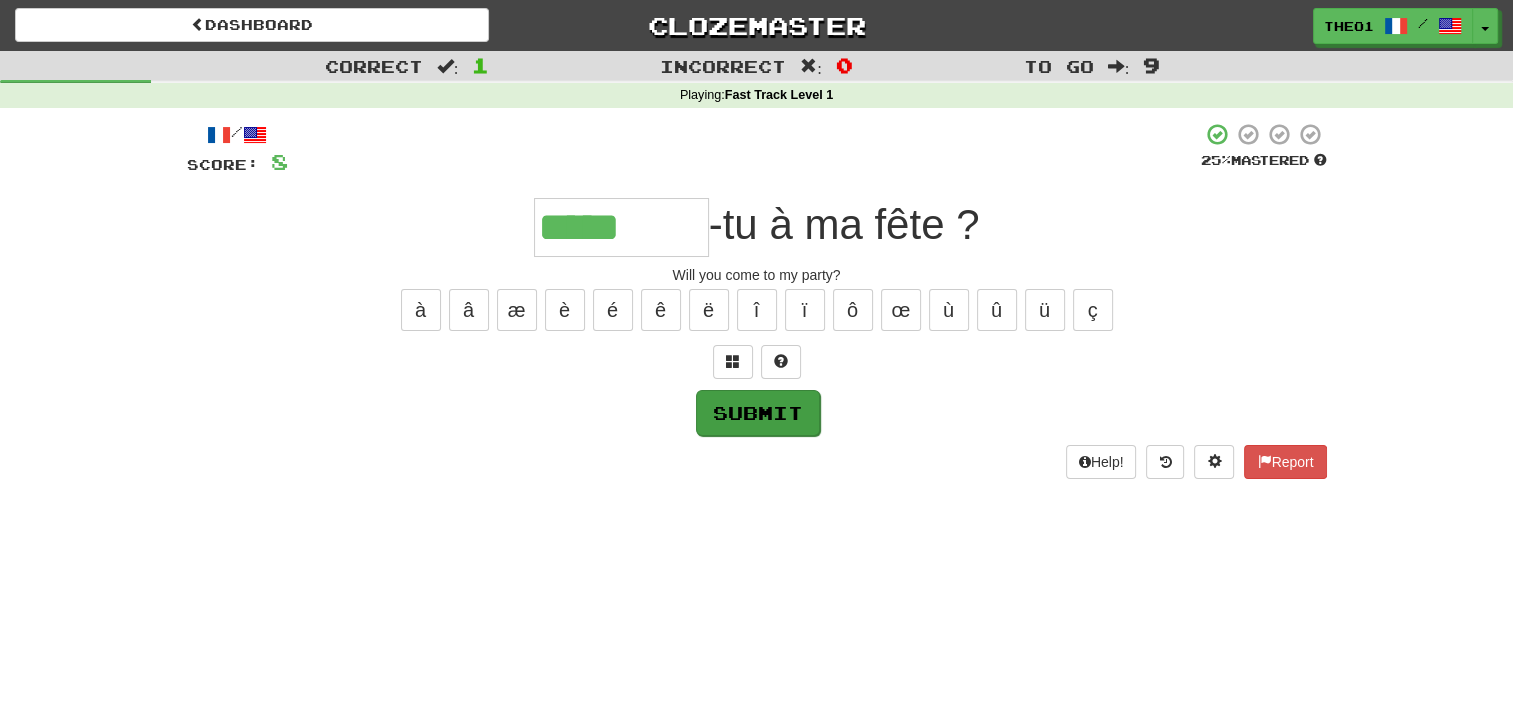 type on "********" 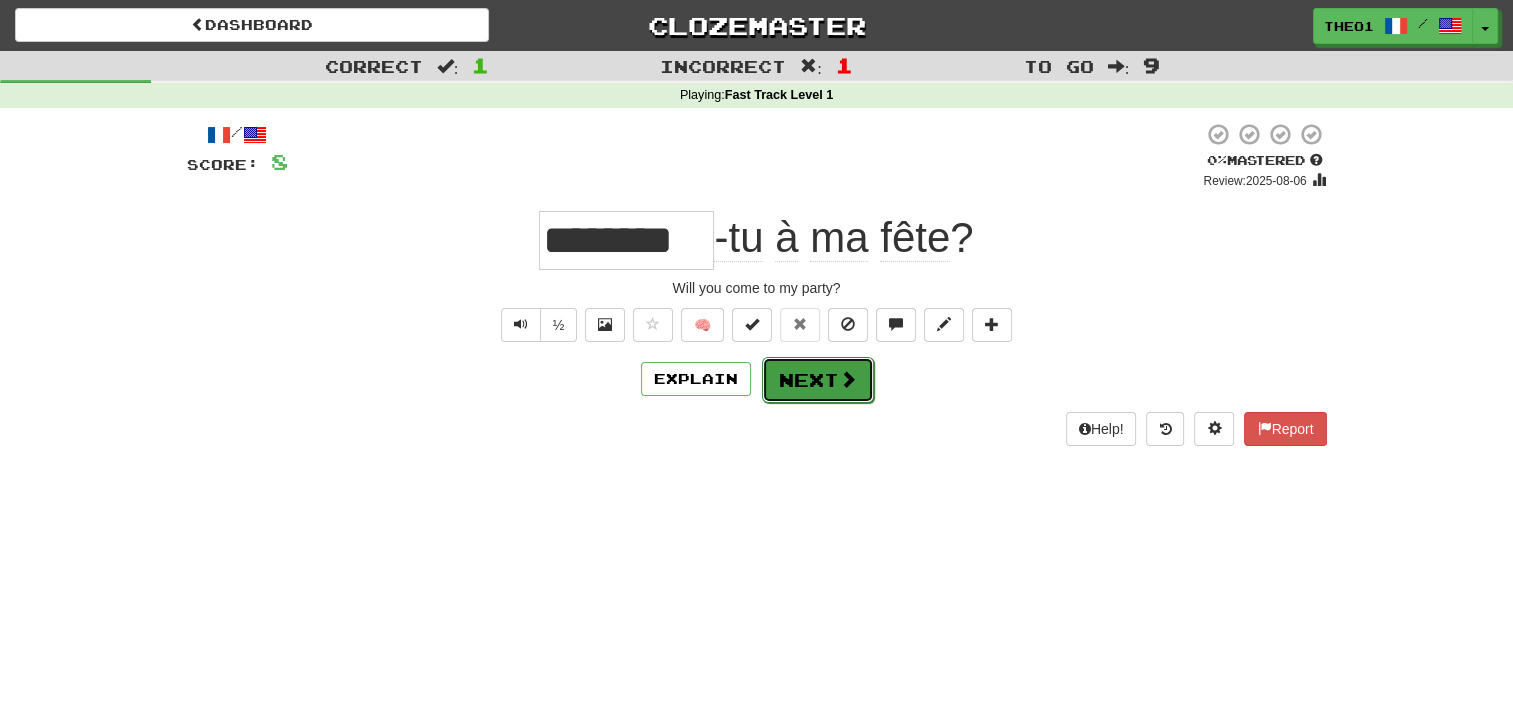 click on "Next" at bounding box center [818, 380] 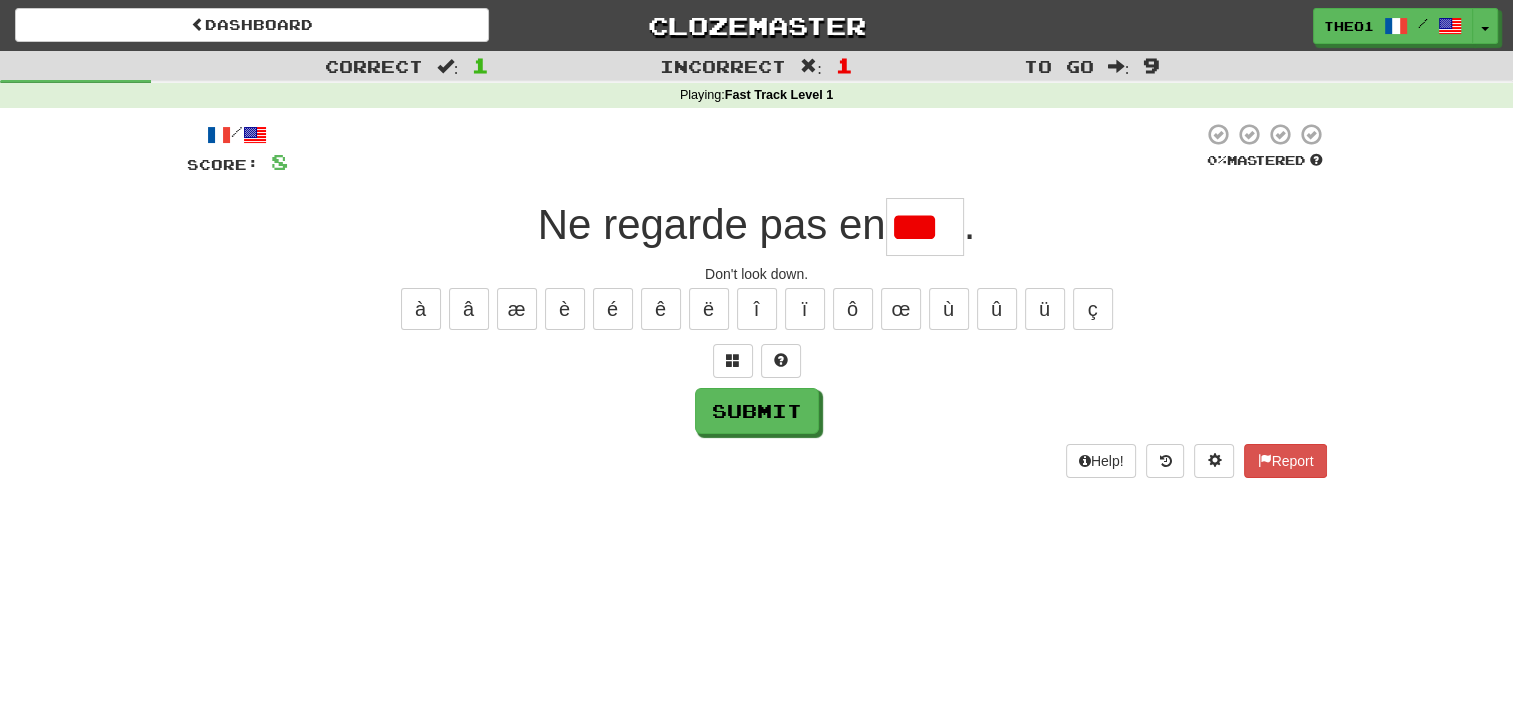 scroll, scrollTop: 0, scrollLeft: 0, axis: both 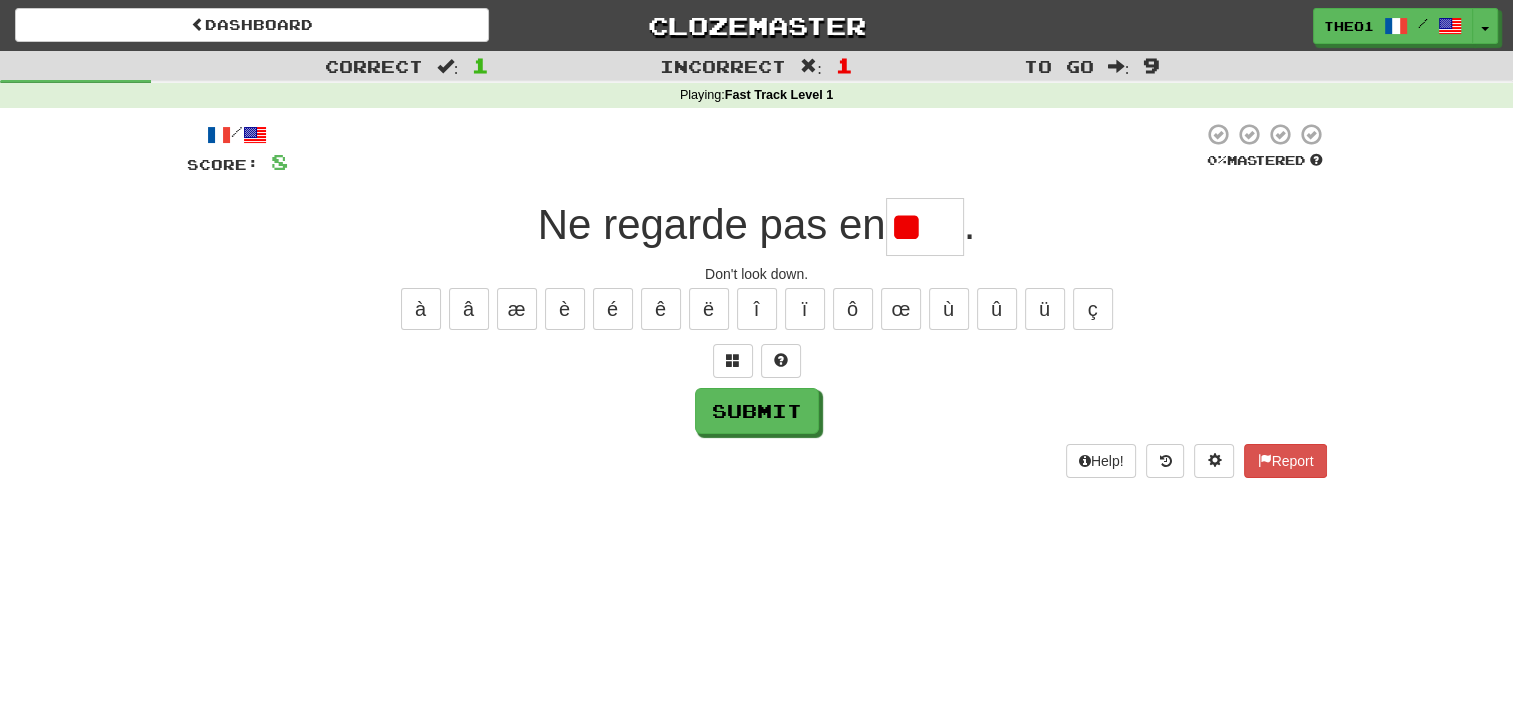 type on "*" 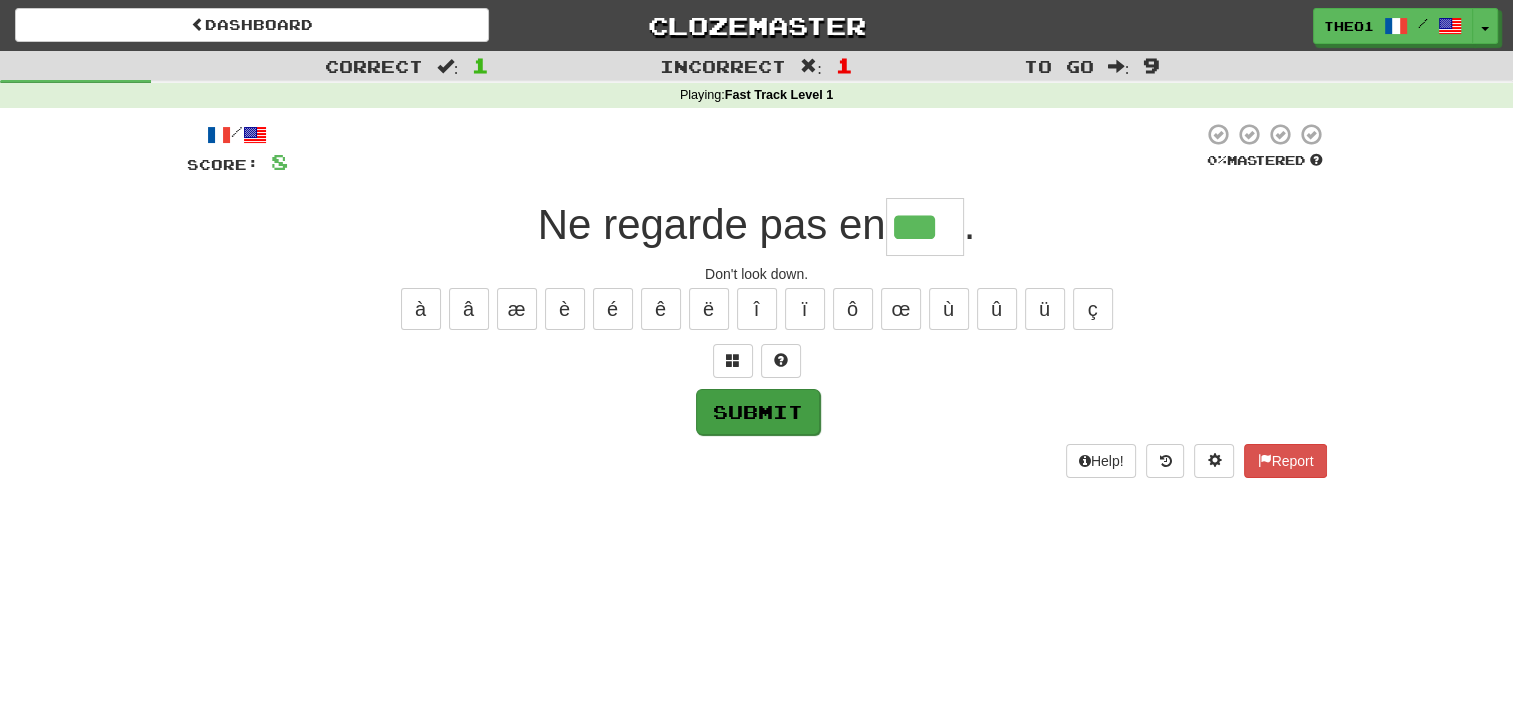 type on "***" 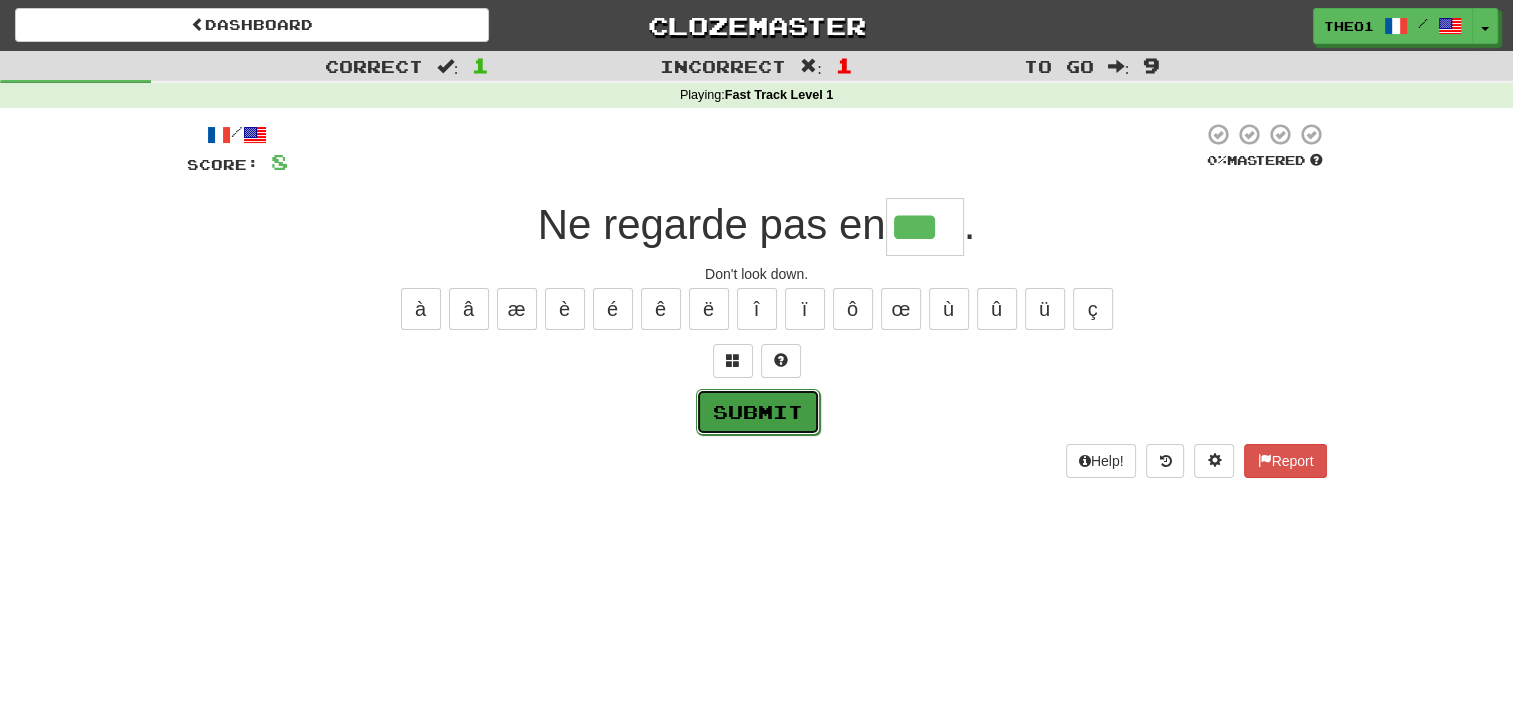 click on "Submit" at bounding box center [758, 412] 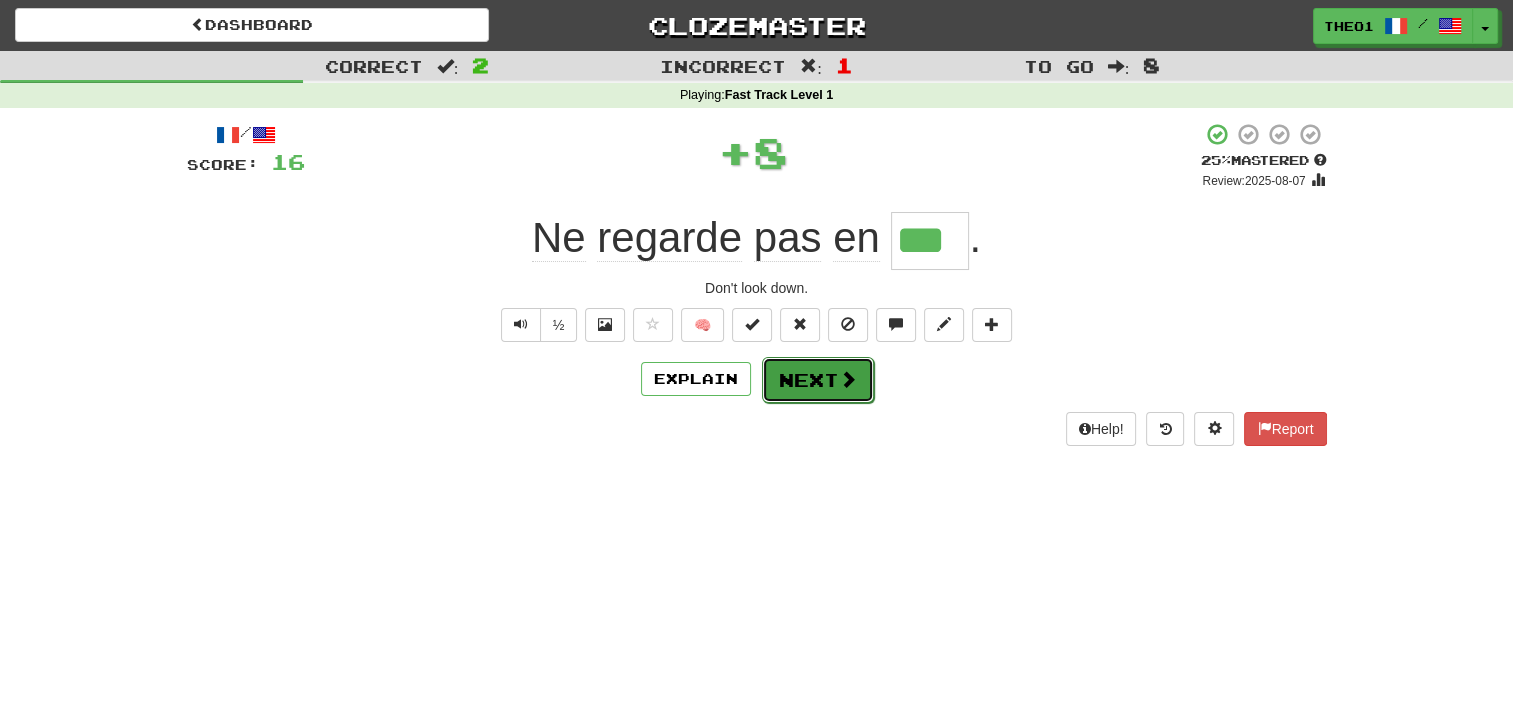 click on "Next" at bounding box center (818, 380) 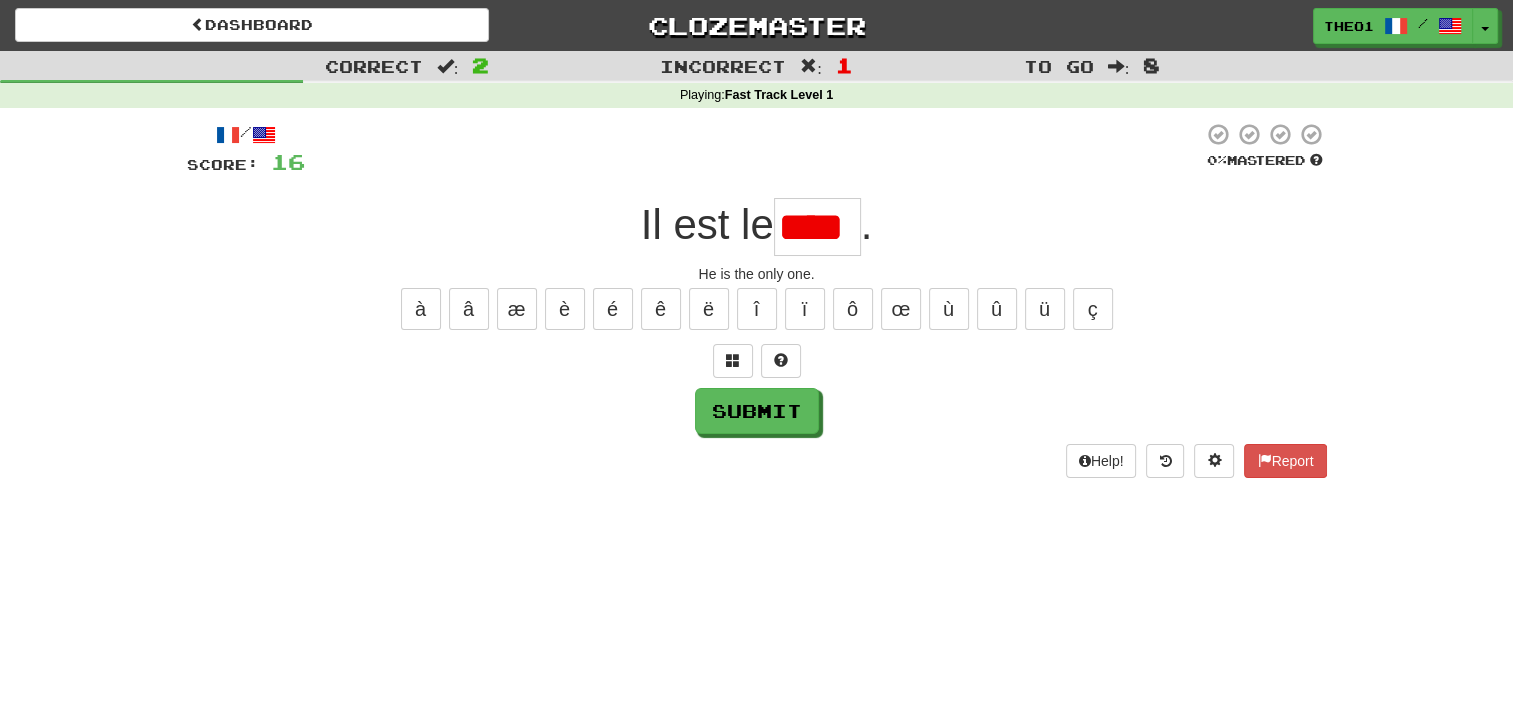 scroll, scrollTop: 0, scrollLeft: 0, axis: both 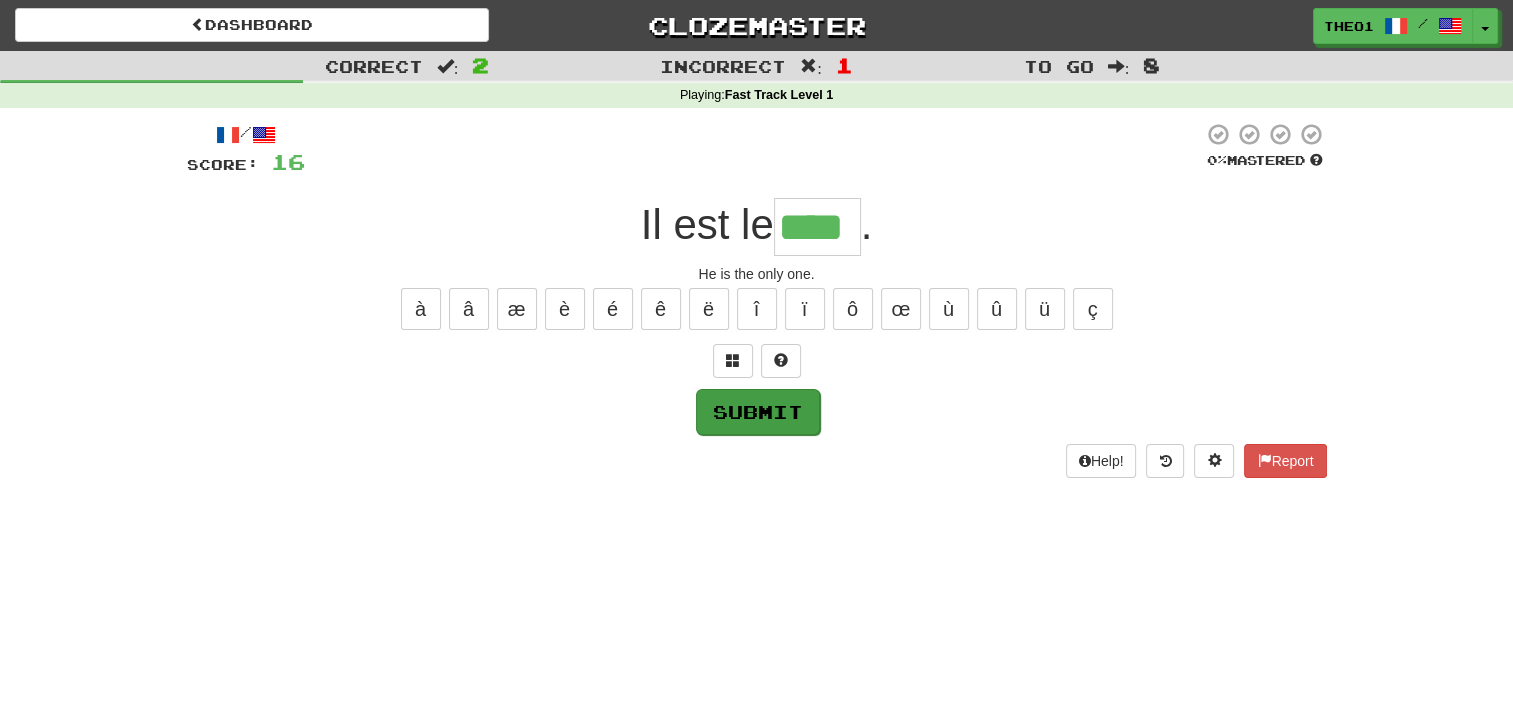 type on "****" 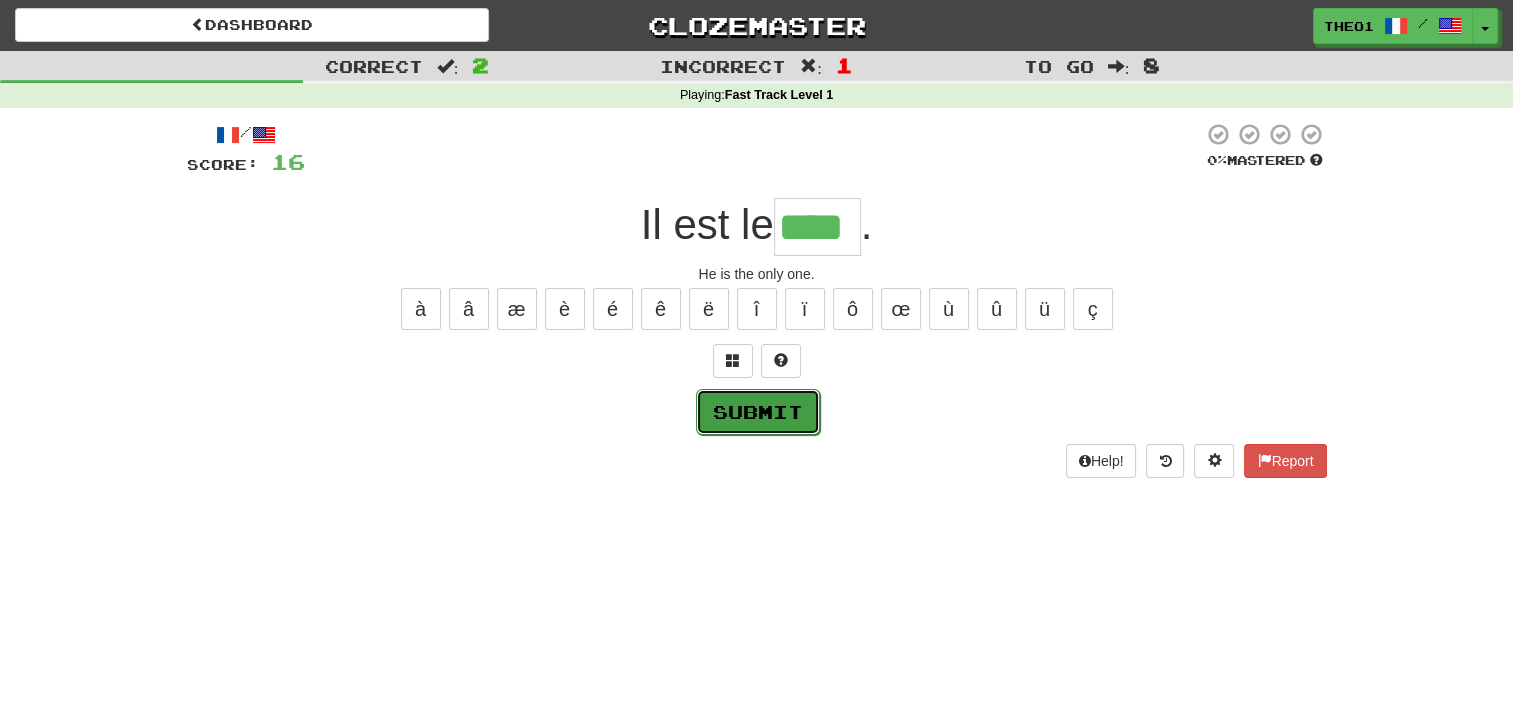 click on "Submit" at bounding box center [758, 412] 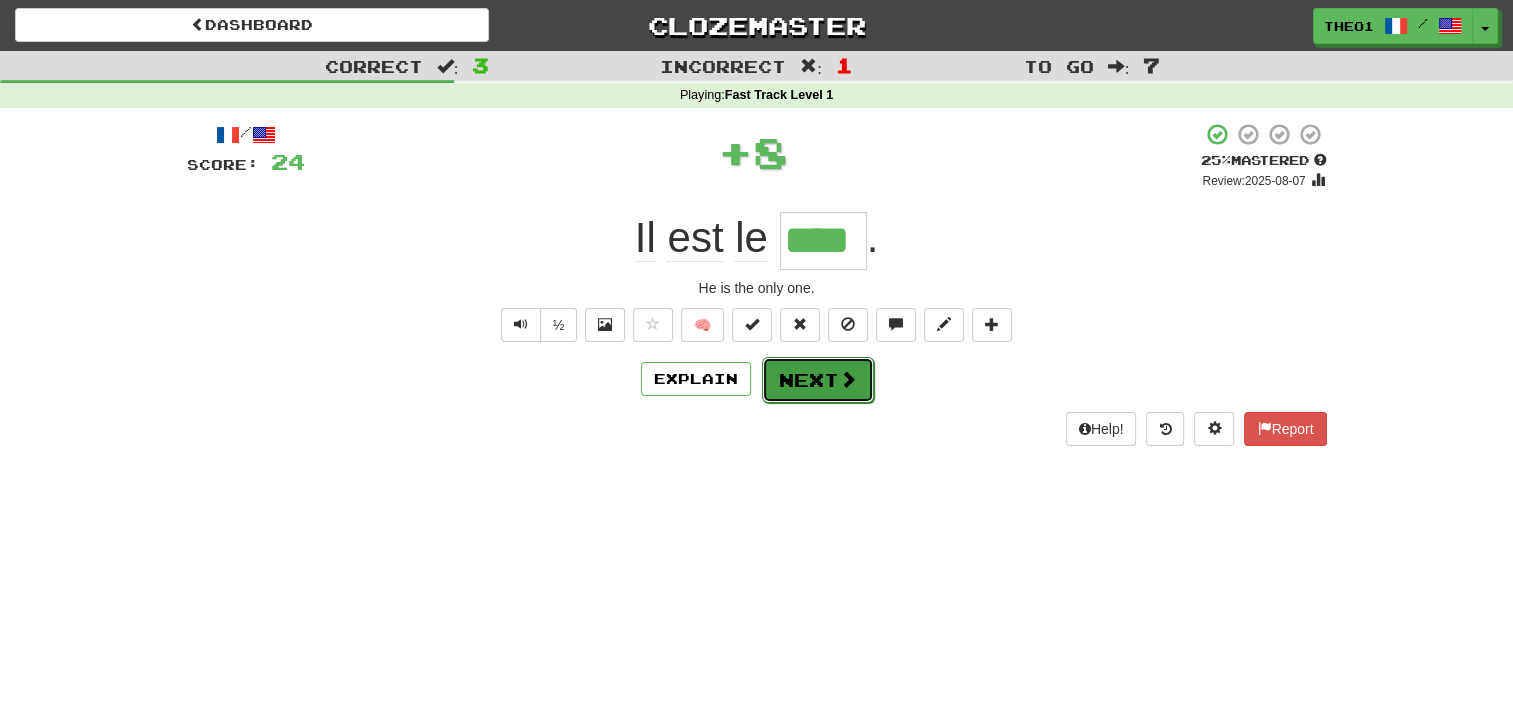 click on "Next" at bounding box center [818, 380] 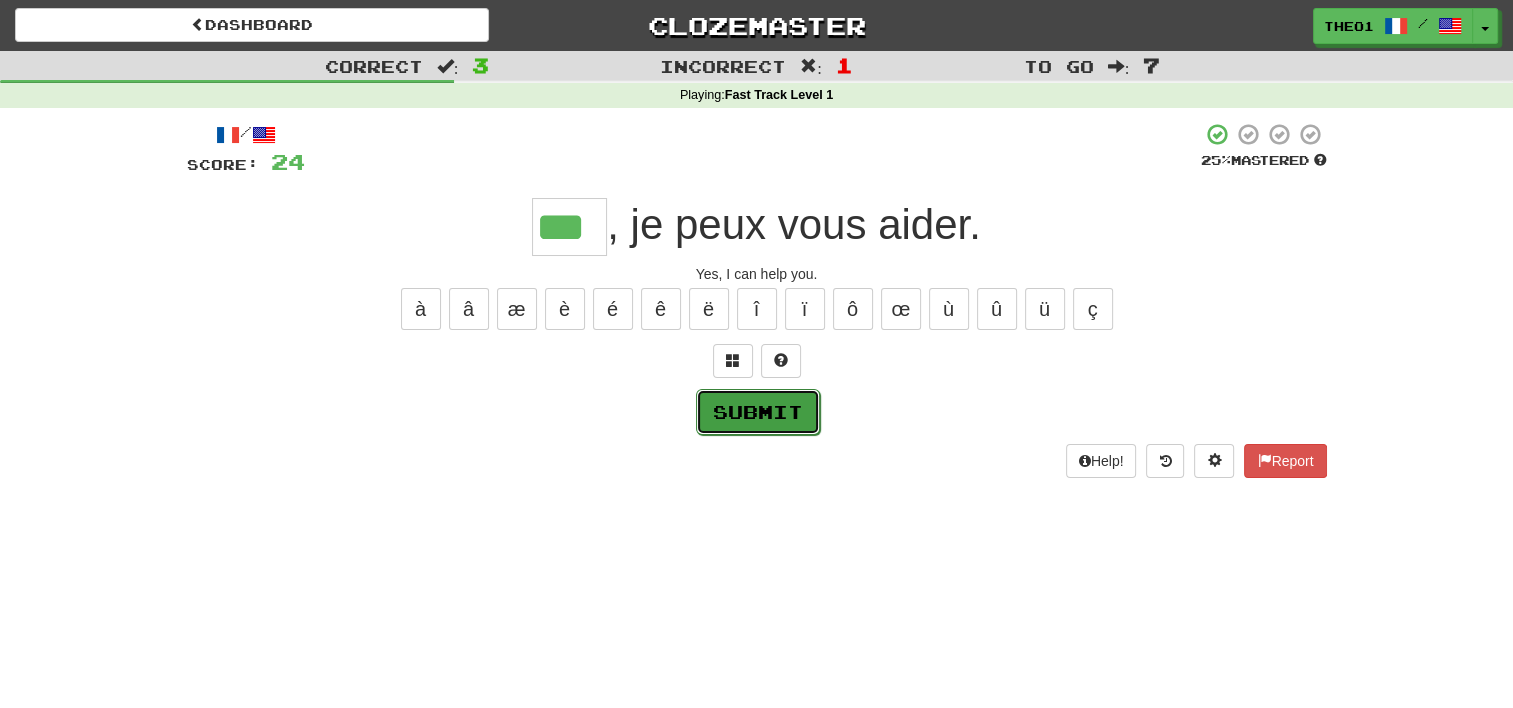 click on "Submit" at bounding box center (758, 412) 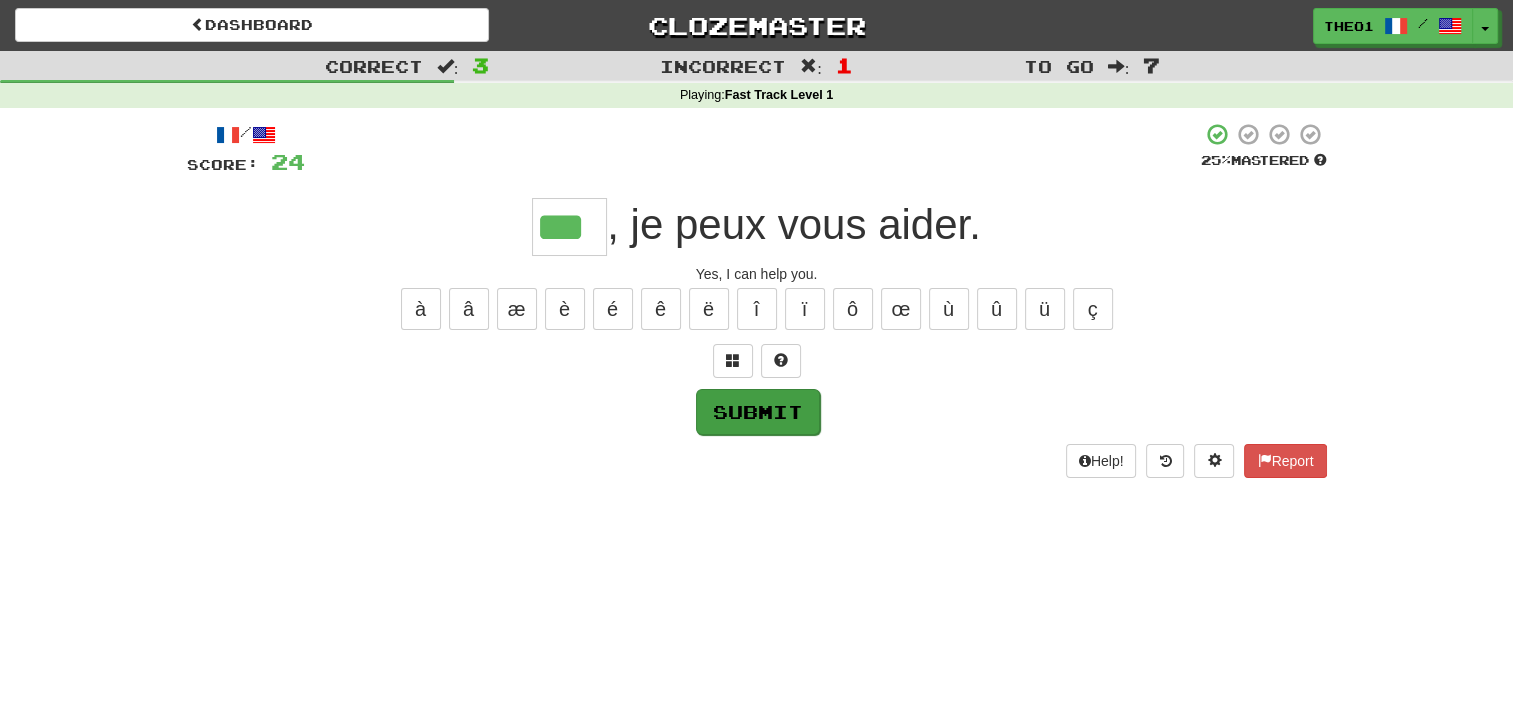 type on "***" 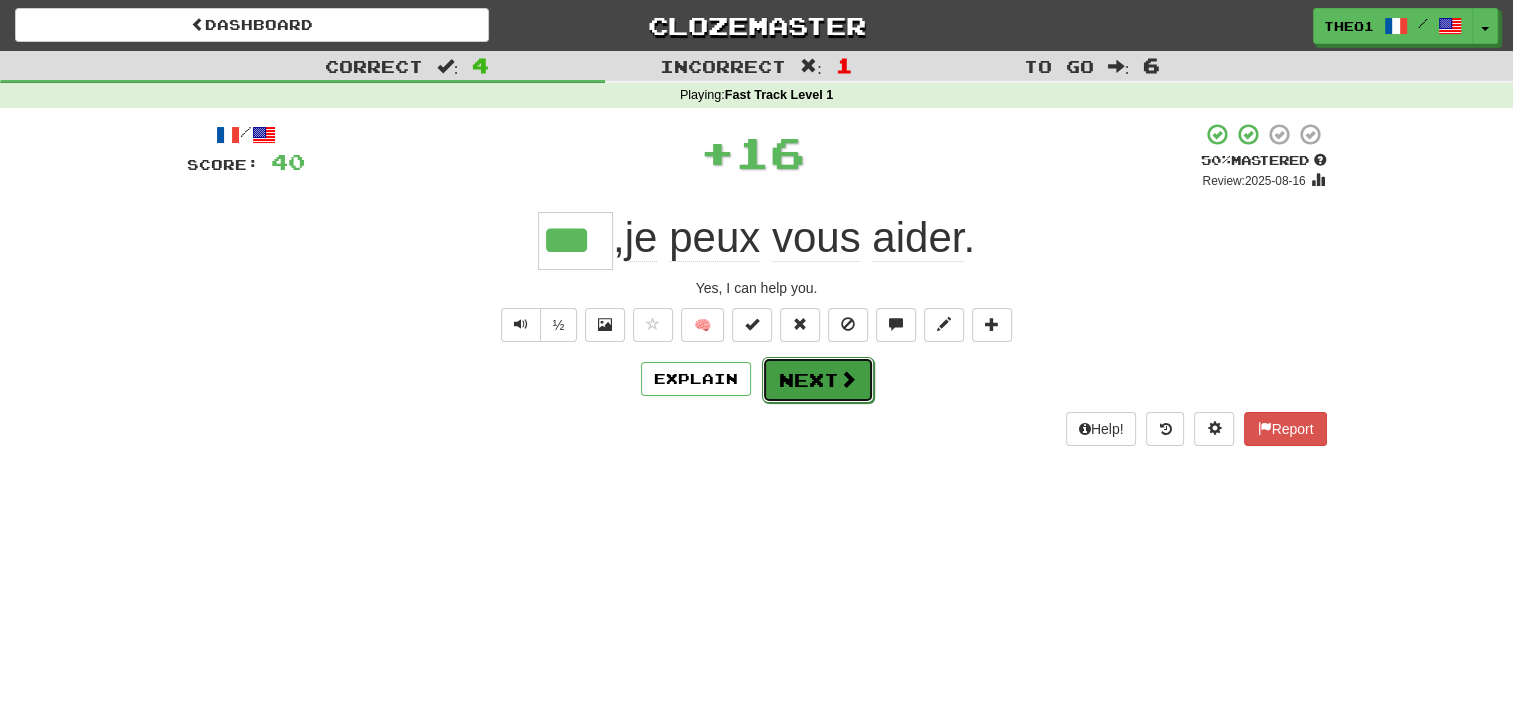 click on "Next" at bounding box center (818, 380) 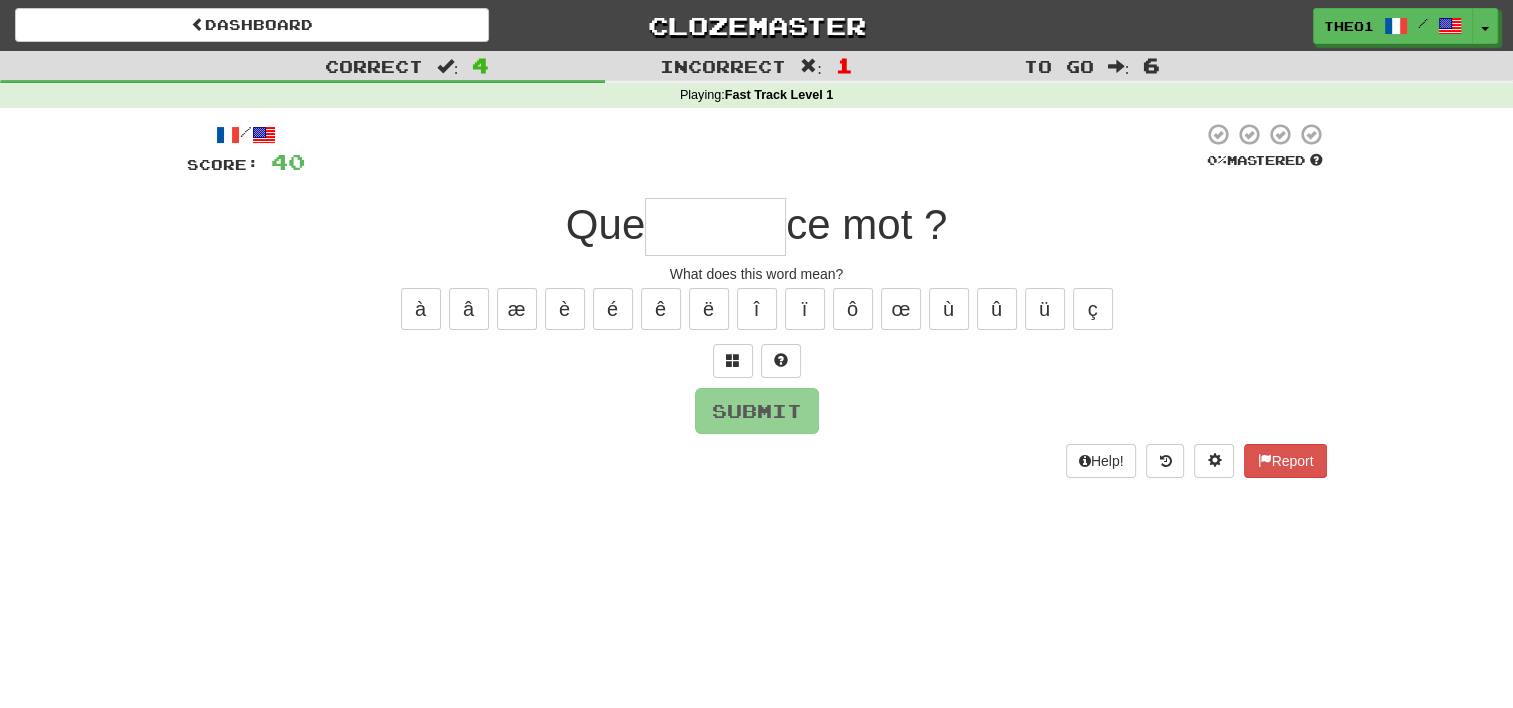 click on "Submit" at bounding box center (757, 411) 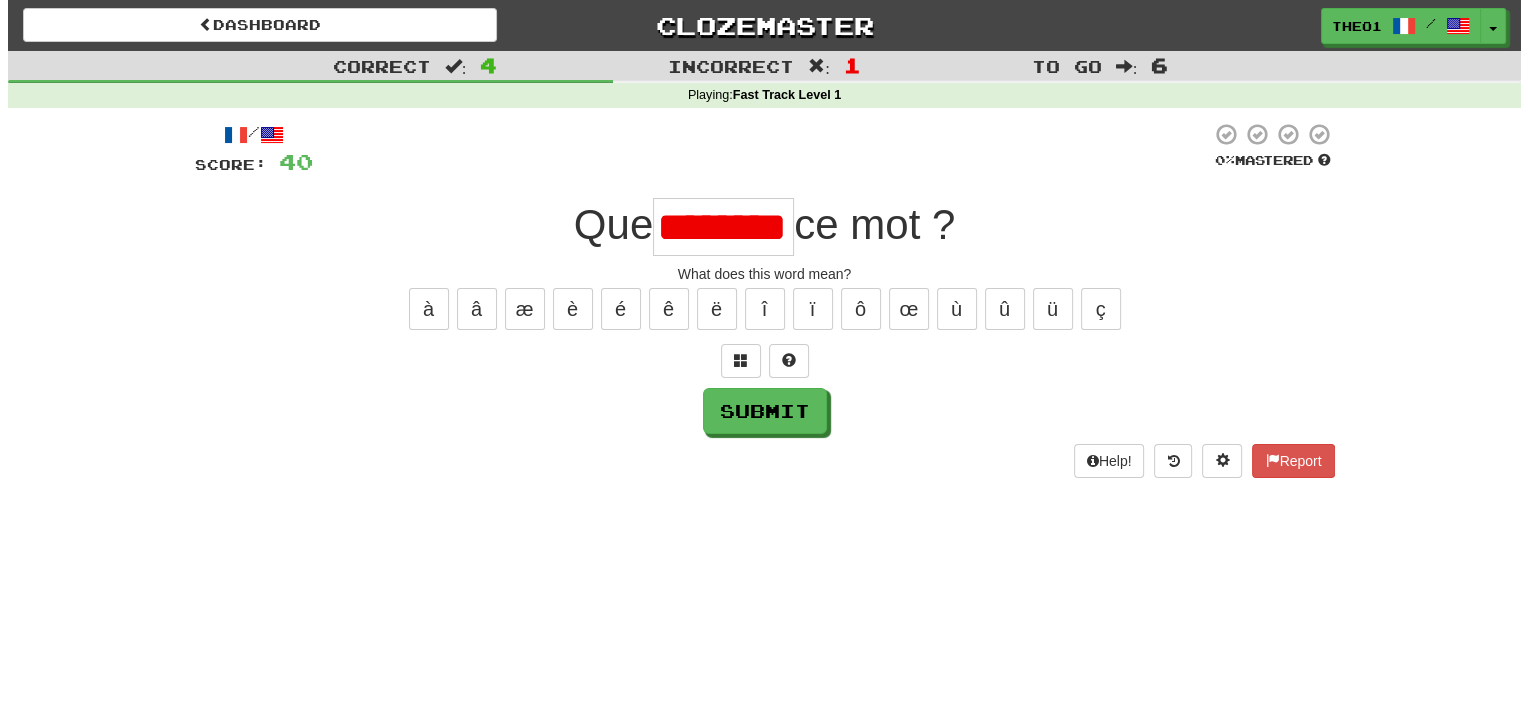 scroll, scrollTop: 0, scrollLeft: 0, axis: both 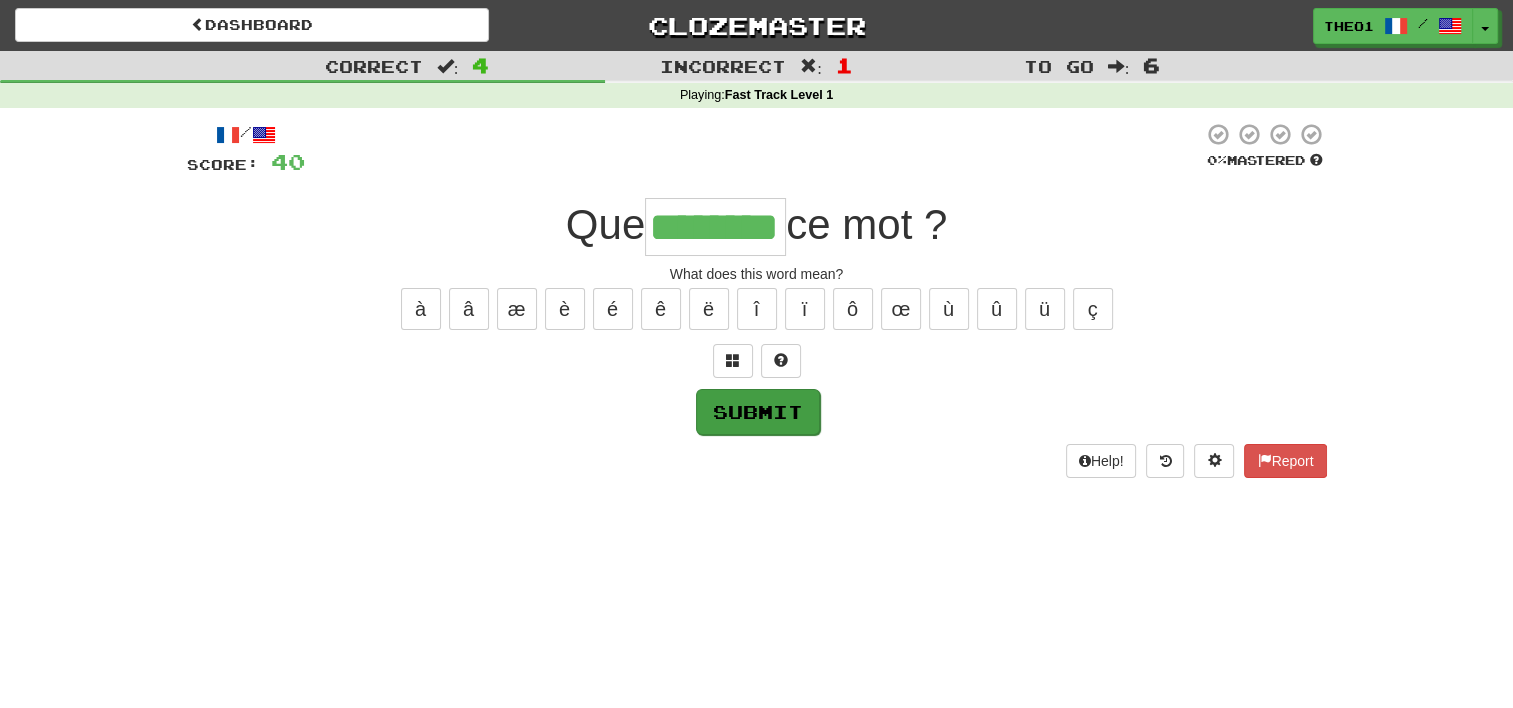 type on "********" 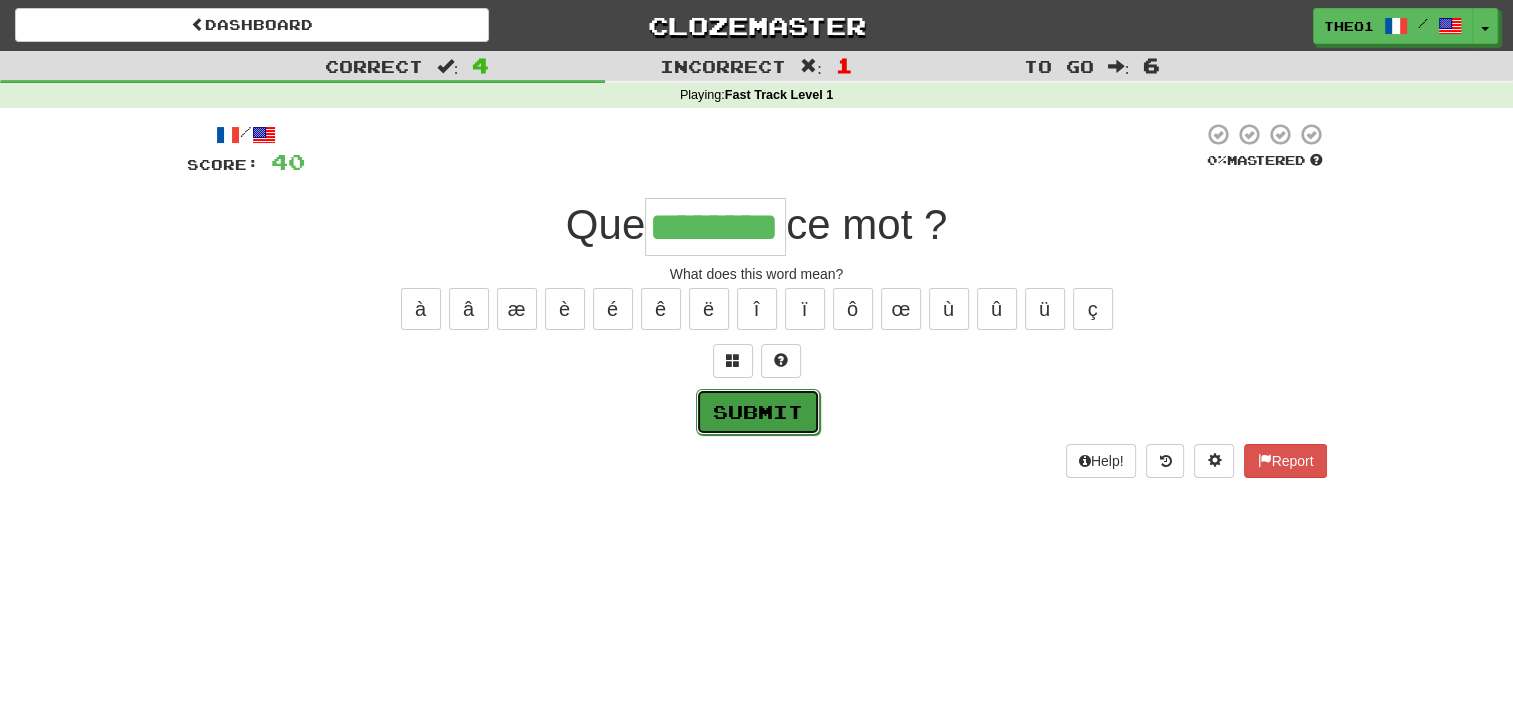 click on "Submit" at bounding box center (758, 412) 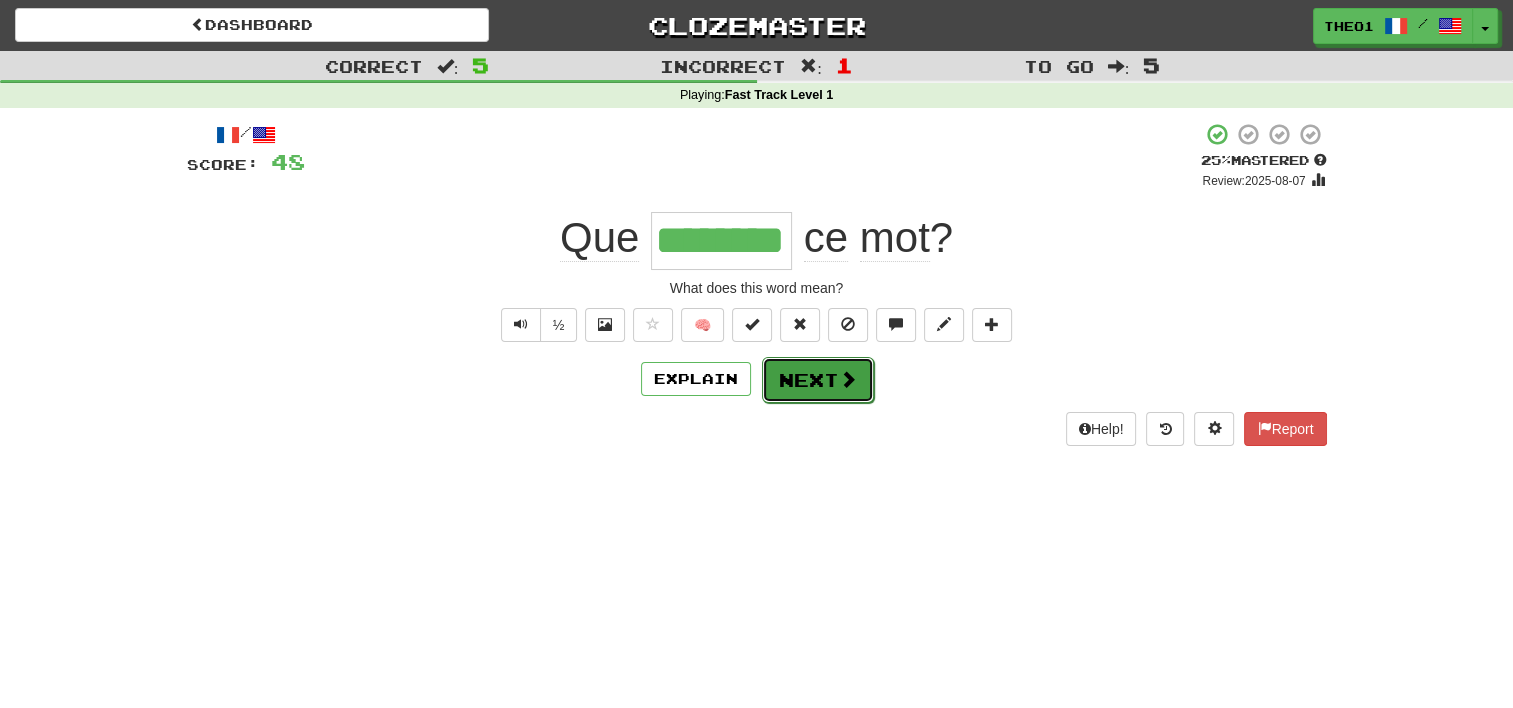 click on "Next" at bounding box center (818, 380) 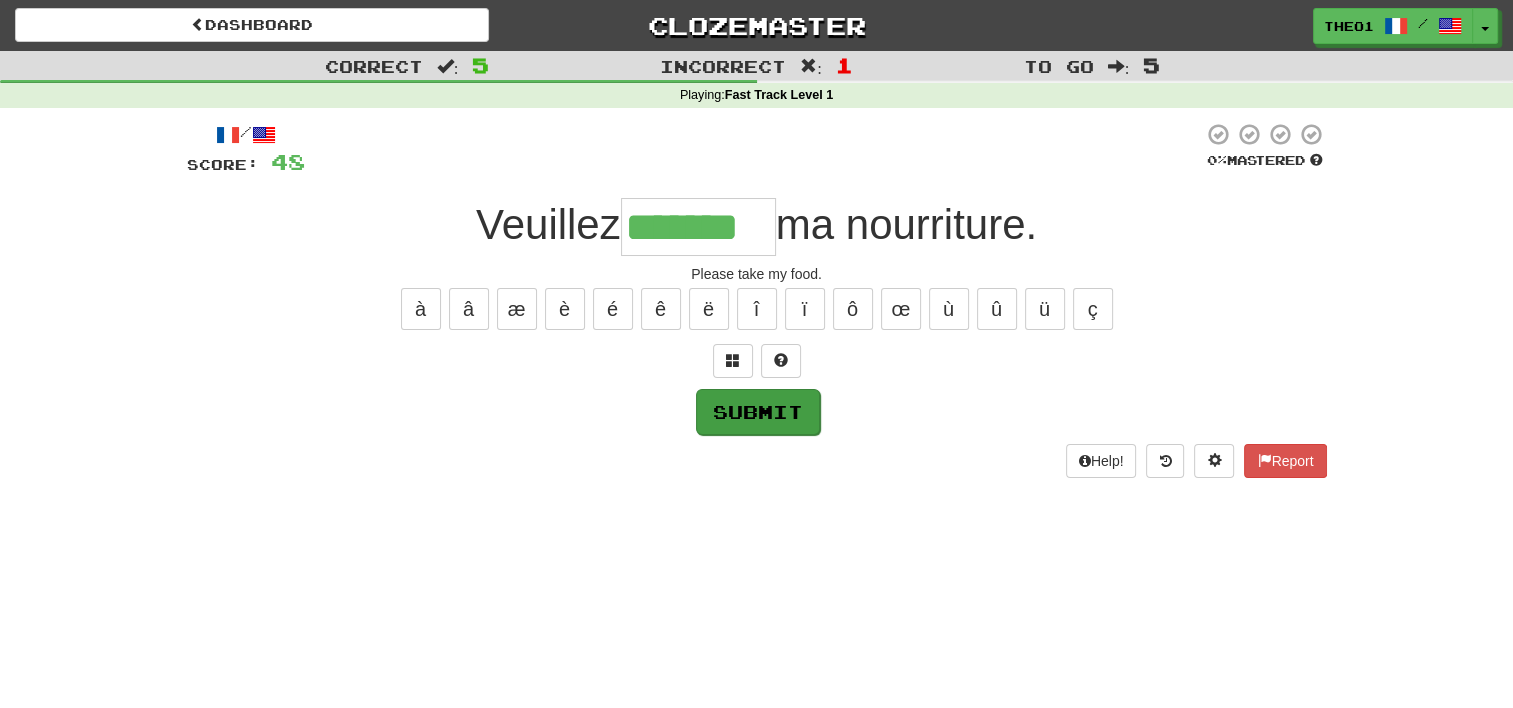 type on "*******" 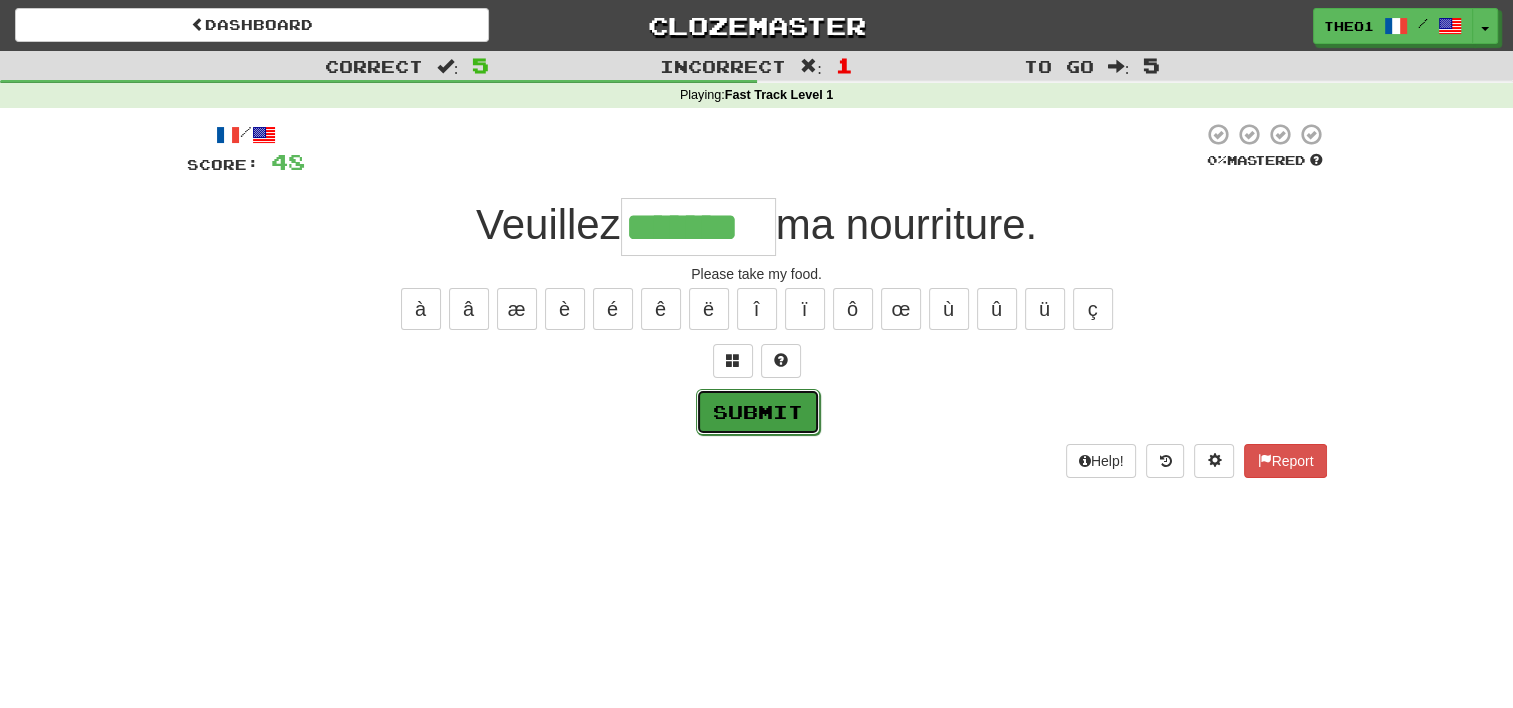 click on "Submit" at bounding box center [758, 412] 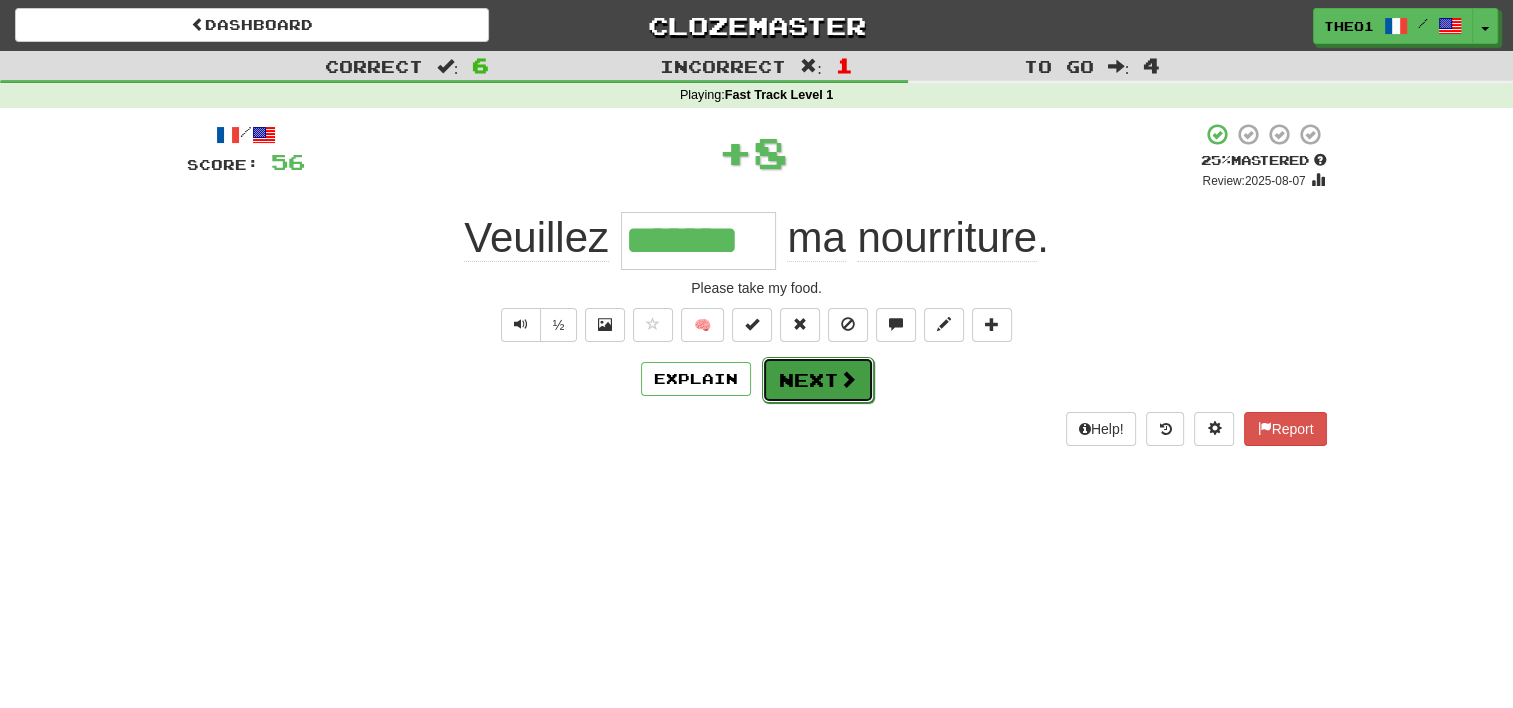 click on "Next" at bounding box center (818, 380) 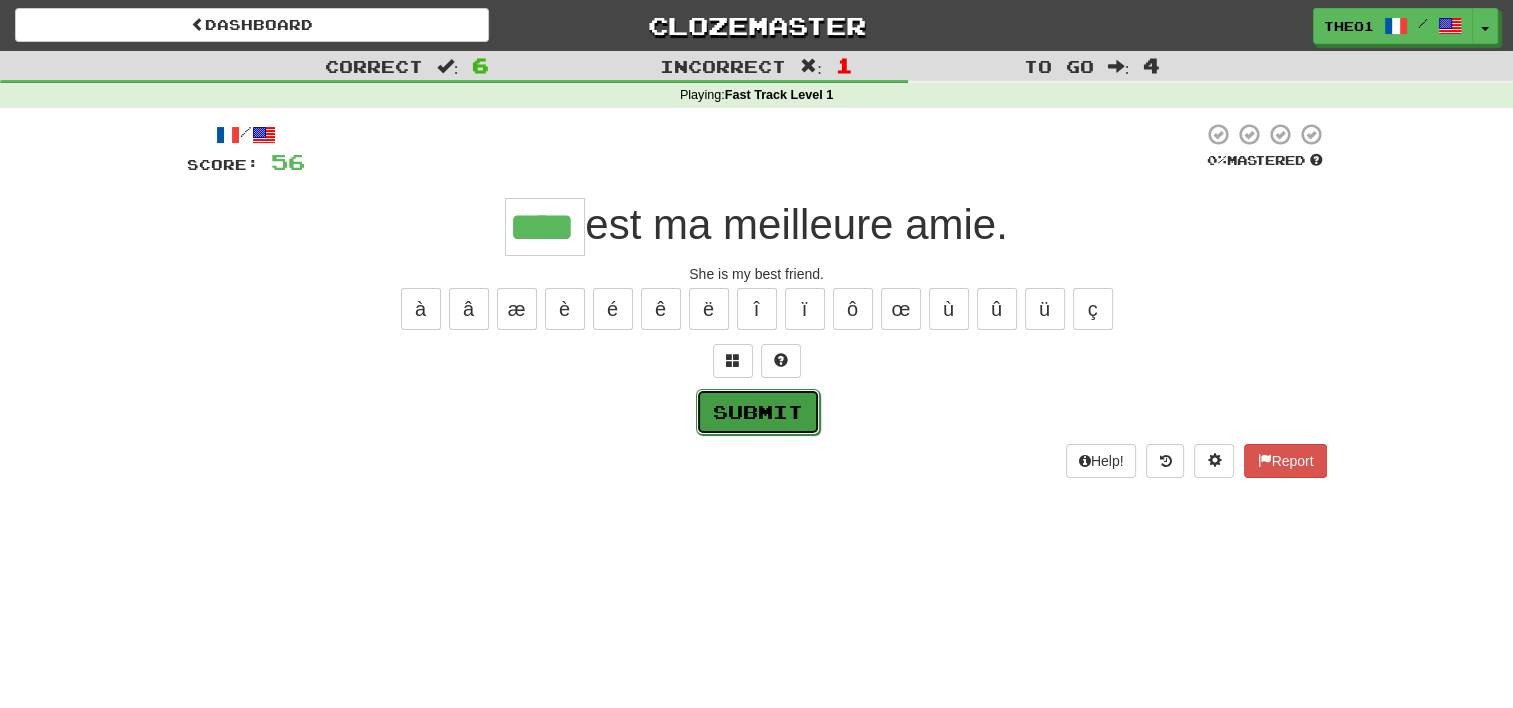 click on "Submit" at bounding box center [758, 412] 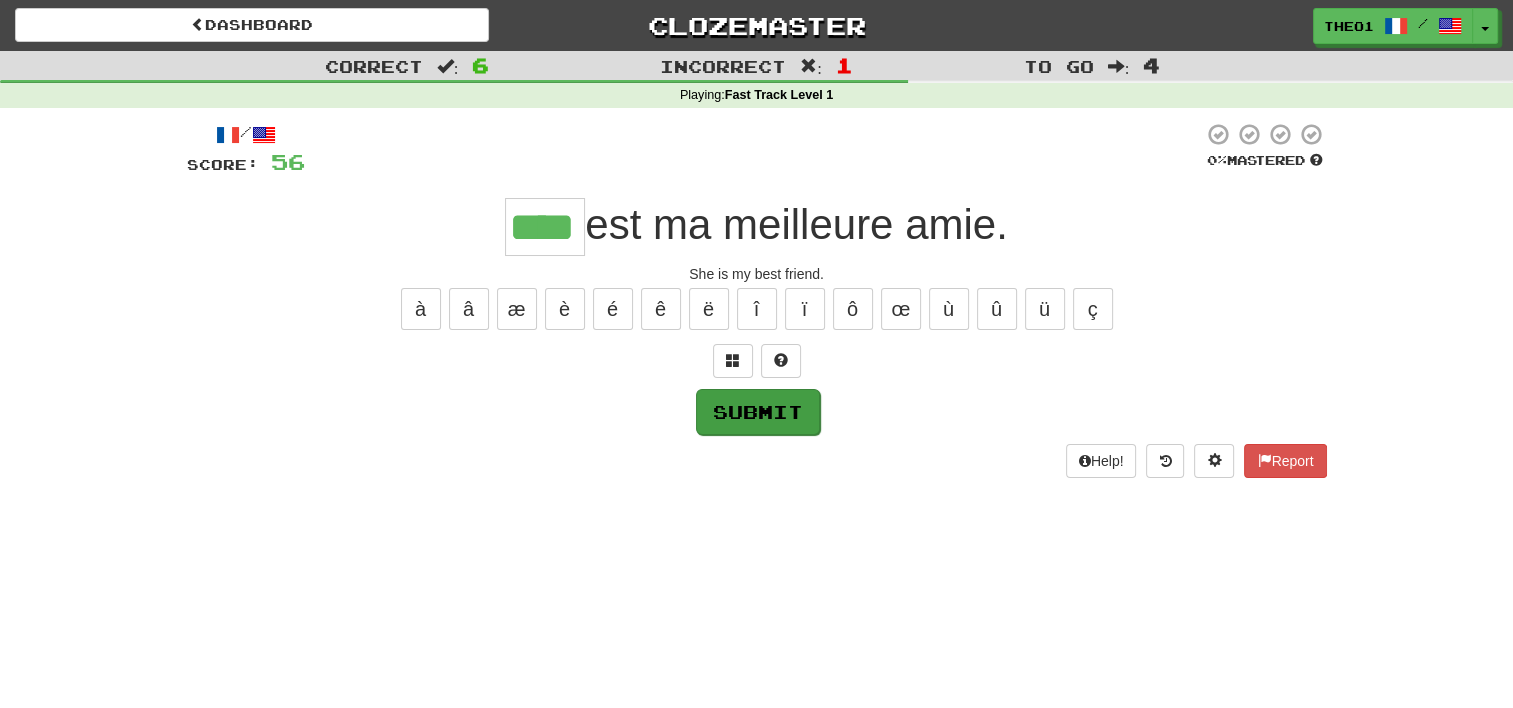 type on "****" 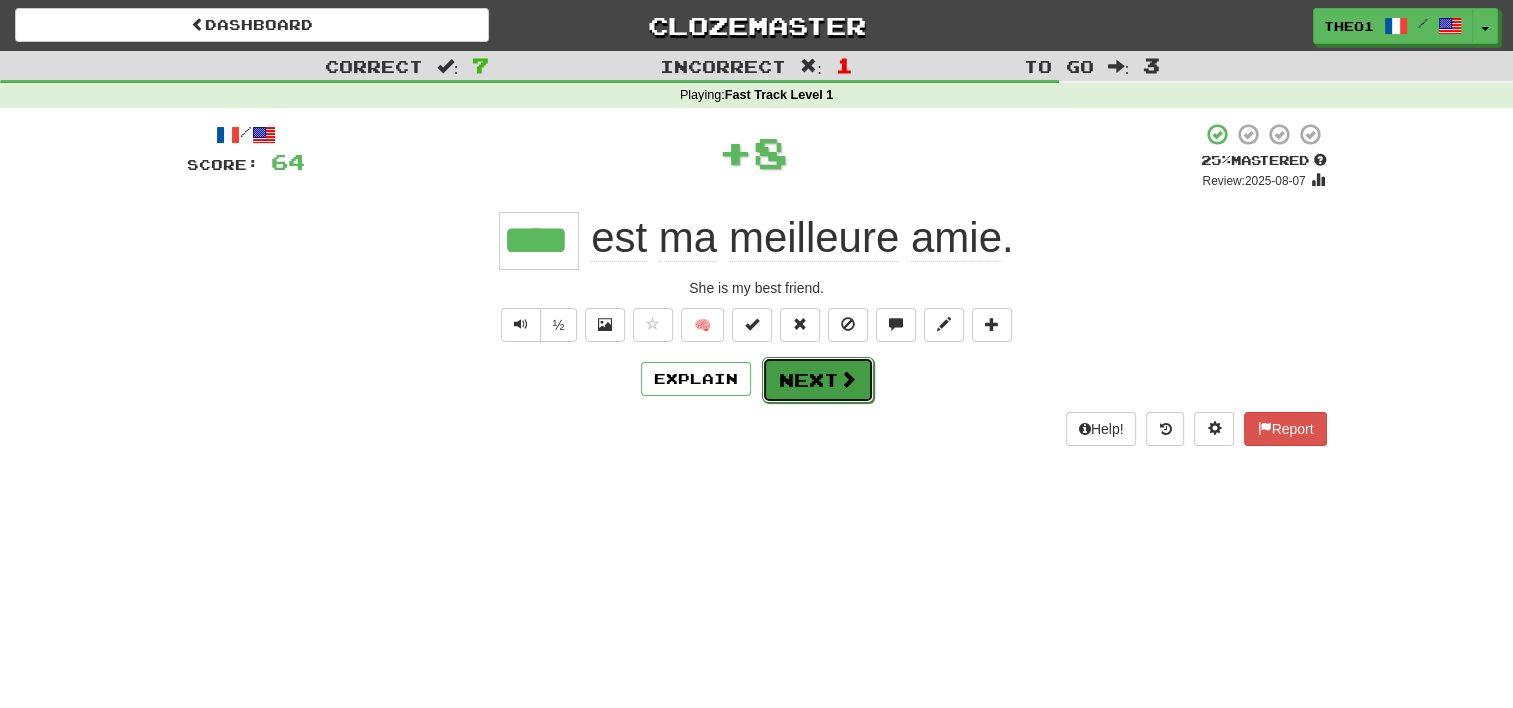click on "Next" at bounding box center (818, 380) 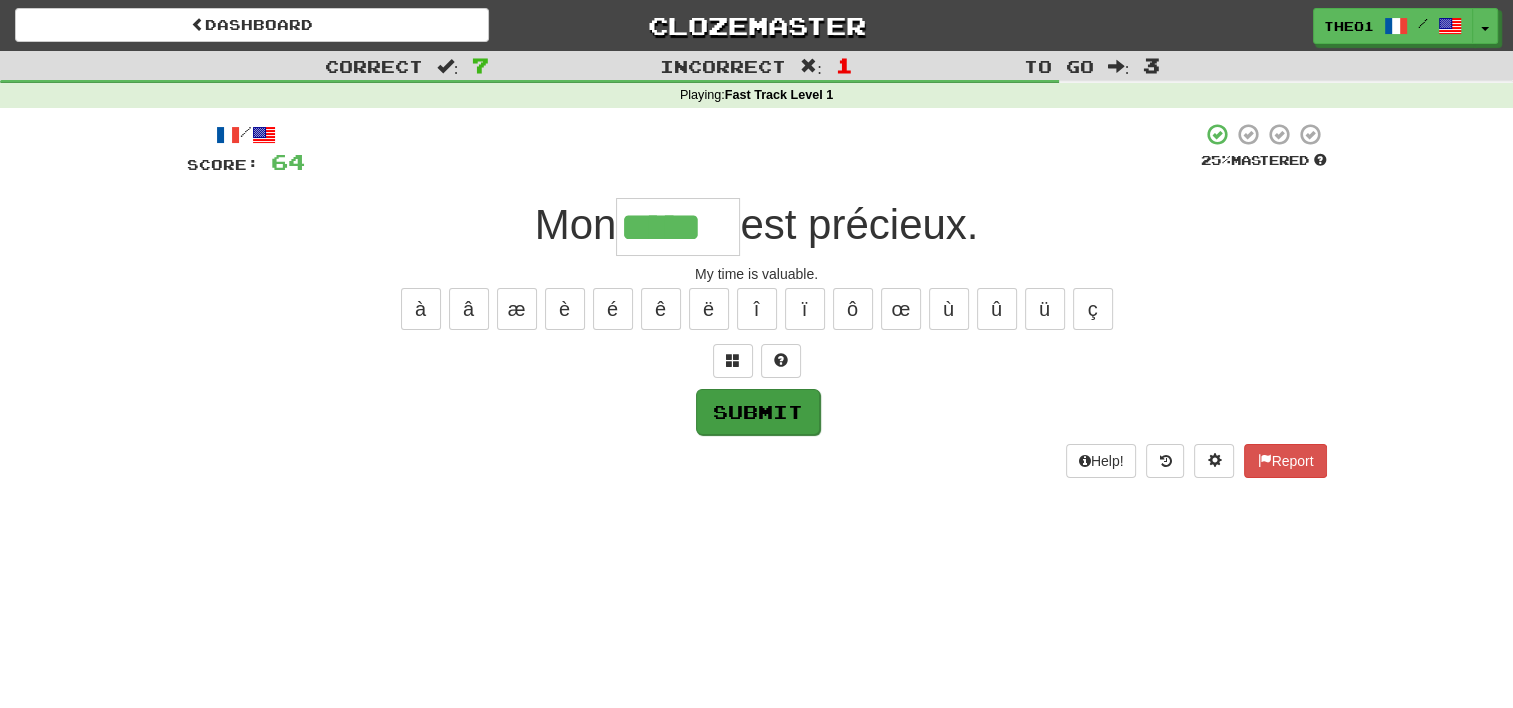 type on "*****" 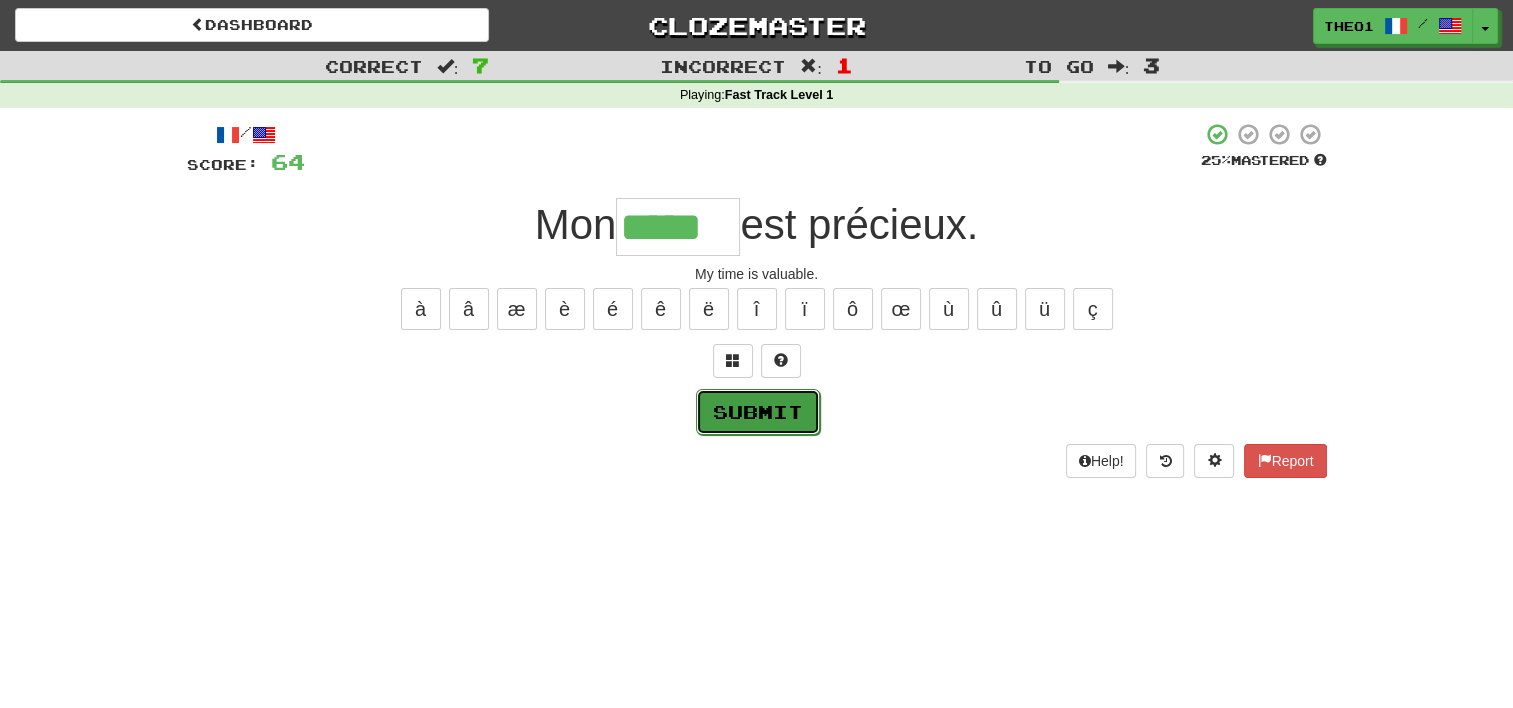 click on "Submit" at bounding box center (758, 412) 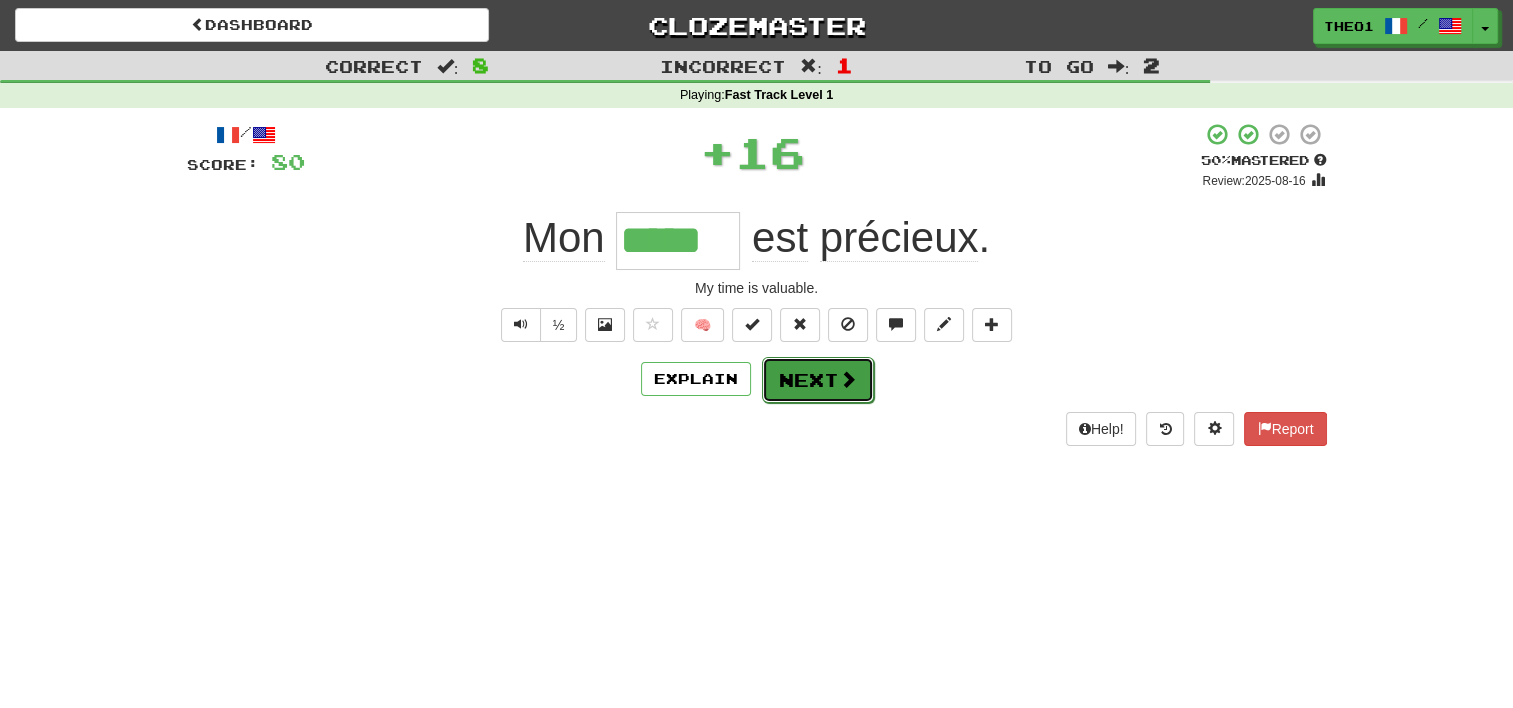 click on "Next" at bounding box center (818, 380) 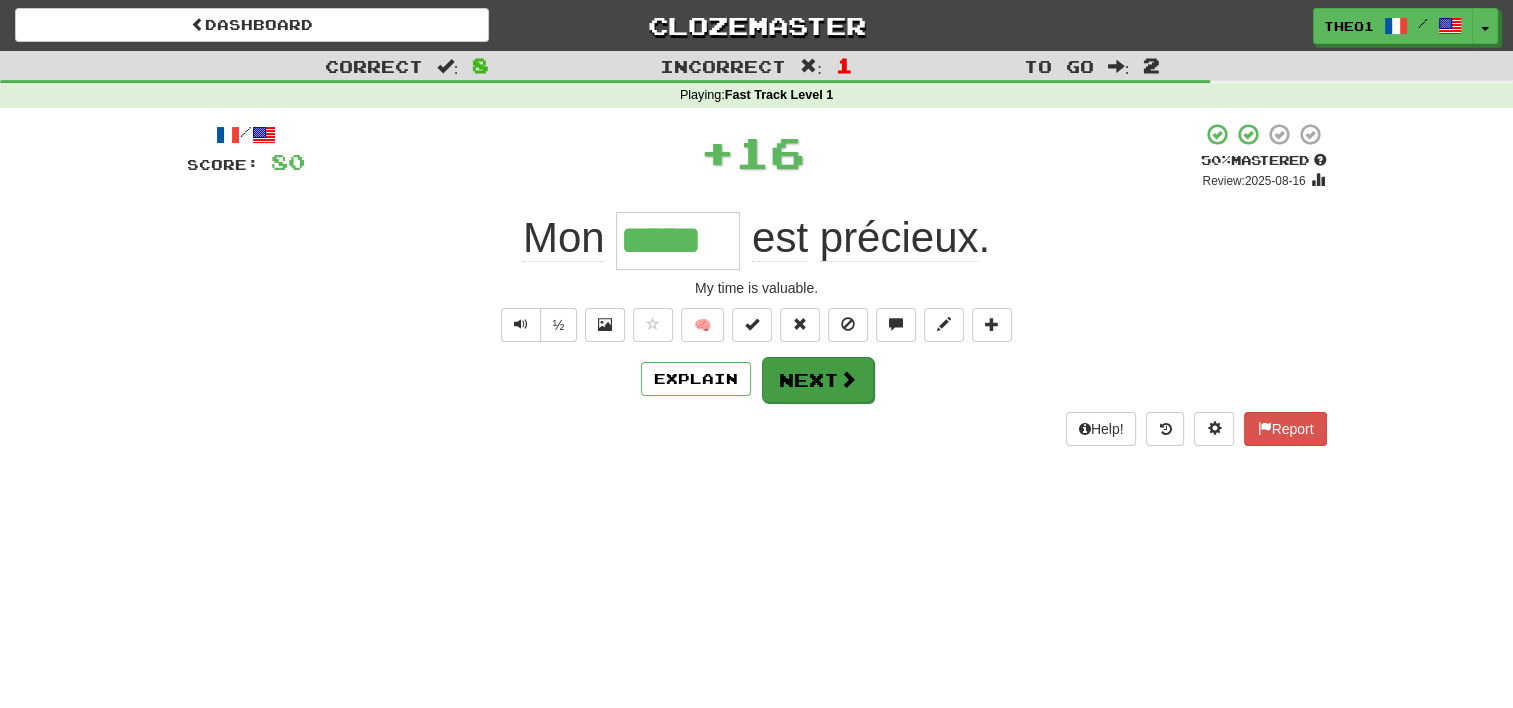 type 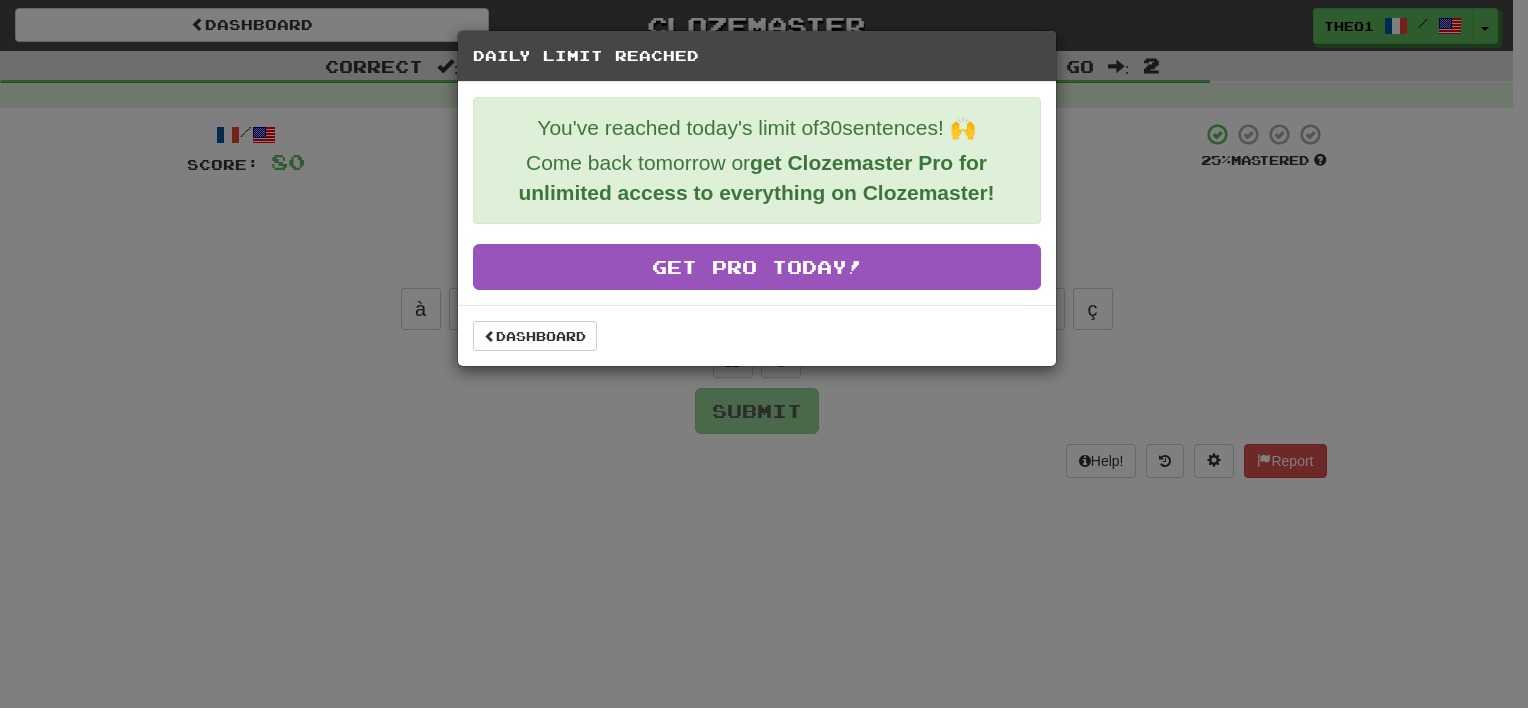 click on "Daily Limit Reached You've reached today's limit of 30 sentences! 🙌 Come back tomorrow or get Clozemaster Pro for unlimited access to everything on Clozemaster! Get Pro Today! Dashboard" at bounding box center (764, 354) 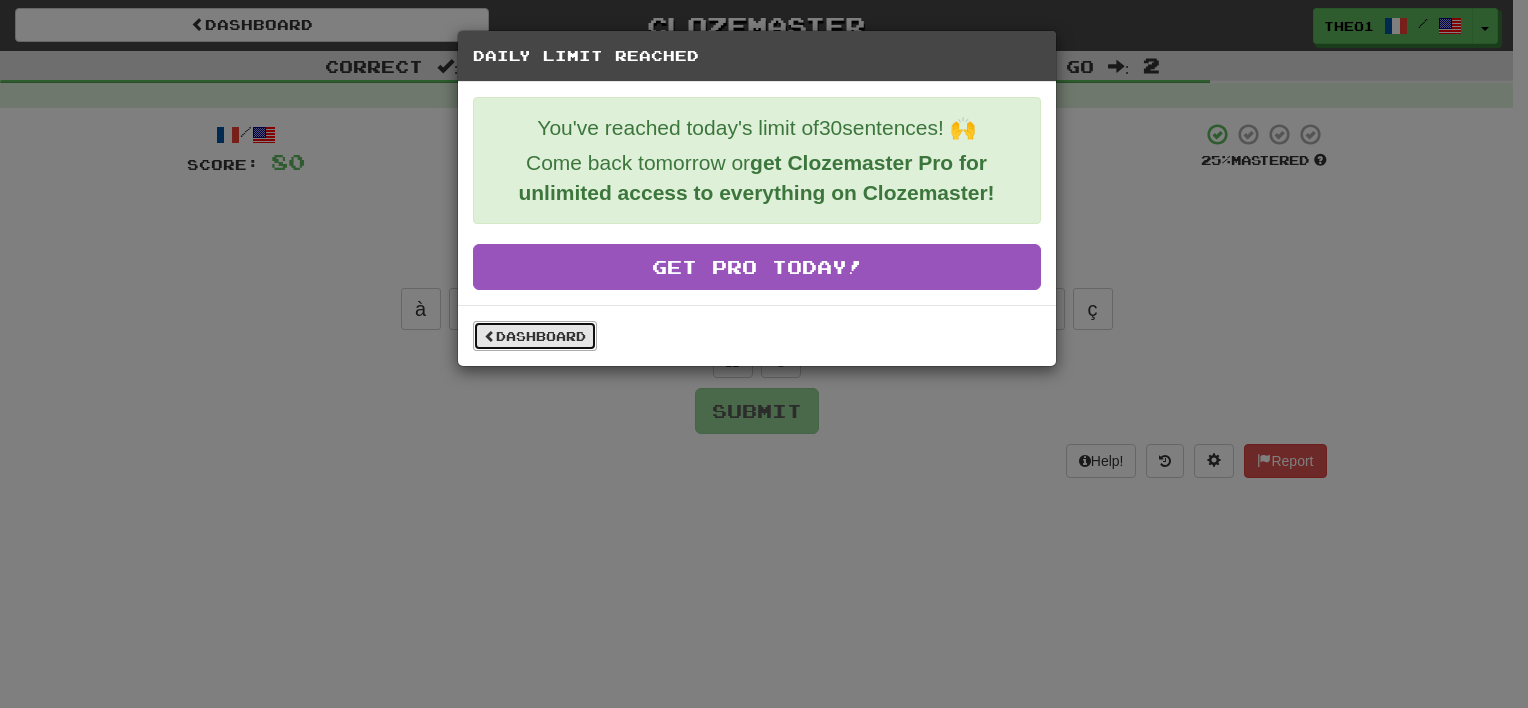 click on "Dashboard" at bounding box center [535, 336] 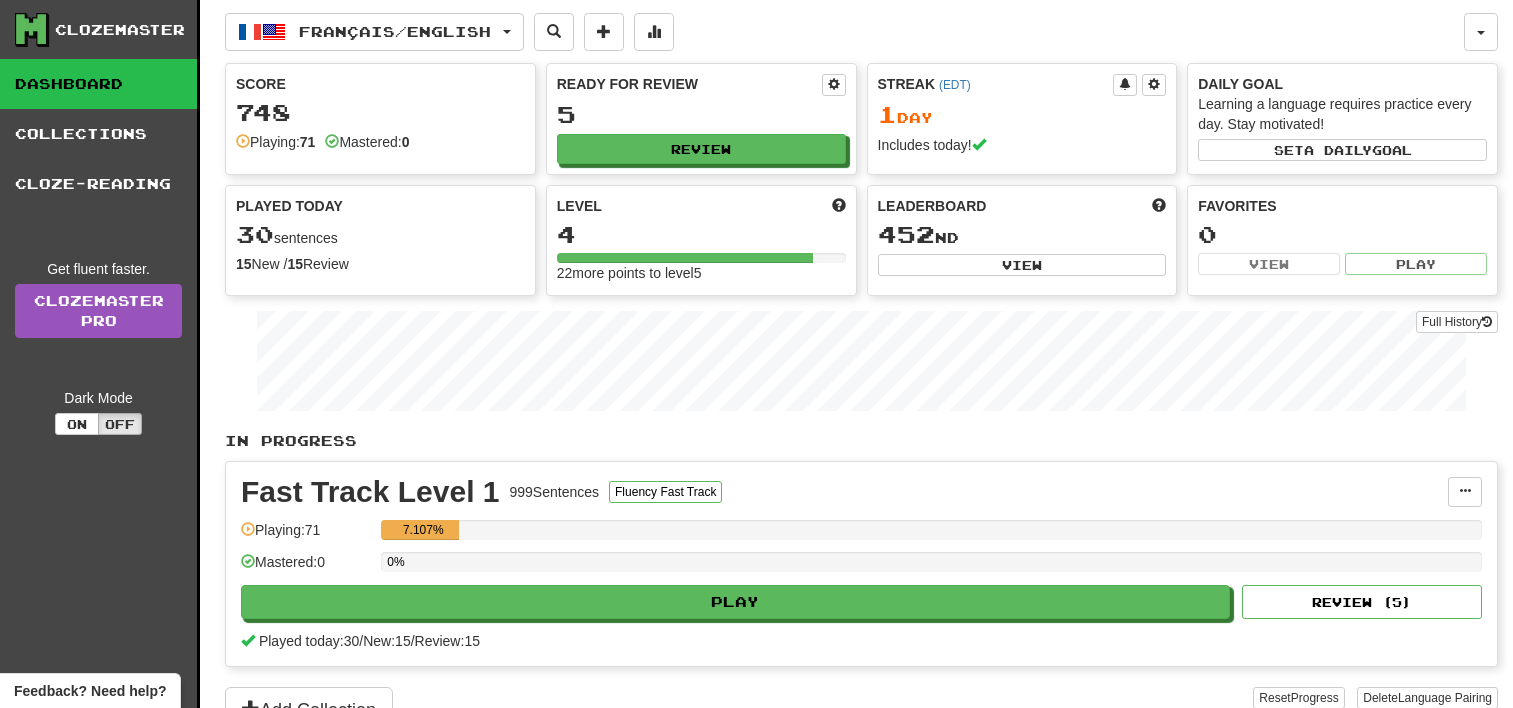 scroll, scrollTop: 0, scrollLeft: 0, axis: both 